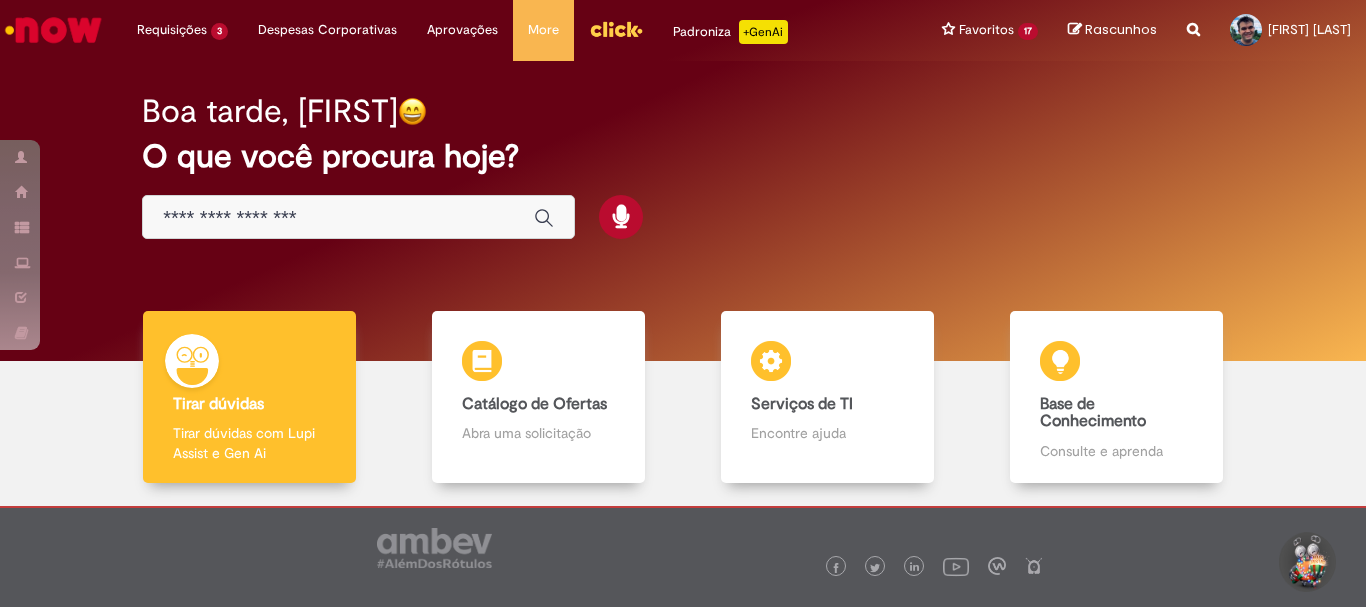 scroll, scrollTop: 0, scrollLeft: 0, axis: both 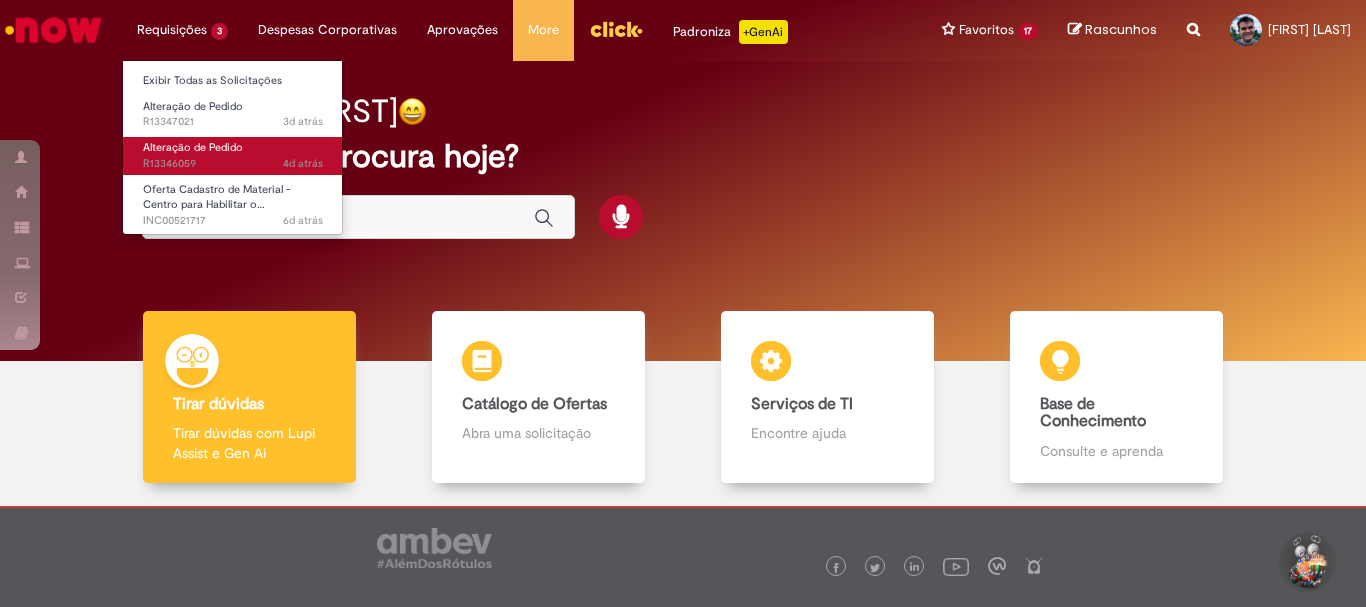 click on "Alteração de Pedido" at bounding box center [193, 147] 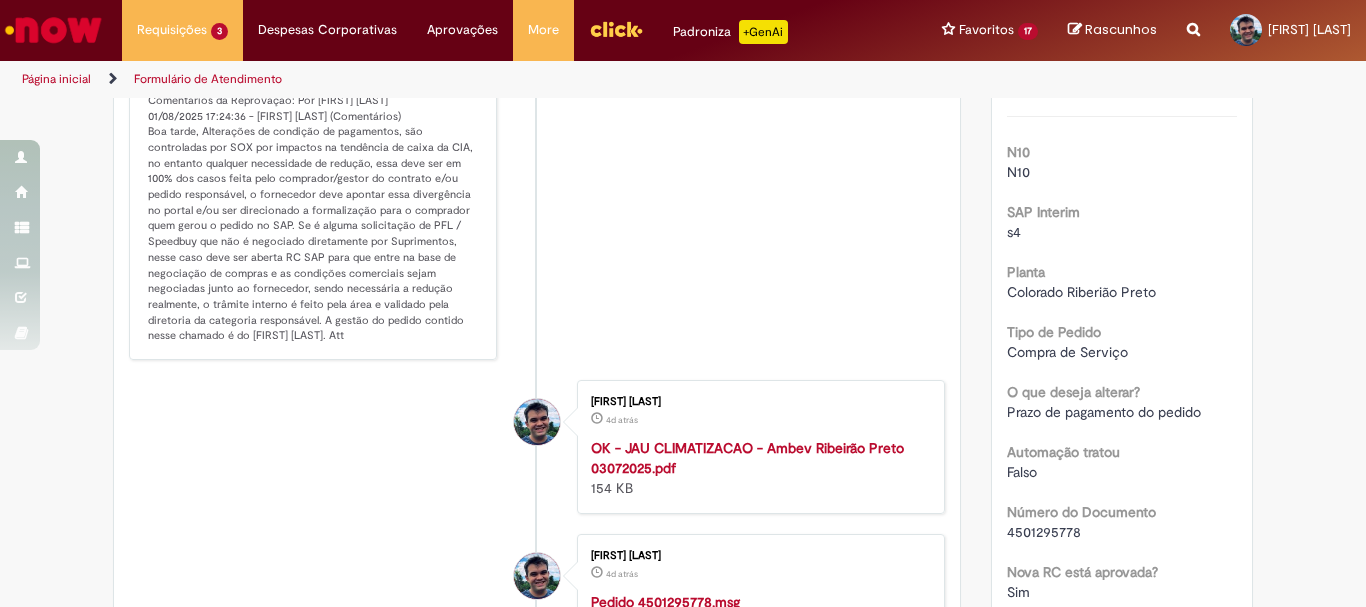 scroll, scrollTop: 200, scrollLeft: 0, axis: vertical 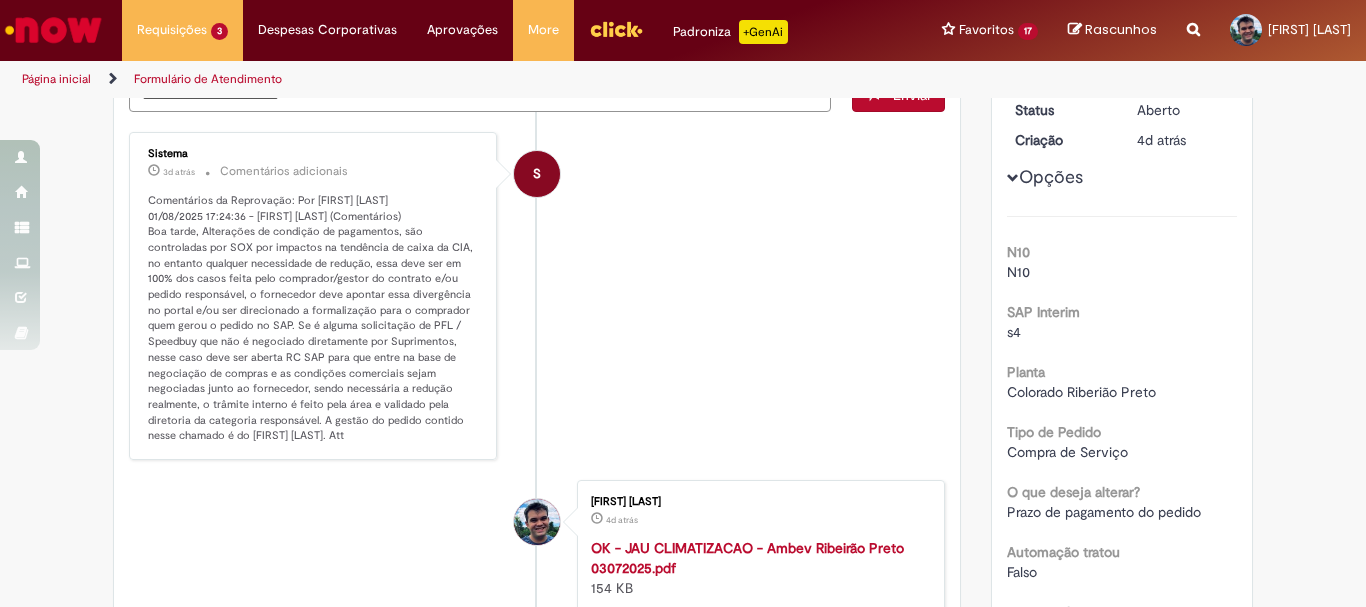 drag, startPoint x: 136, startPoint y: 465, endPoint x: 259, endPoint y: 469, distance: 123.065025 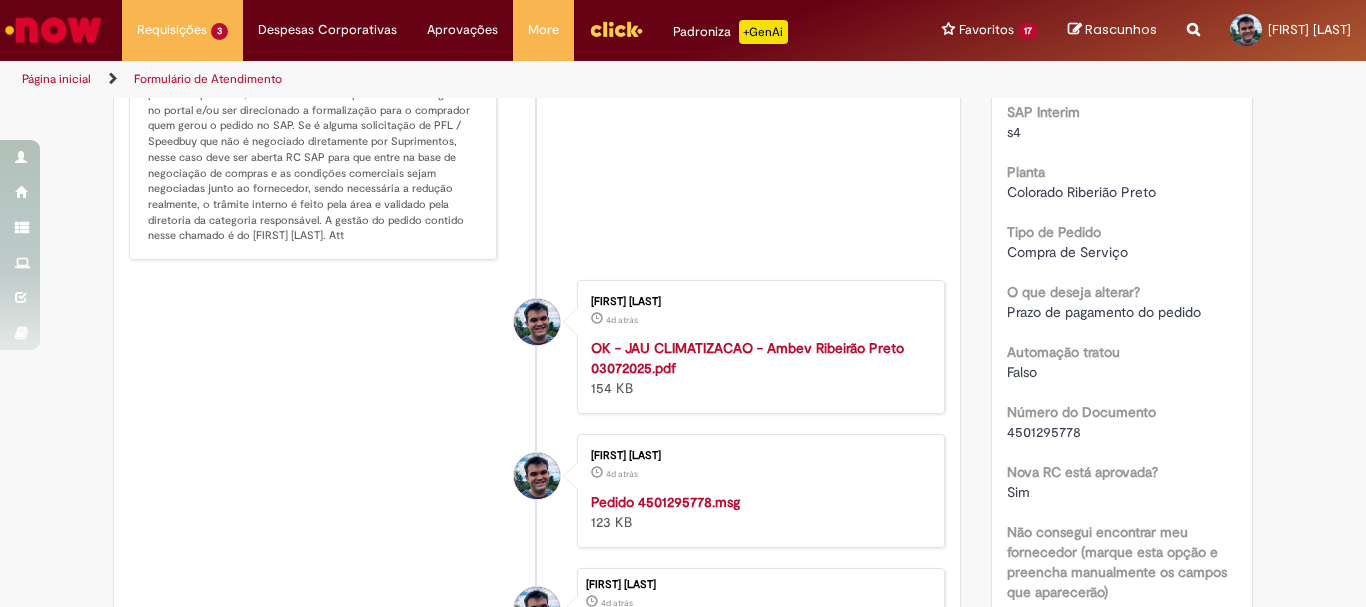 scroll, scrollTop: 300, scrollLeft: 0, axis: vertical 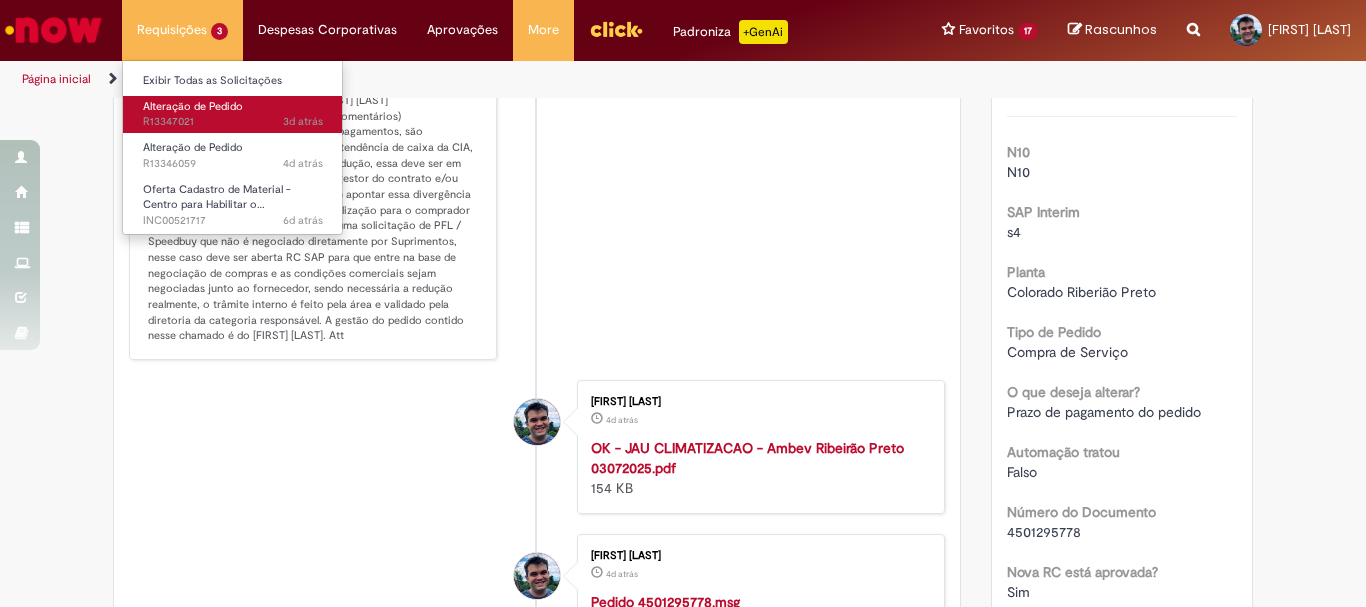 click on "Alteração de Pedido
3d atrás 3 dias atrás  R13347021" at bounding box center [233, 114] 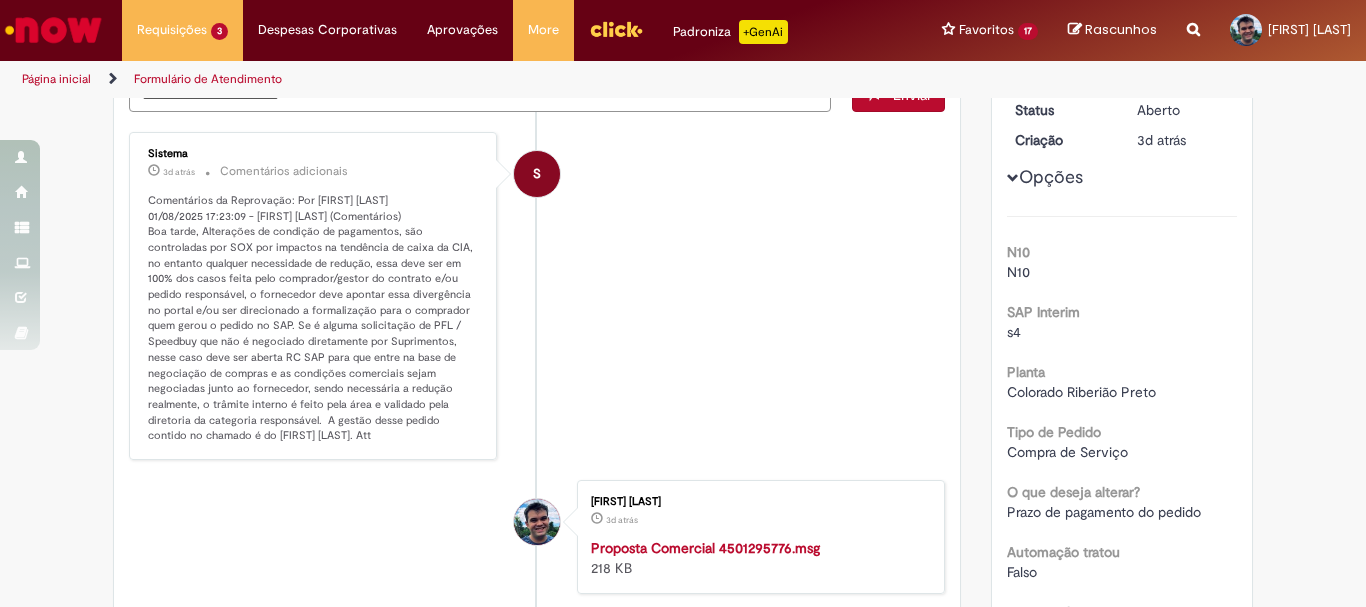 scroll, scrollTop: 0, scrollLeft: 0, axis: both 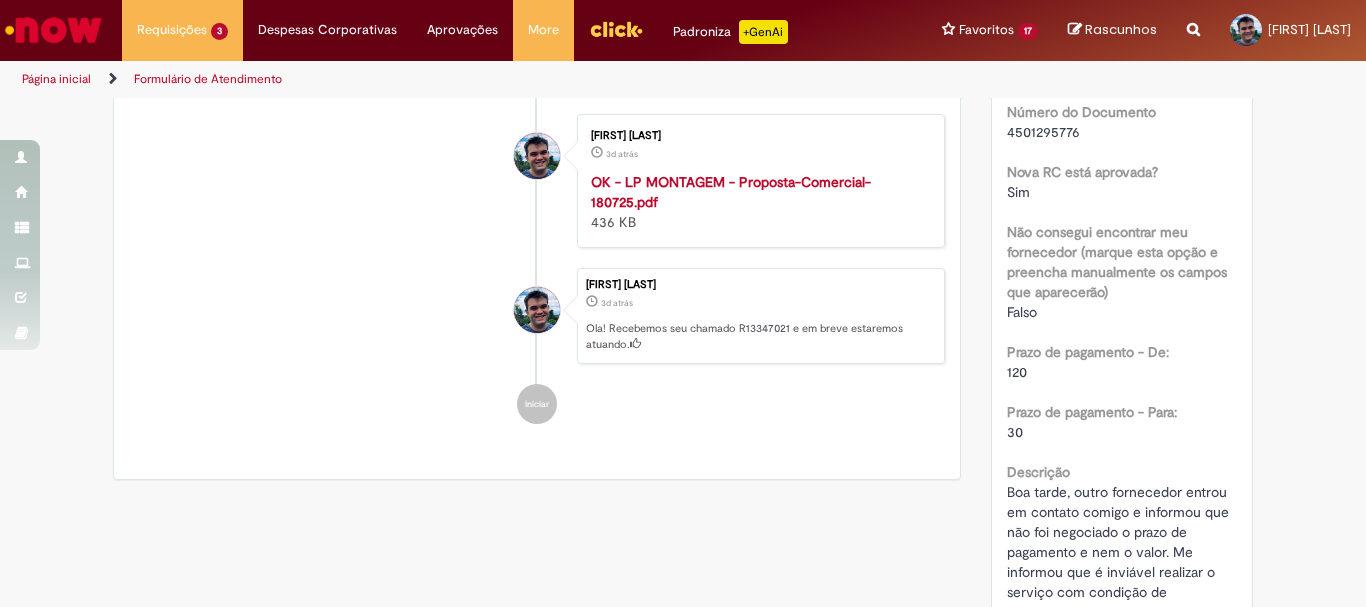 click on "4501295776" at bounding box center (1043, 132) 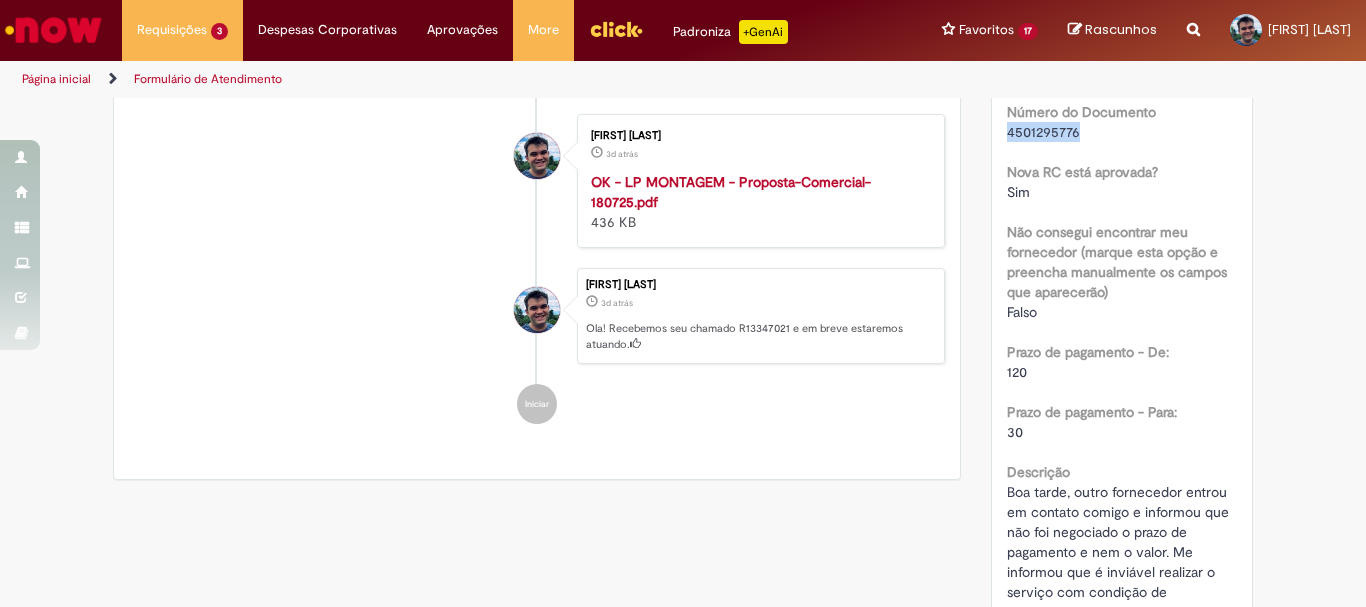 copy on "4501295776" 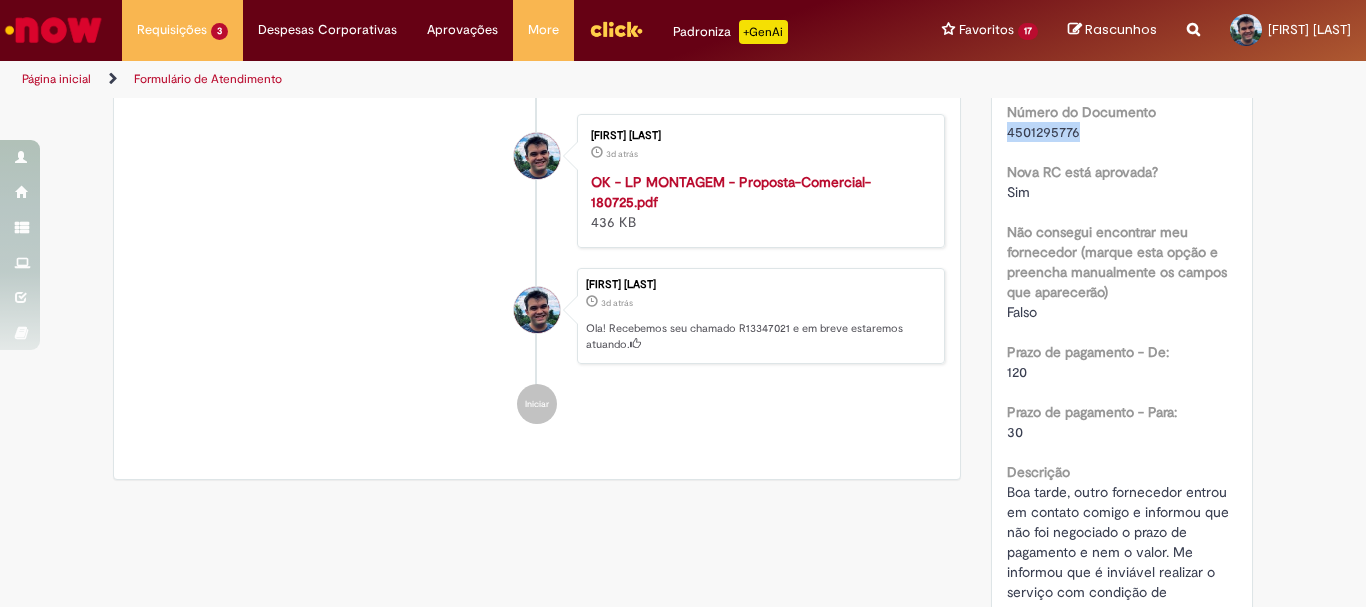 scroll, scrollTop: 200, scrollLeft: 0, axis: vertical 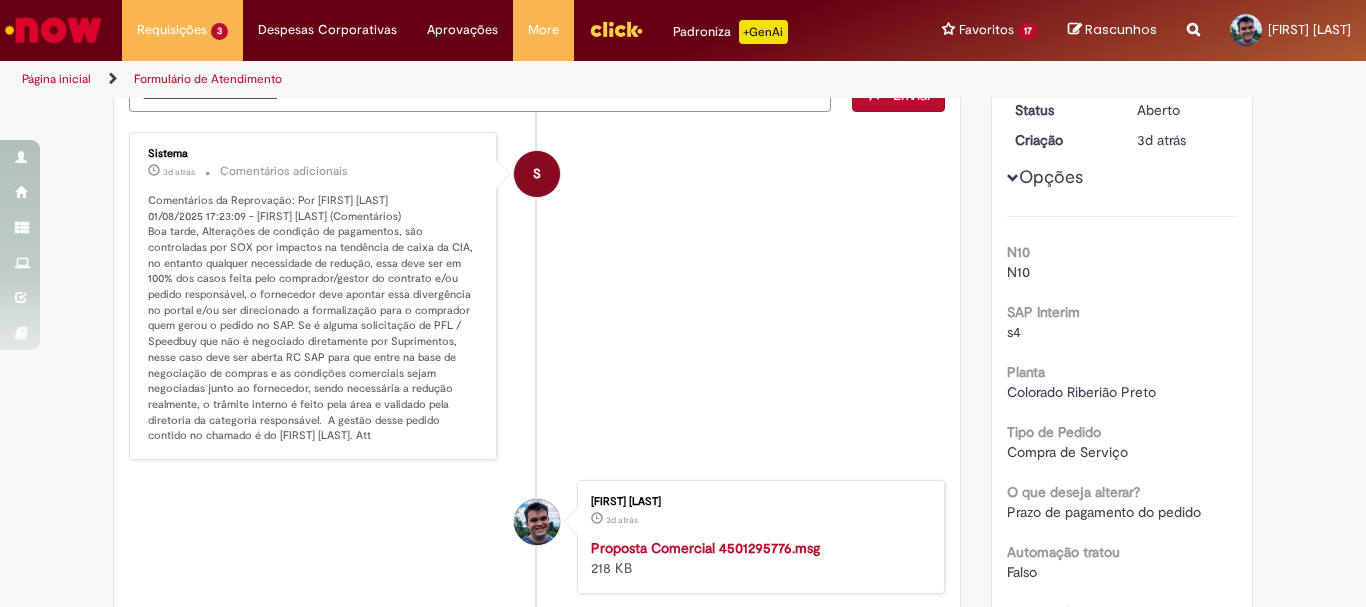 drag, startPoint x: 139, startPoint y: 465, endPoint x: 256, endPoint y: 467, distance: 117.01709 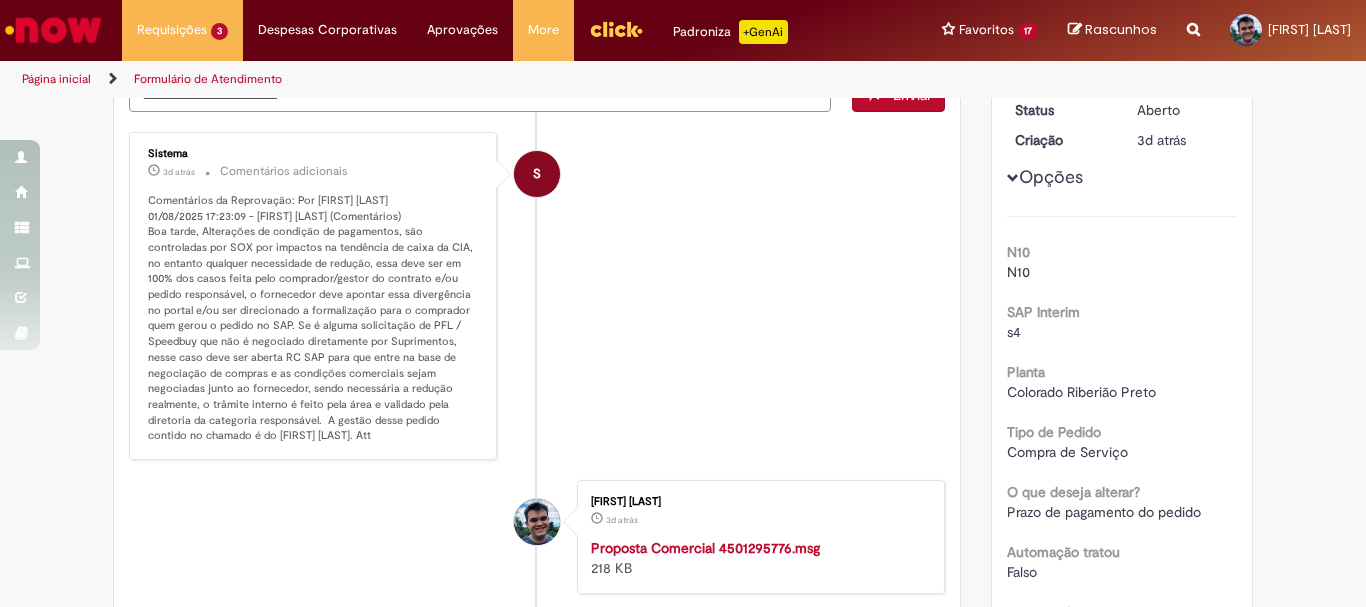 scroll, scrollTop: 0, scrollLeft: 0, axis: both 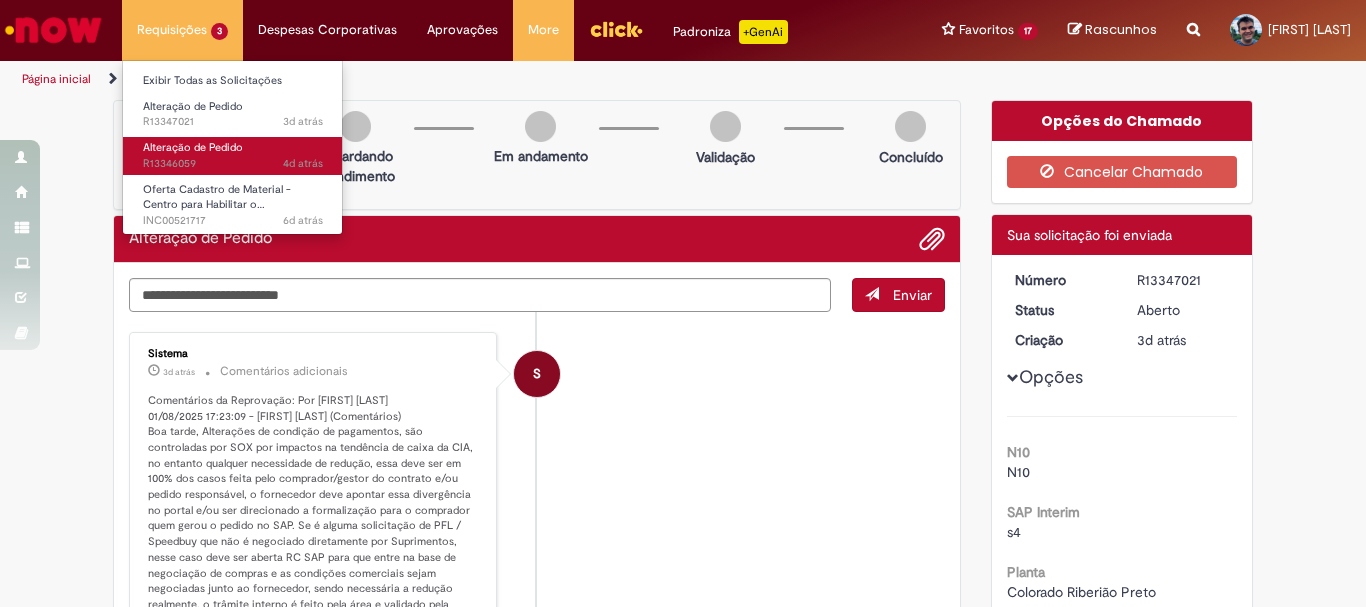 click on "4d atrás 4 dias atrás  R13346059" at bounding box center (233, 164) 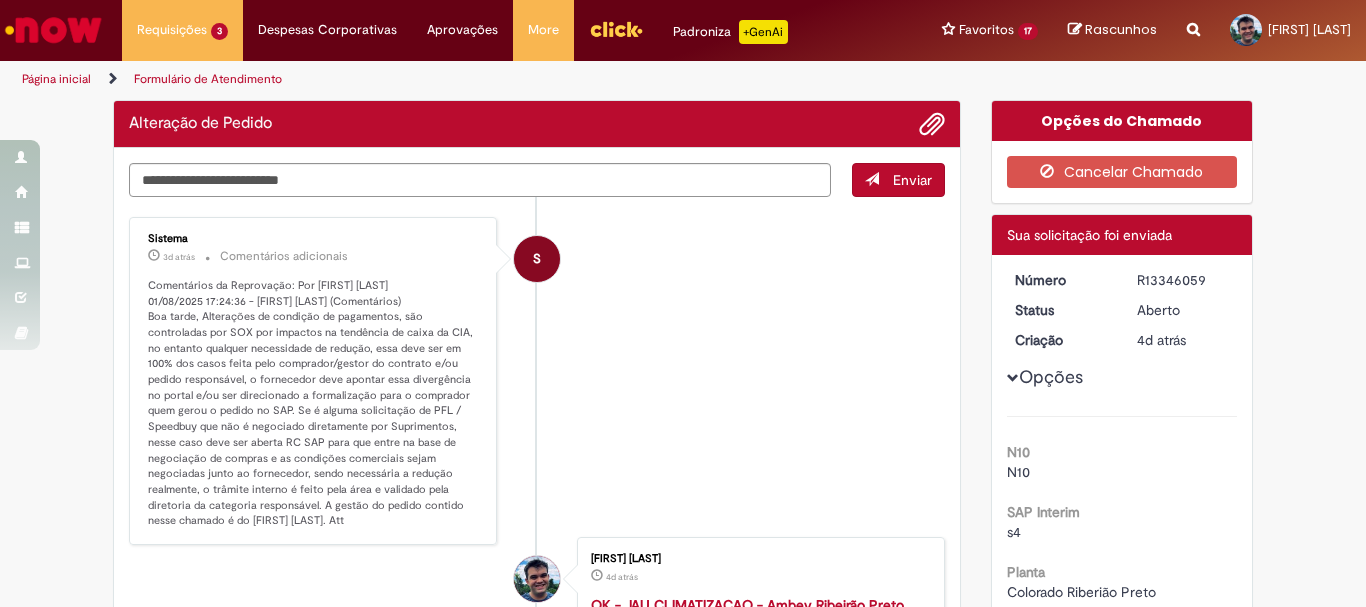 scroll, scrollTop: 500, scrollLeft: 0, axis: vertical 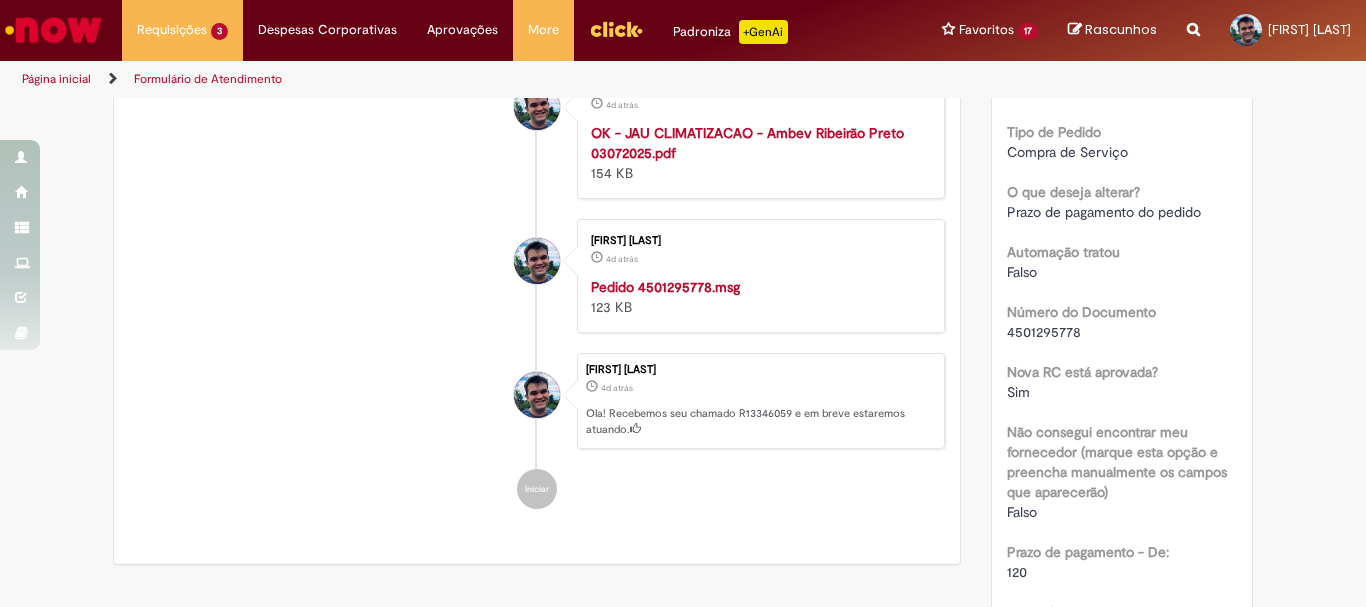 click on "4501295778" at bounding box center [1044, 332] 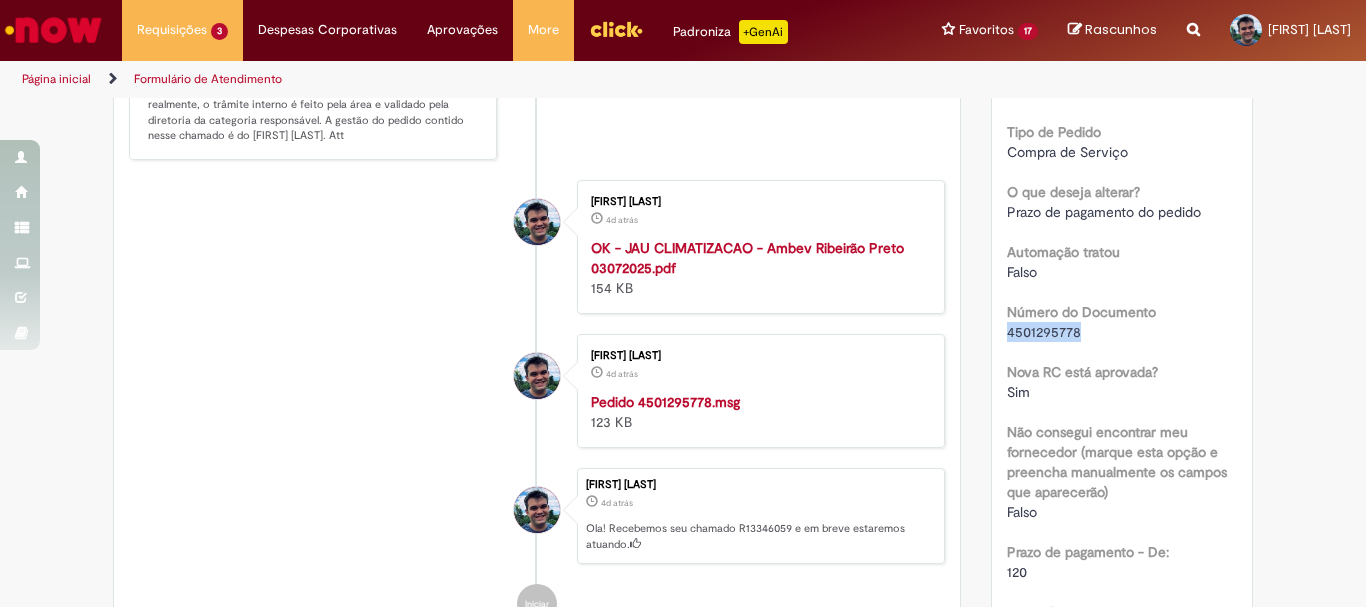 scroll, scrollTop: 615, scrollLeft: 0, axis: vertical 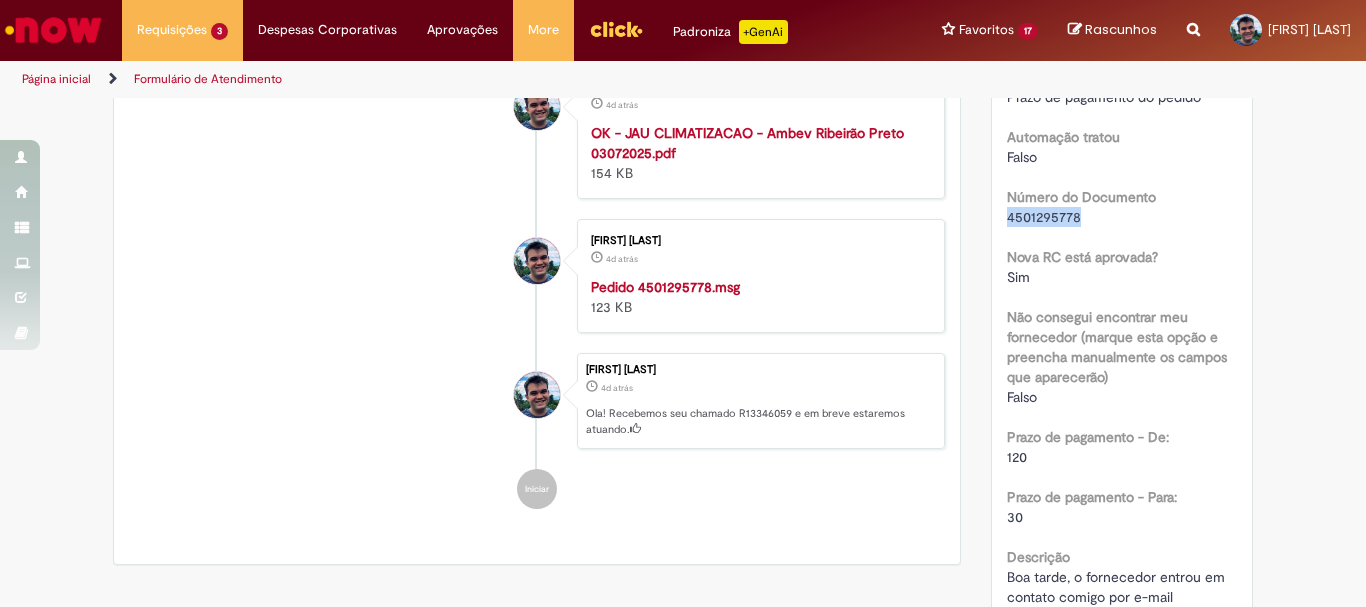copy on "4501295778" 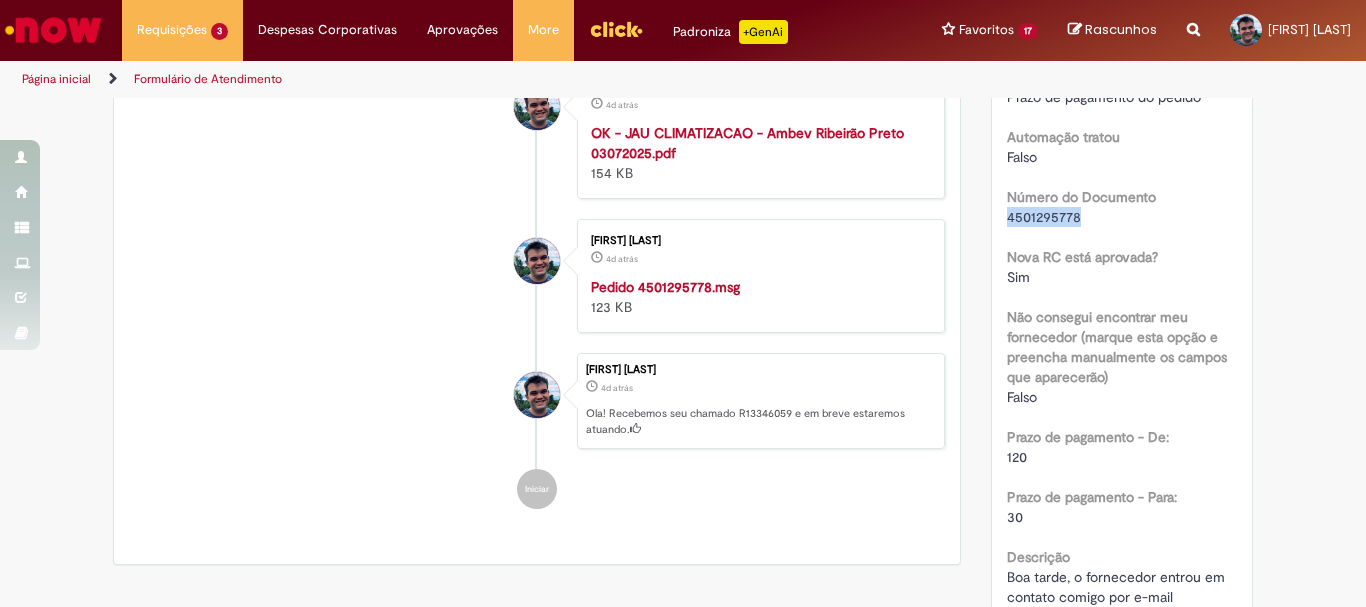 scroll, scrollTop: 1015, scrollLeft: 0, axis: vertical 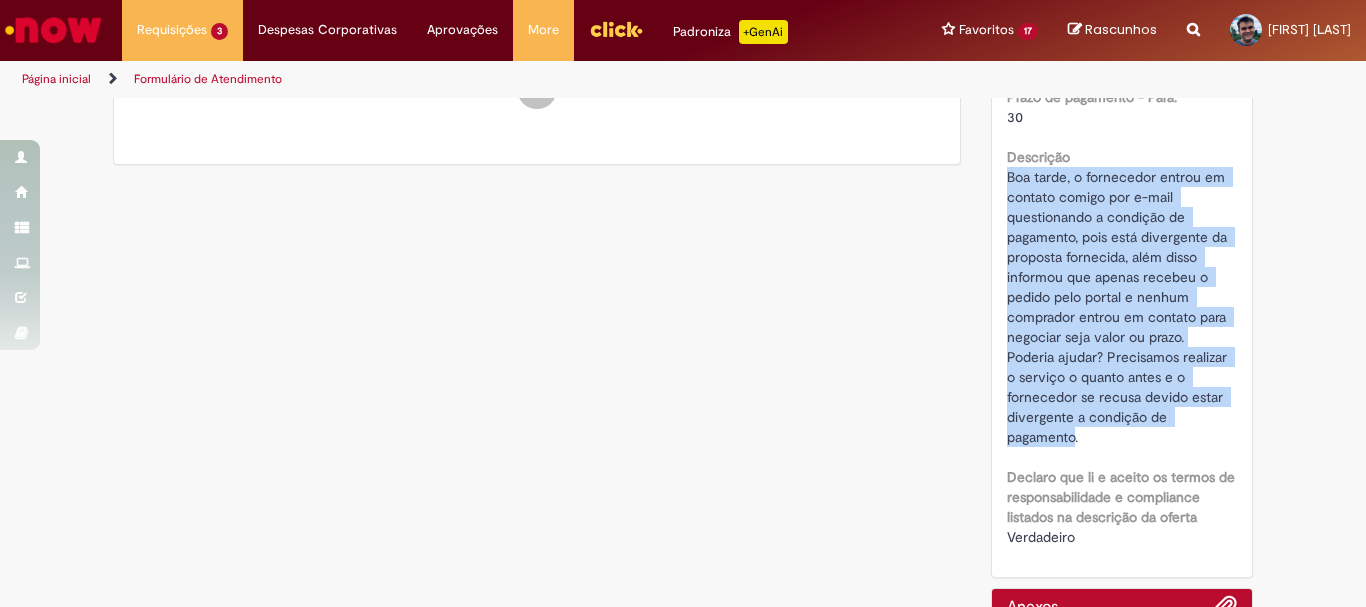 drag, startPoint x: 997, startPoint y: 176, endPoint x: 1069, endPoint y: 433, distance: 266.8951 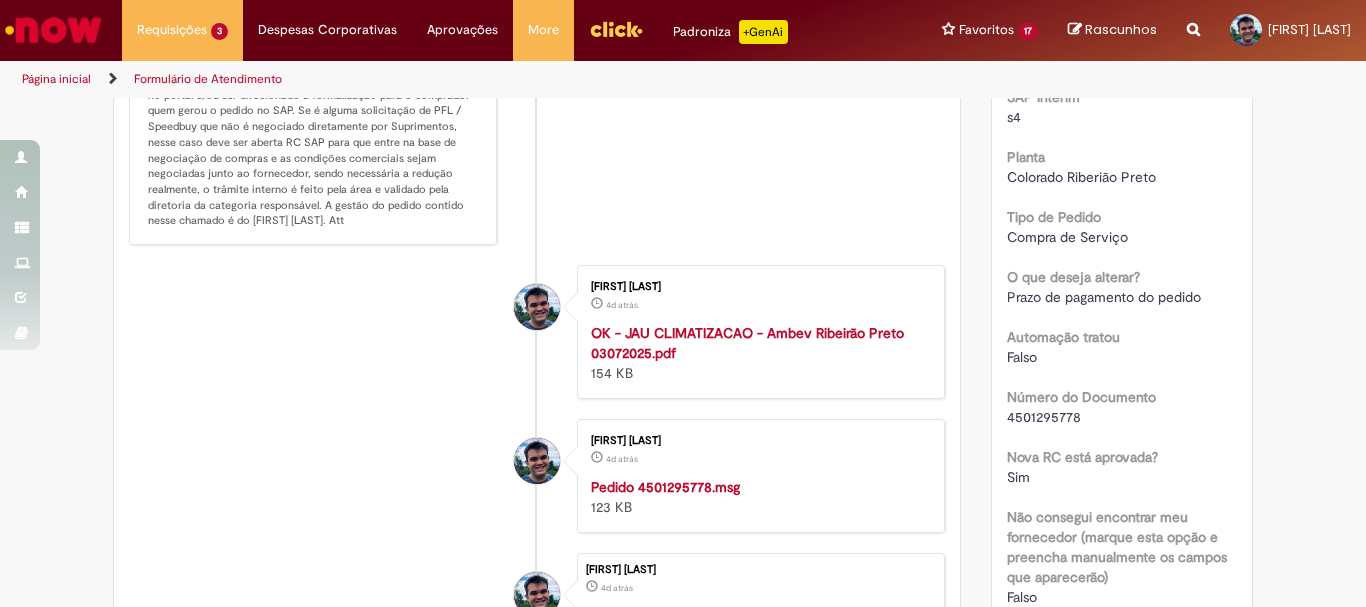 scroll, scrollTop: 0, scrollLeft: 0, axis: both 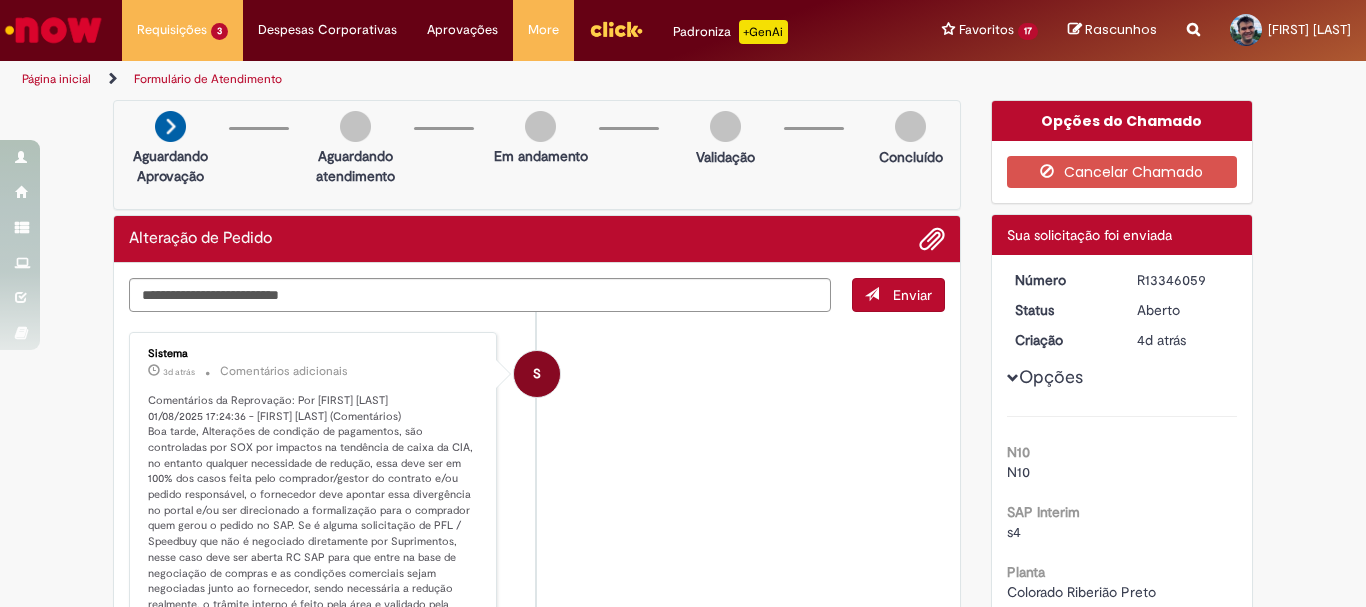 click on "Verificar Código de Barras
Aguardando Aprovação
Aguardando atendimento
Em andamento
Validação
Concluído
Alteração de Pedido
Enviar
S
Sistema
3d atrás 3 dias atrás     Comentários adicionais" at bounding box center [683, 1016] 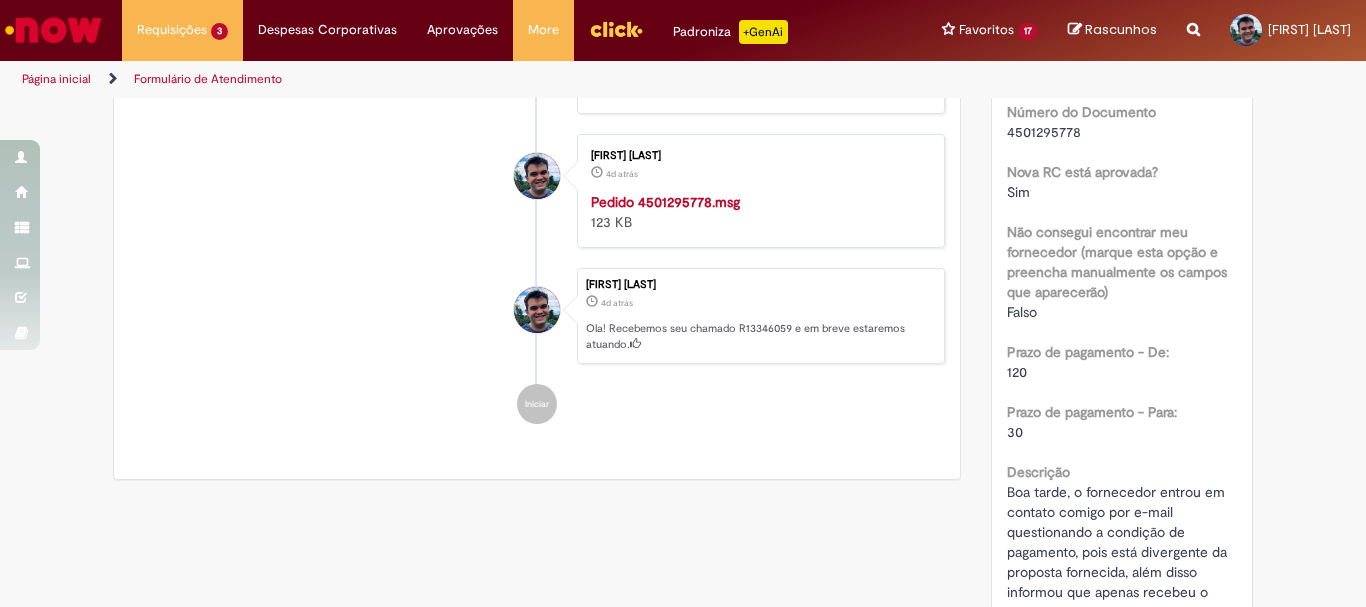 scroll, scrollTop: 600, scrollLeft: 0, axis: vertical 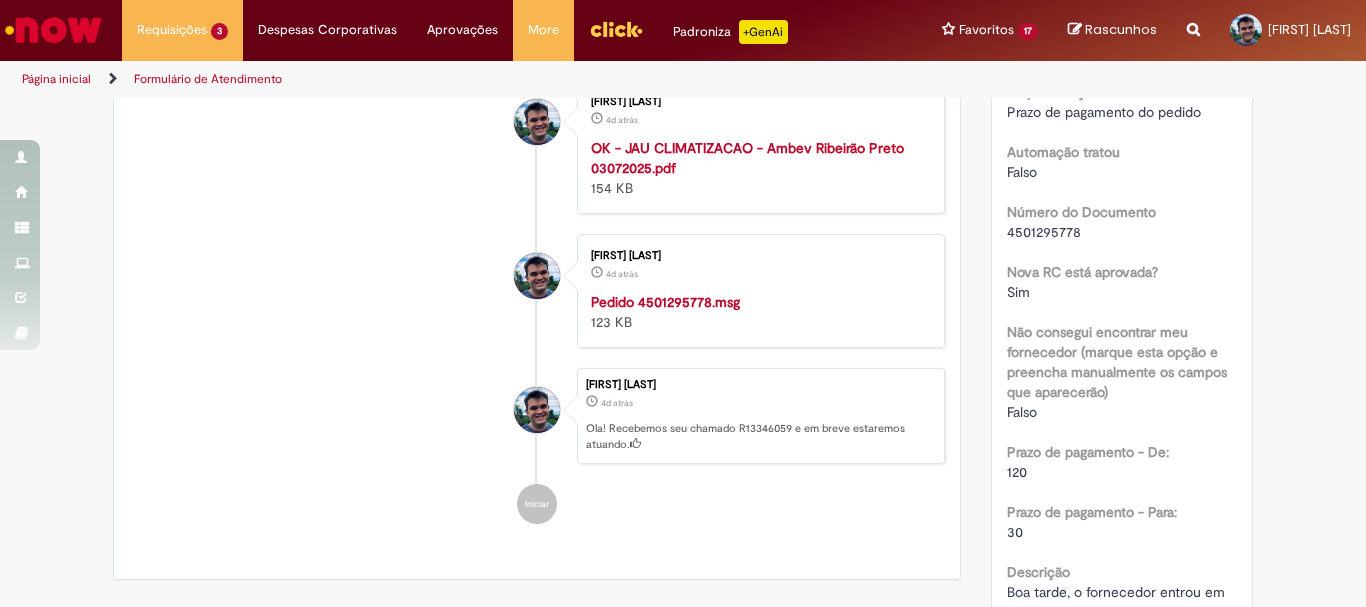 click on "Pedido 4501295778.msg" at bounding box center (665, 302) 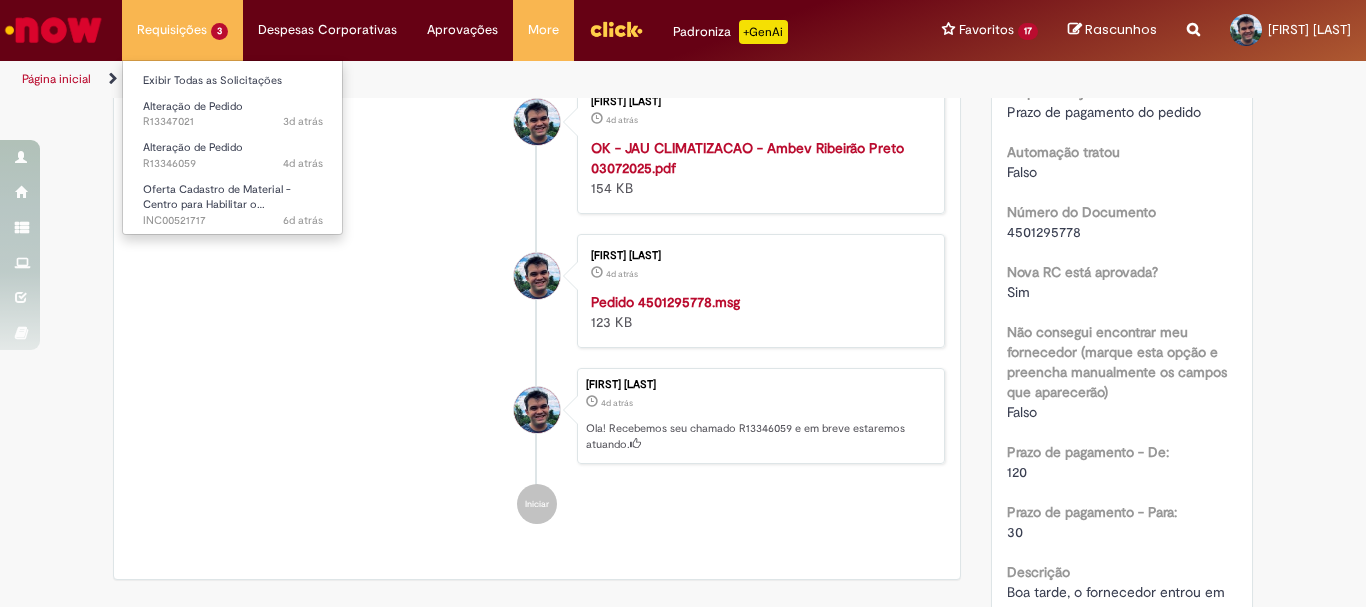 click on "Requisições   3
Exibir Todas as Solicitações
Alteração de Pedido
3d atrás 3 dias atrás  R13347021
Alteração de Pedido
4d atrás 4 dias atrás  R13346059
Oferta Cadastro de Material - Centro para Habilitar o…
6d atrás 6 dias atrás  INC00521717" at bounding box center (182, 30) 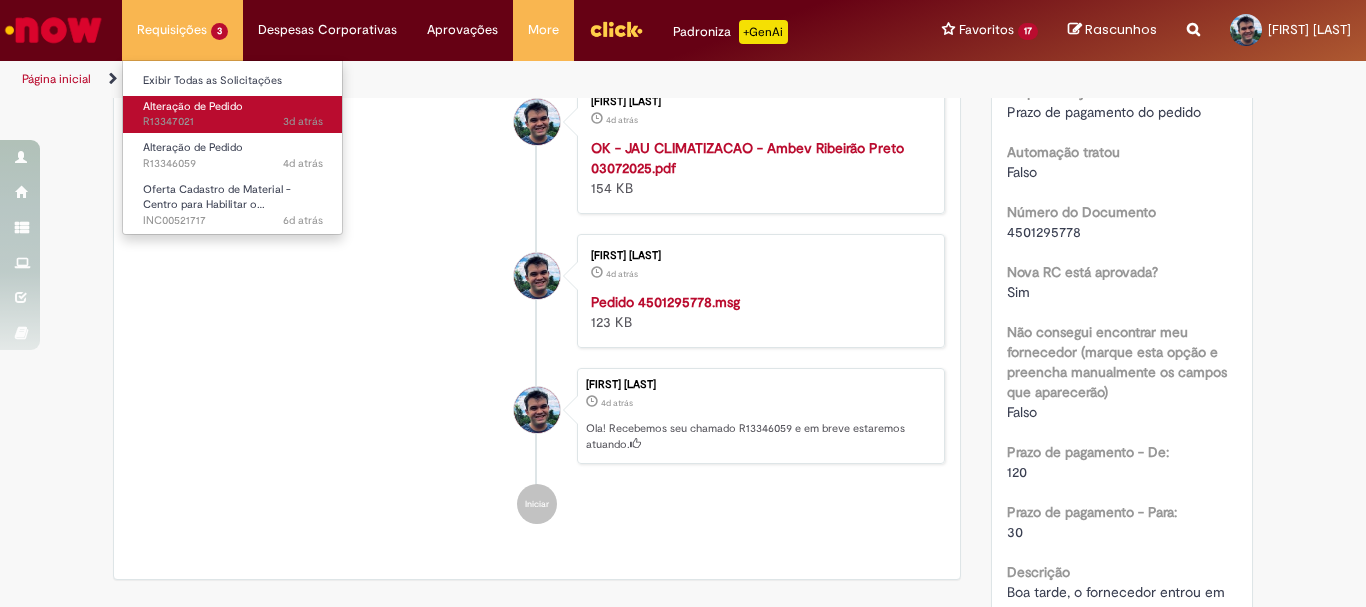 click on "Alteração de Pedido" at bounding box center (193, 106) 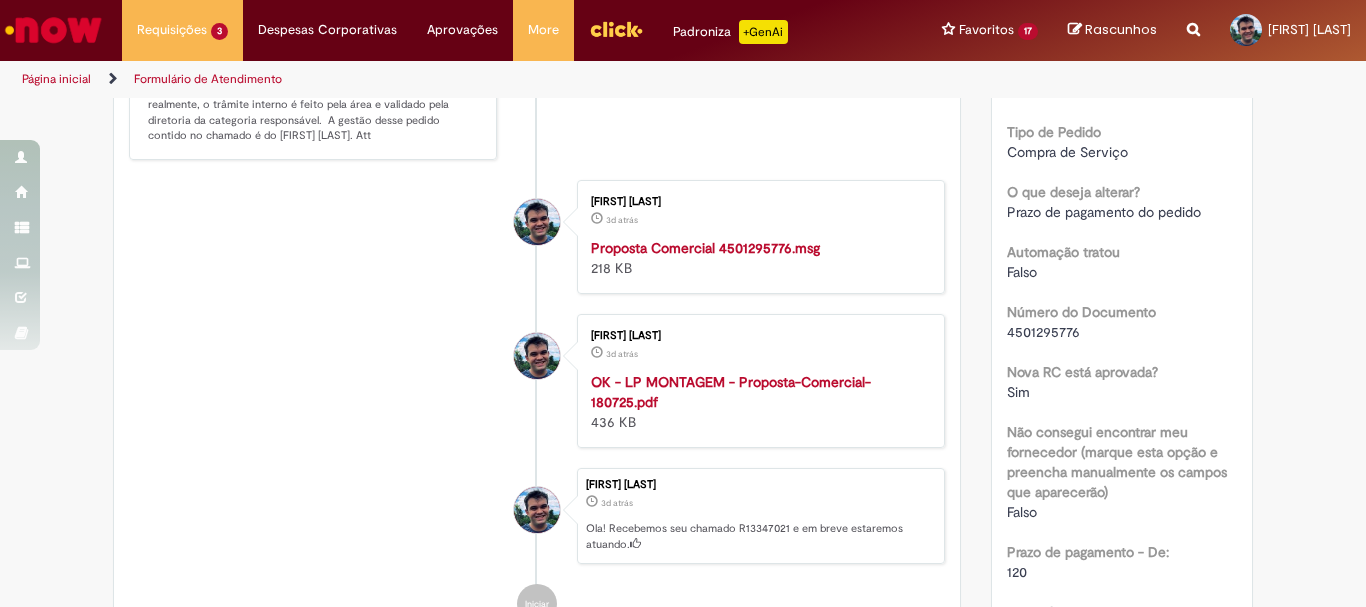 scroll, scrollTop: 615, scrollLeft: 0, axis: vertical 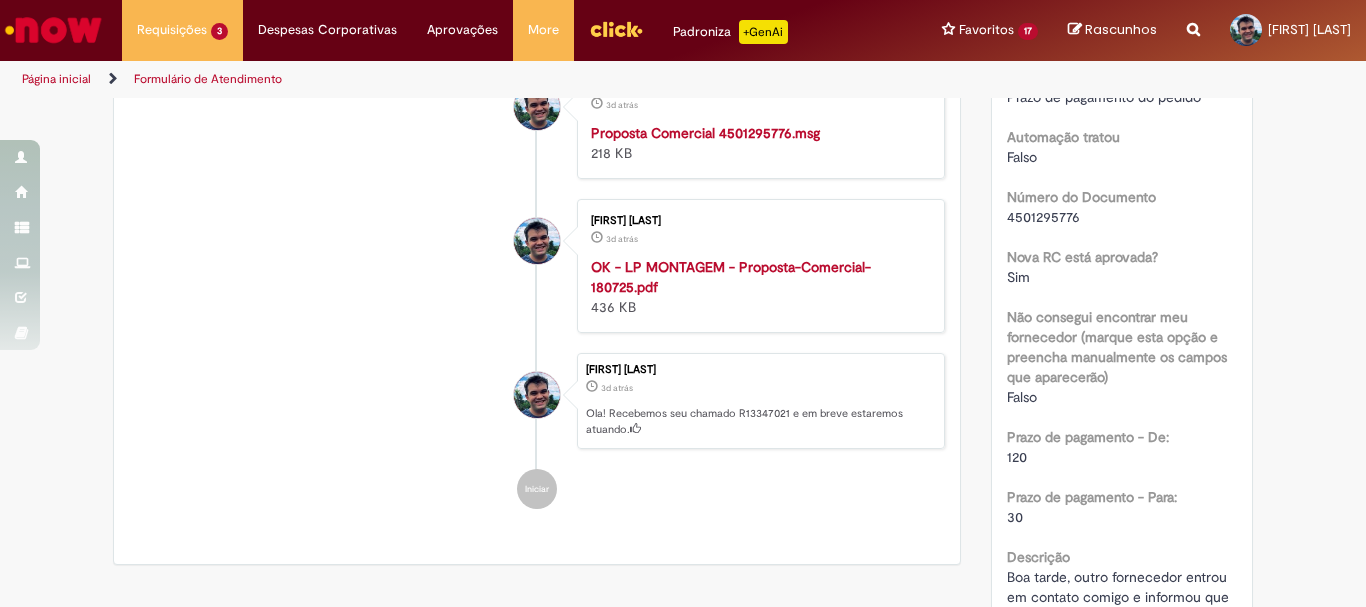 click on "Proposta Comercial 4501295776.msg" at bounding box center (705, 133) 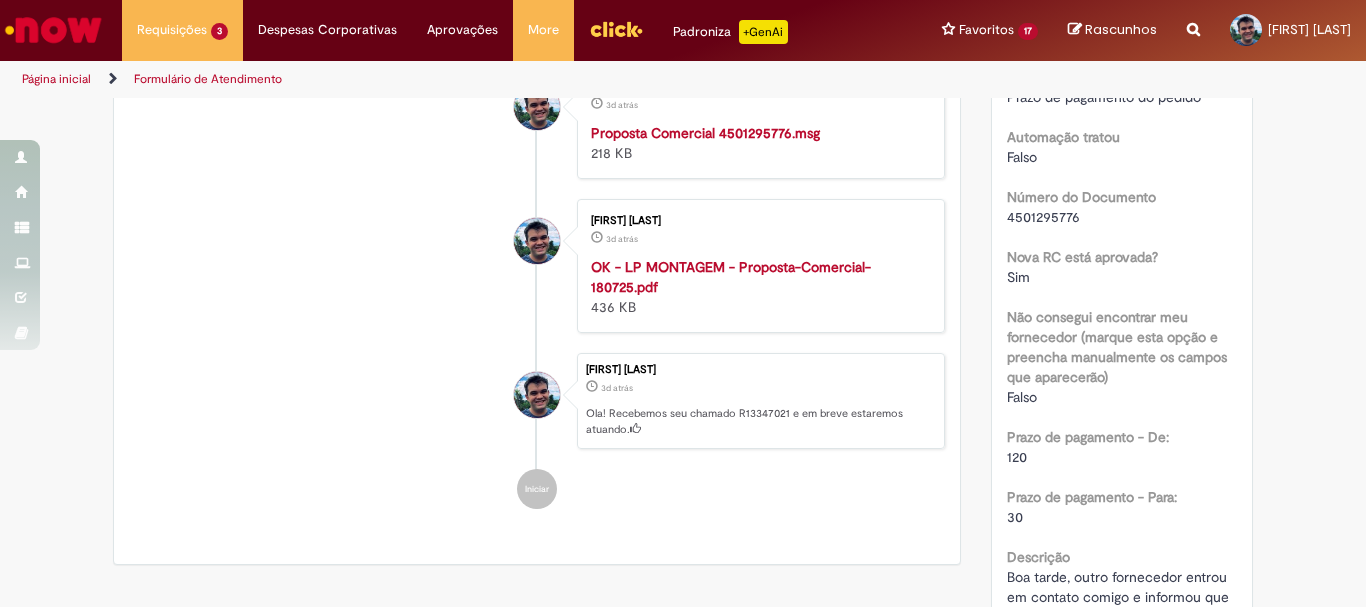 scroll, scrollTop: 0, scrollLeft: 0, axis: both 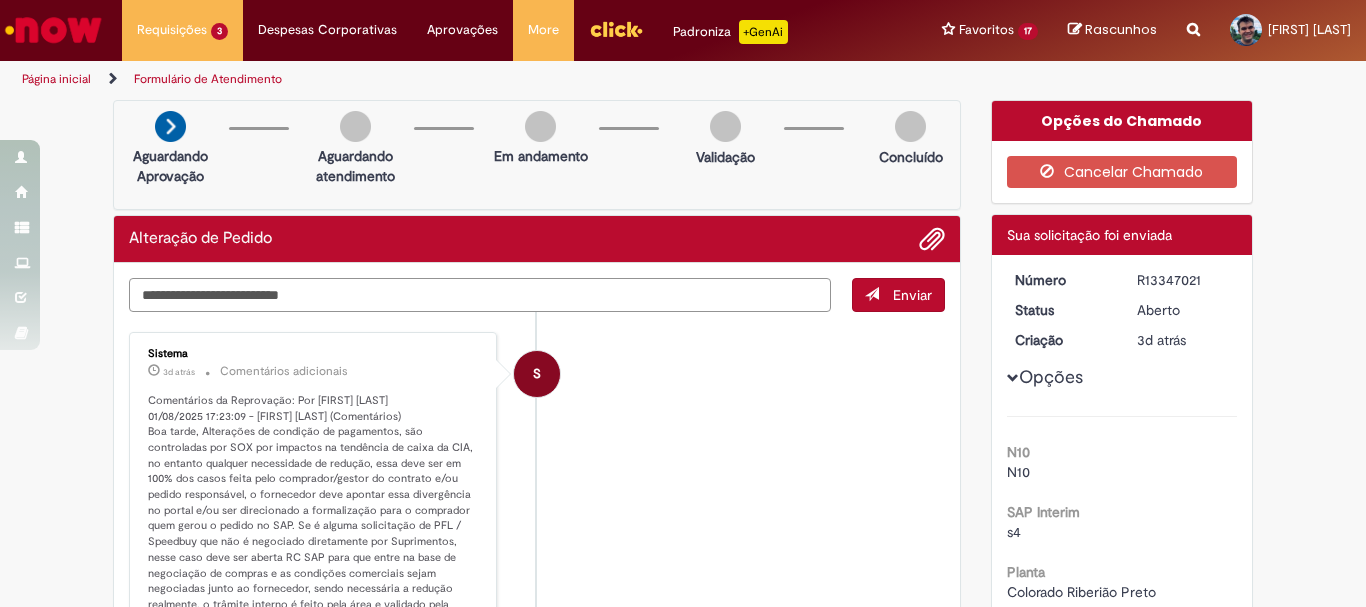 click at bounding box center (480, 295) 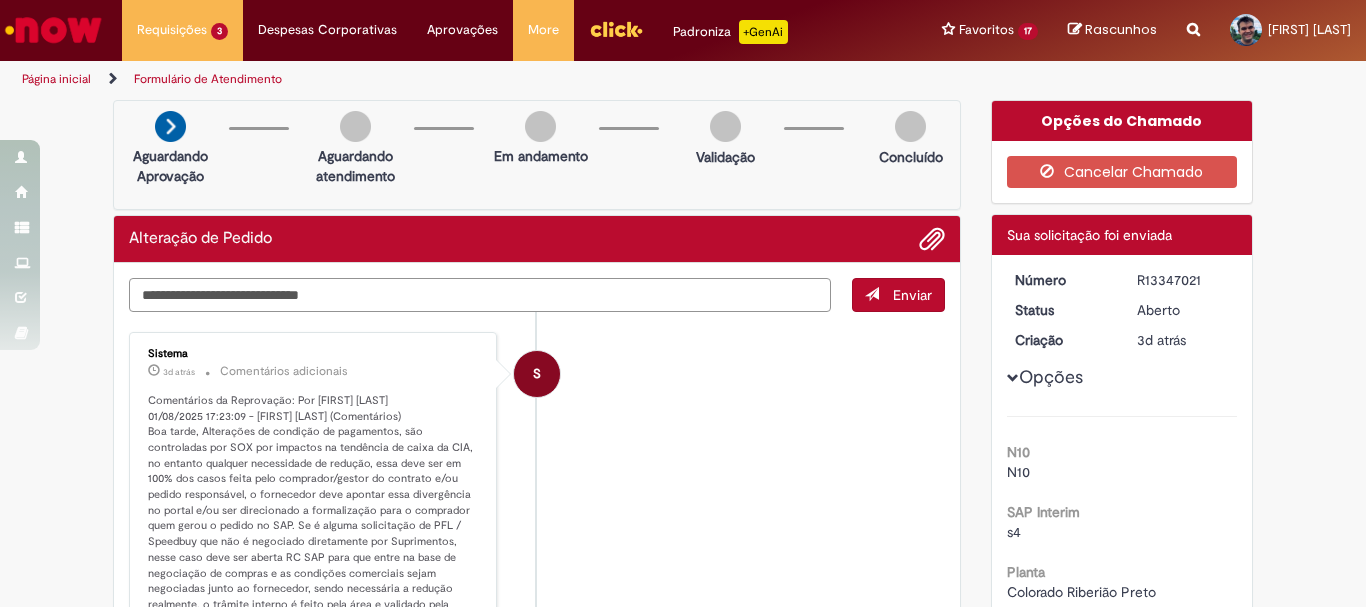 type on "**********" 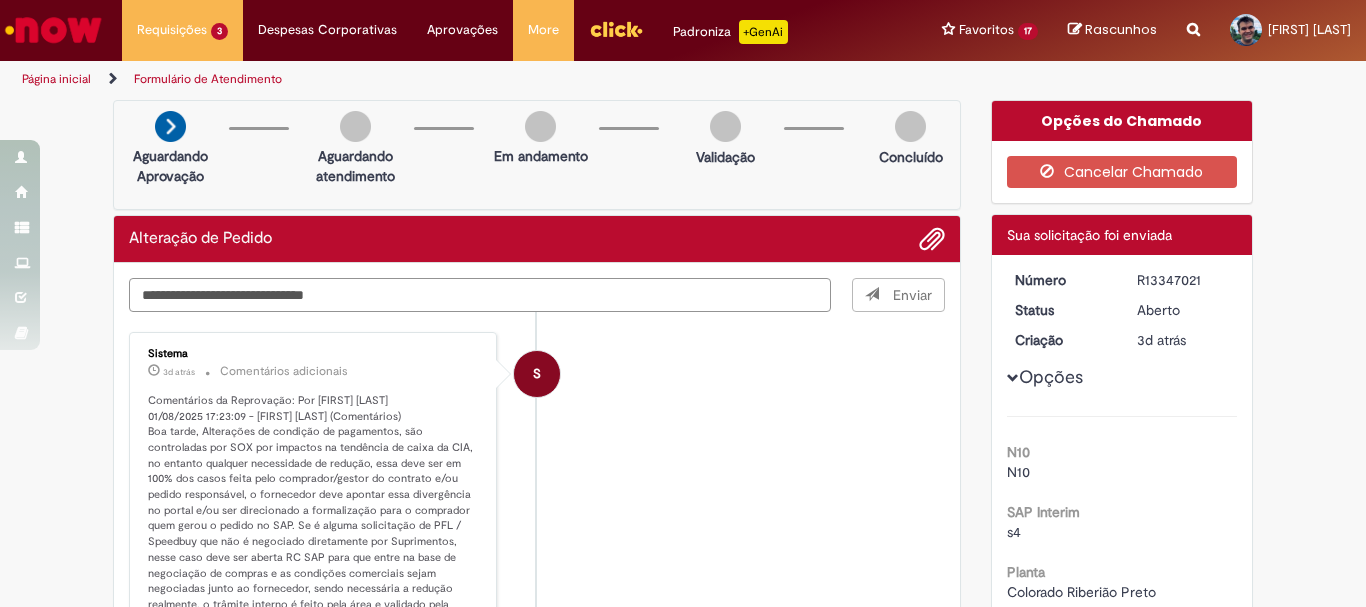 type 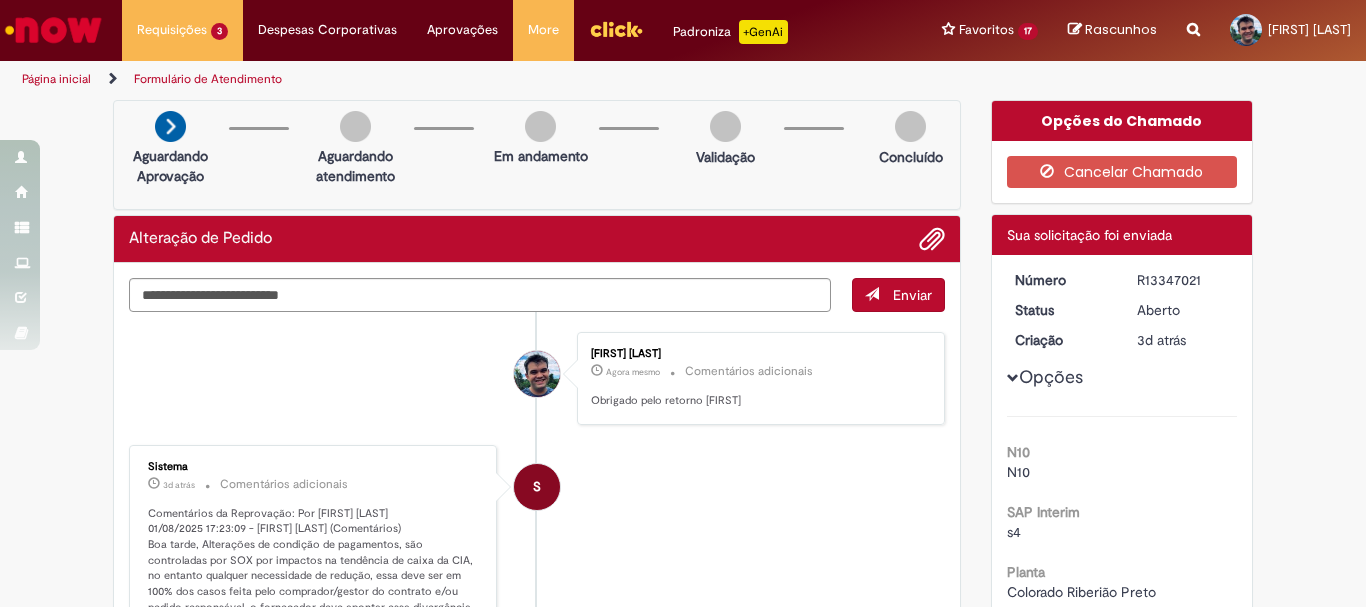 drag, startPoint x: 745, startPoint y: 400, endPoint x: 583, endPoint y: 402, distance: 162.01234 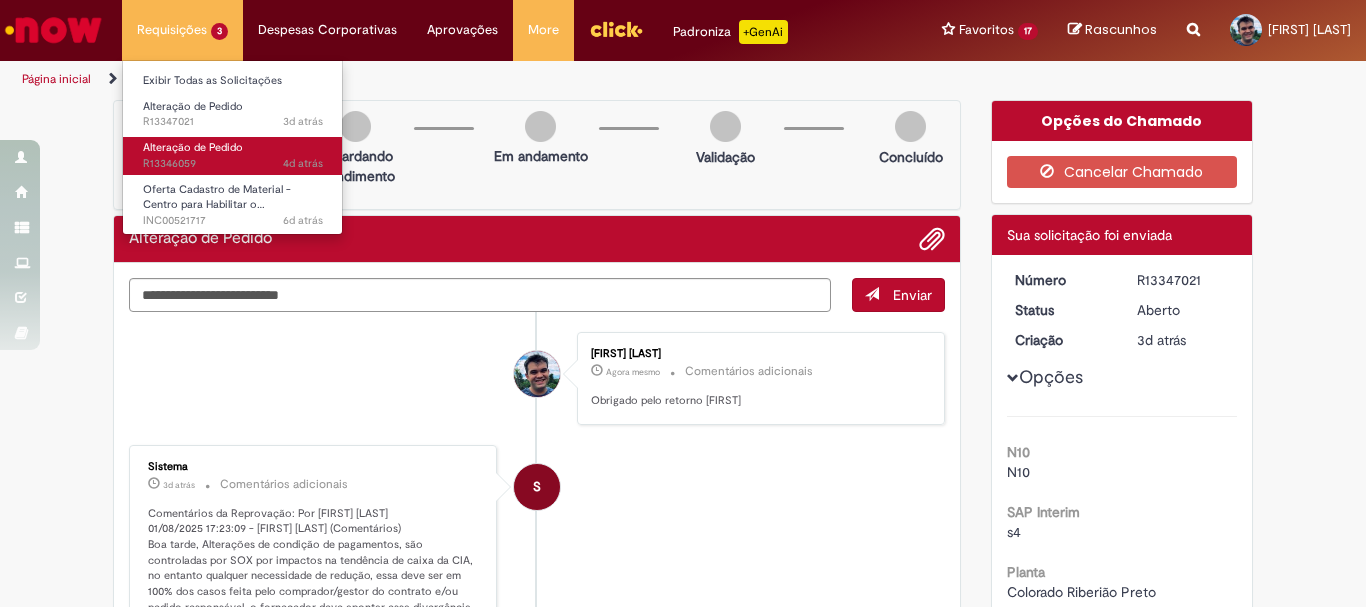 click on "Alteração de Pedido" at bounding box center (193, 147) 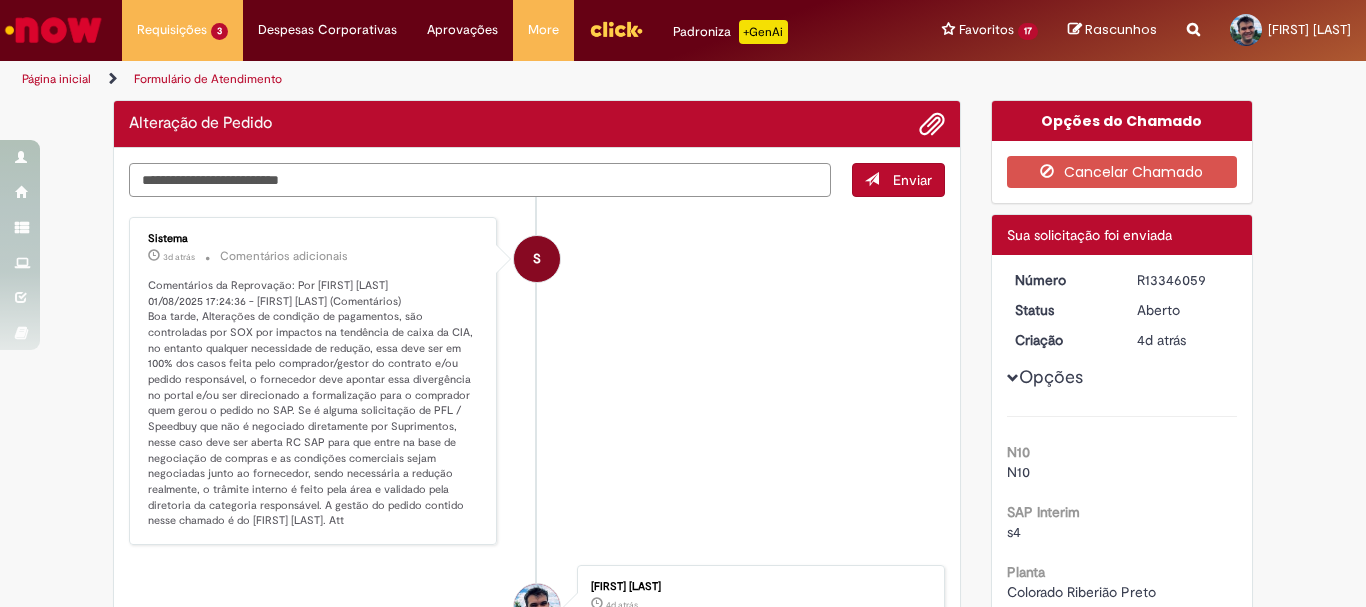 click at bounding box center [480, 180] 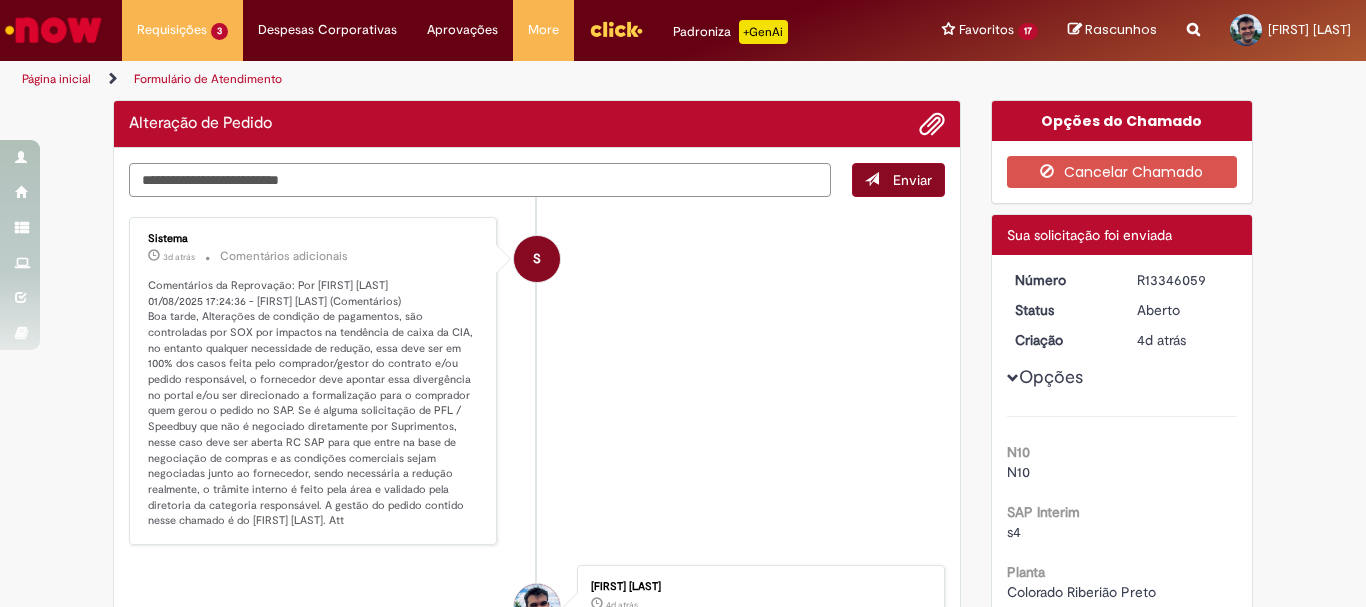 paste on "**********" 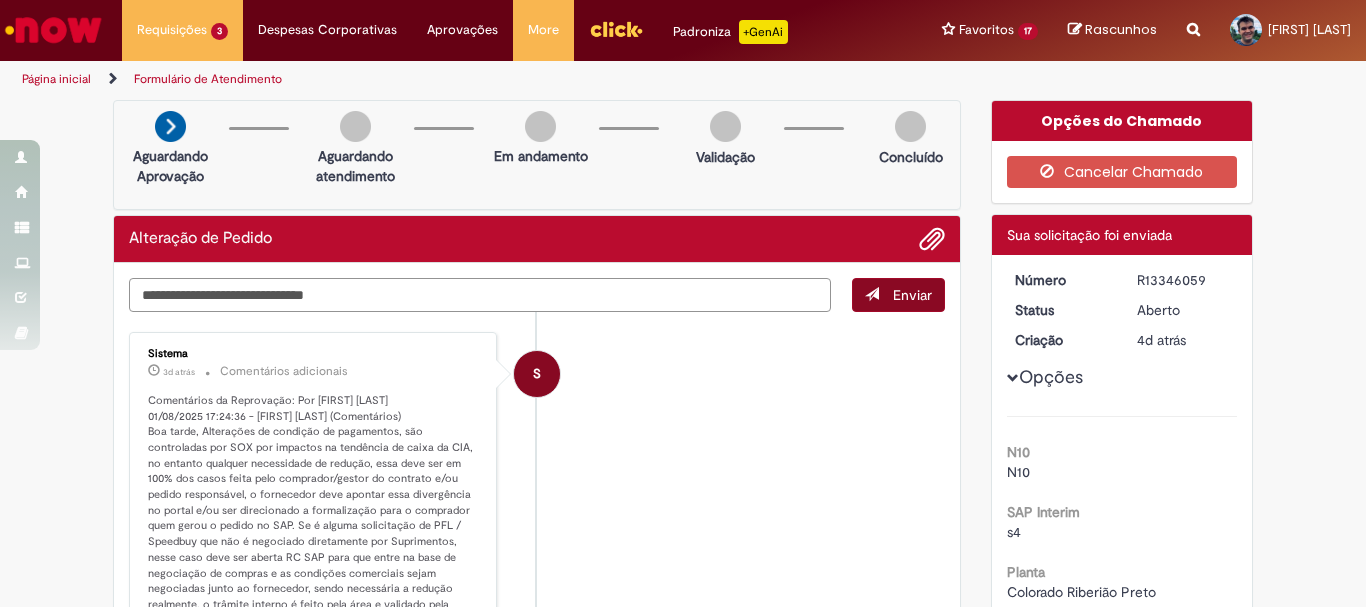 type on "**********" 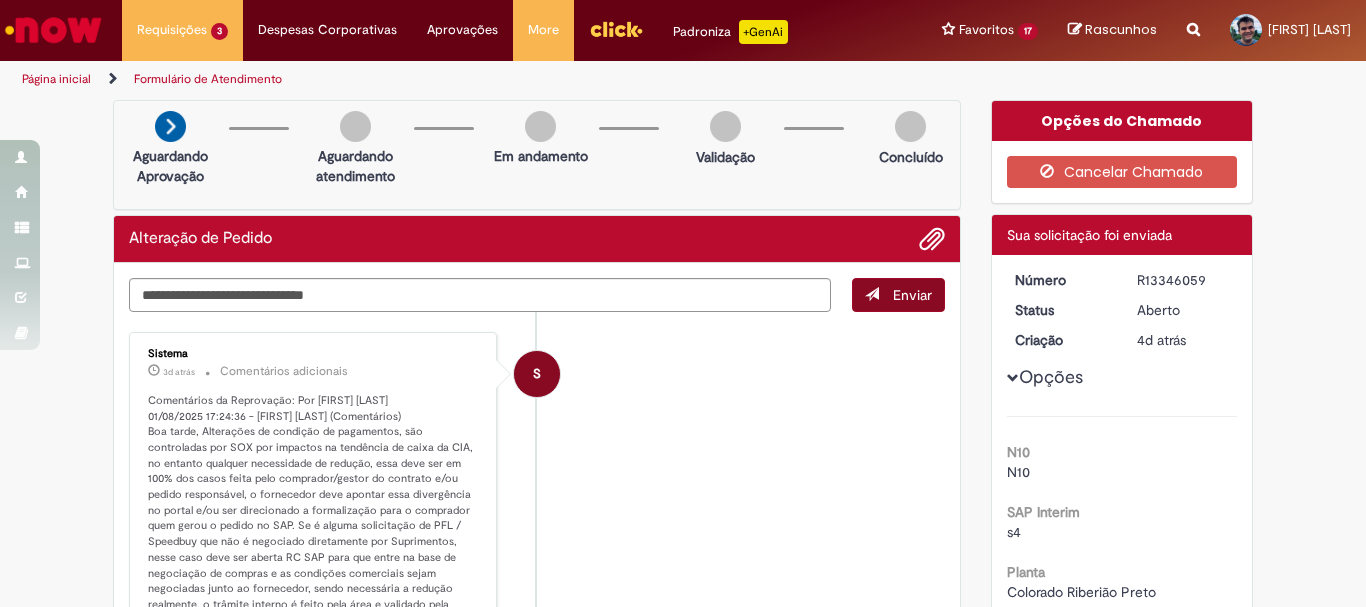 click on "Aguardando Aprovação
Aguardando atendimento
Em andamento
Validação
Concluído" at bounding box center [537, 155] 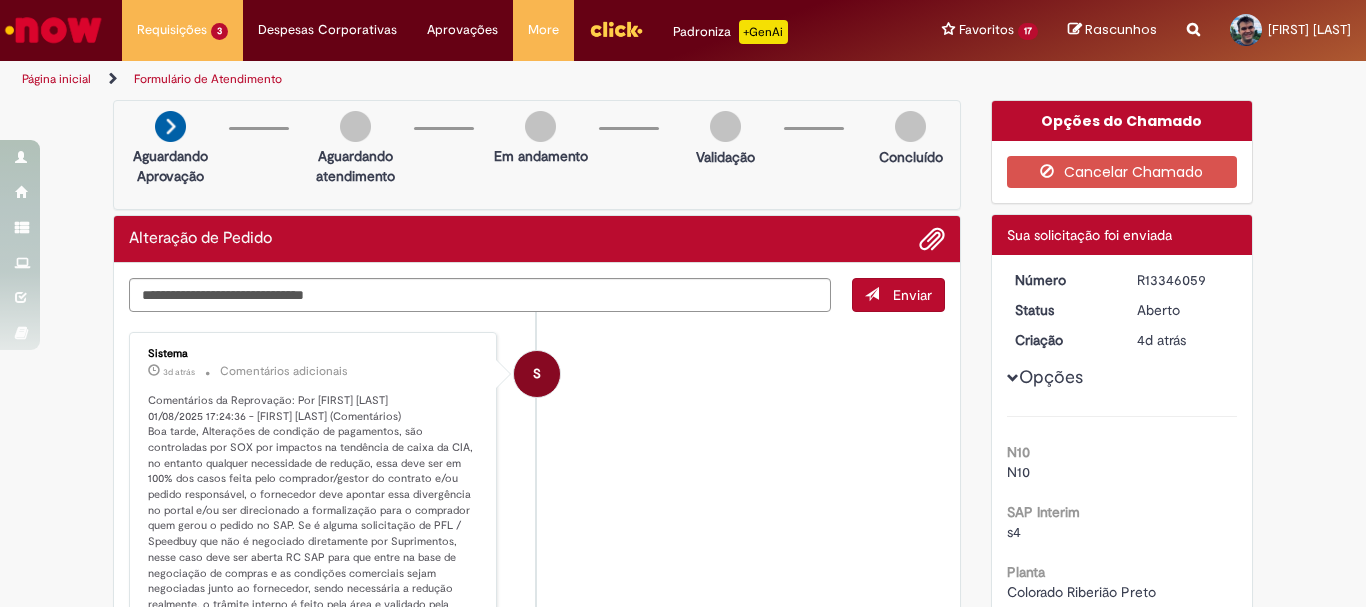 click on "Enviar" at bounding box center [898, 295] 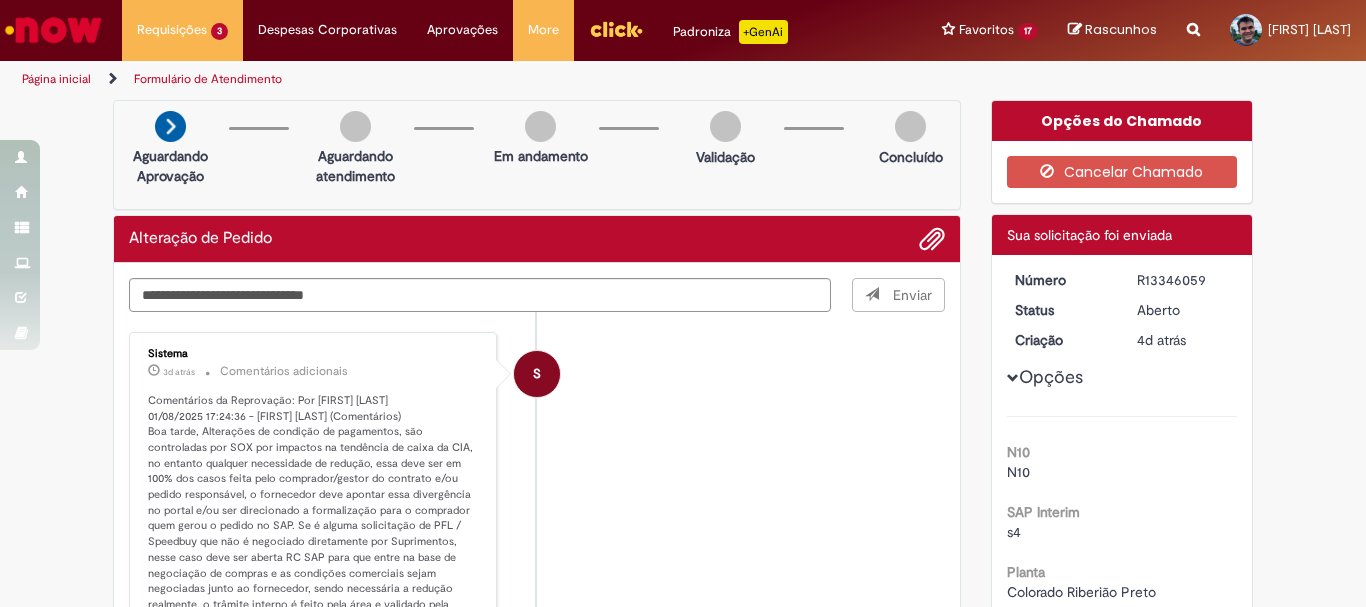 type 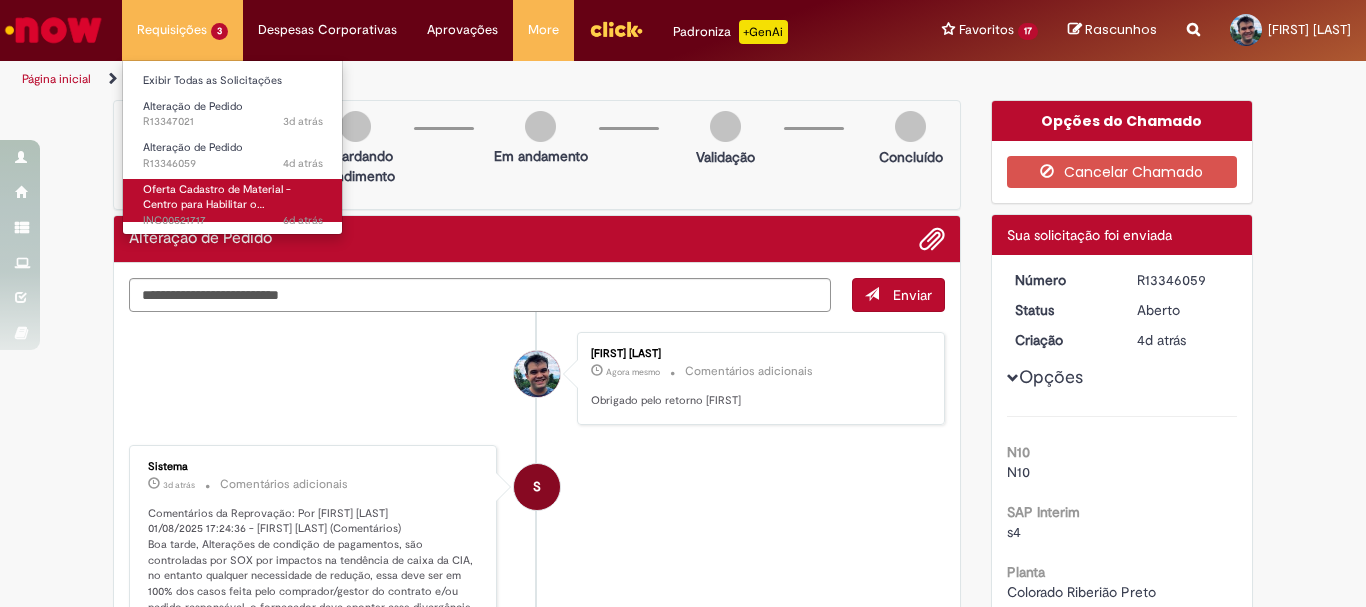 click on "Oferta Cadastro de Material - Centro para Habilitar o…" at bounding box center [217, 197] 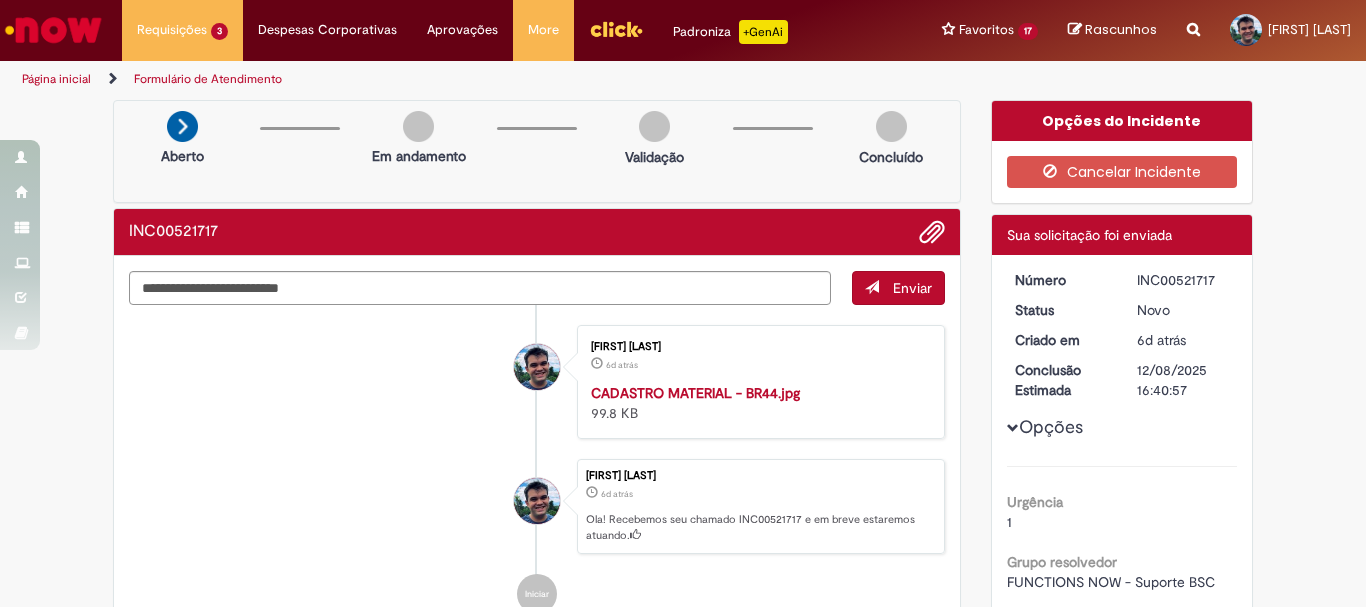click at bounding box center (53, 30) 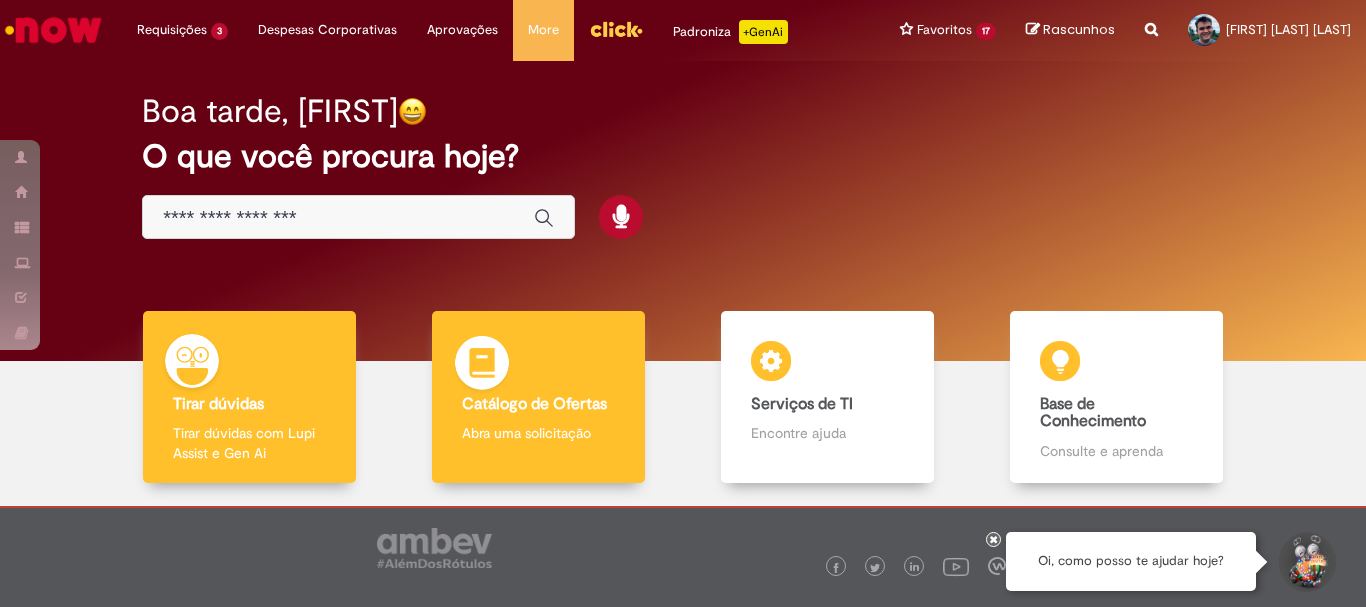 scroll, scrollTop: 0, scrollLeft: 0, axis: both 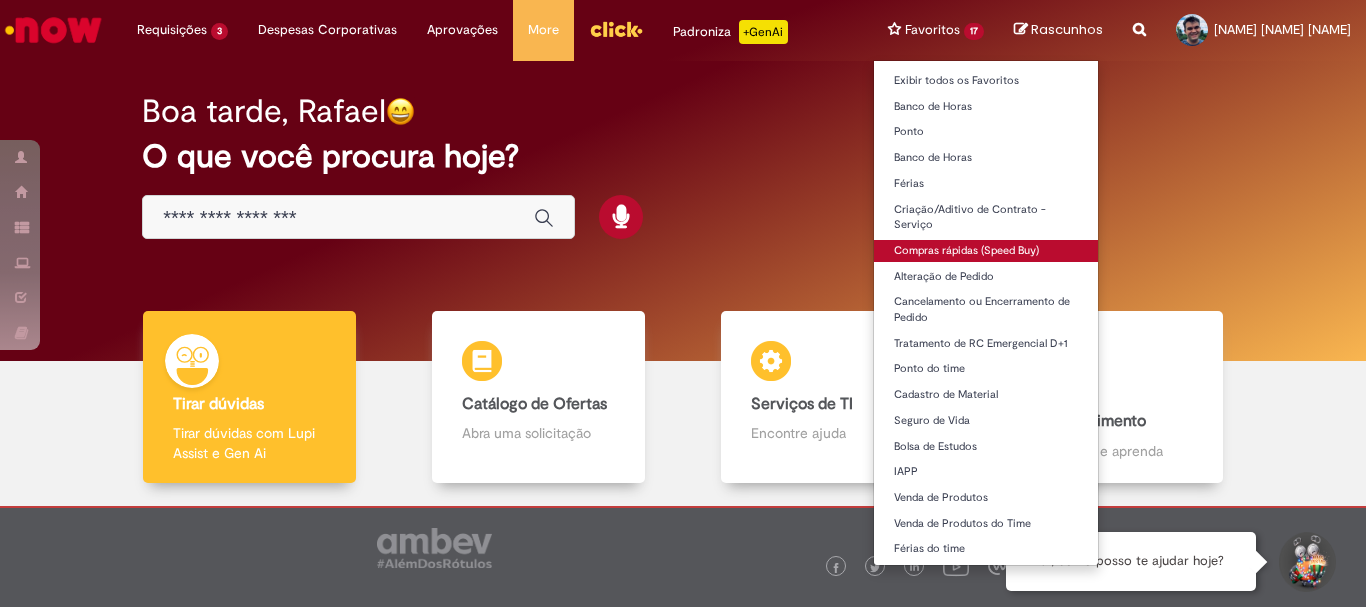 click on "Compras rápidas (Speed Buy)" at bounding box center [986, 251] 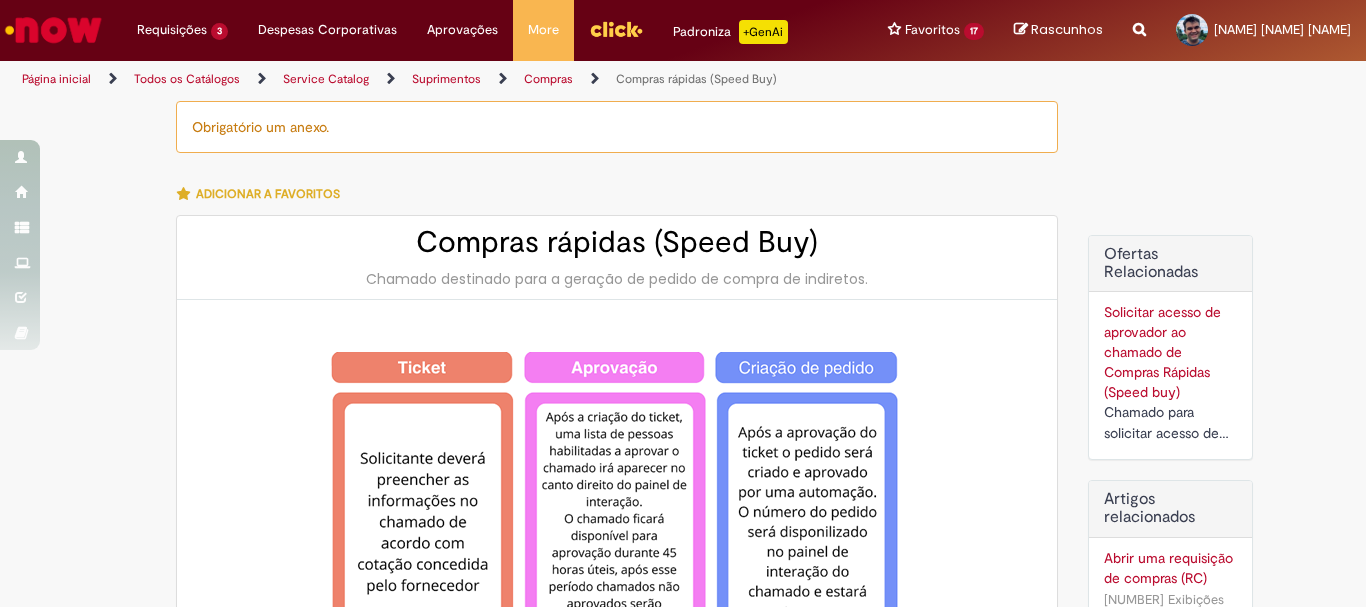 type on "********" 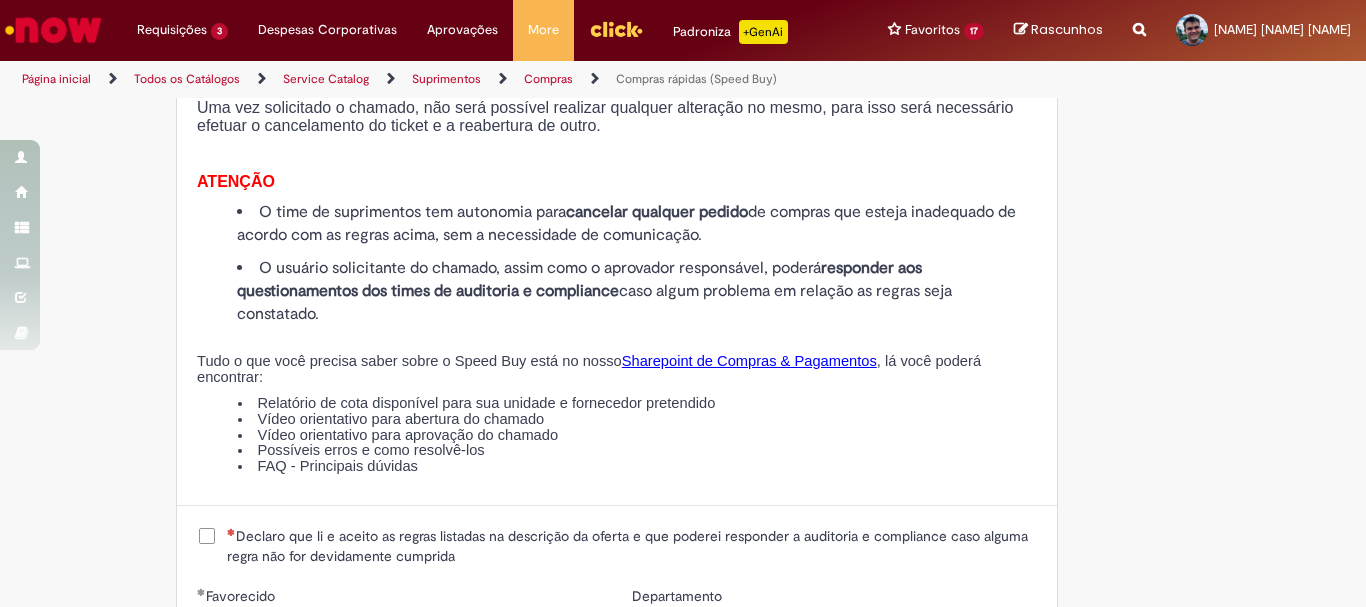 scroll, scrollTop: 2400, scrollLeft: 0, axis: vertical 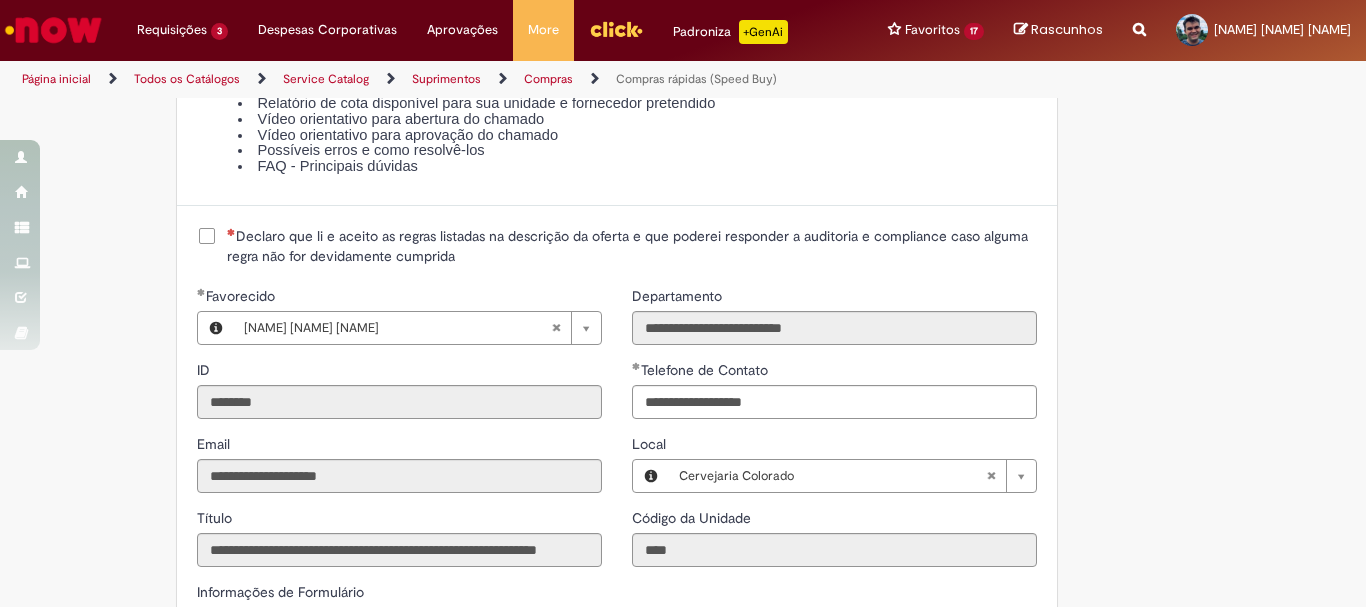 click on "Declaro que li e aceito as regras listadas na descrição da oferta e que poderei responder a auditoria e compliance caso alguma regra não for devidamente cumprida" at bounding box center [632, 246] 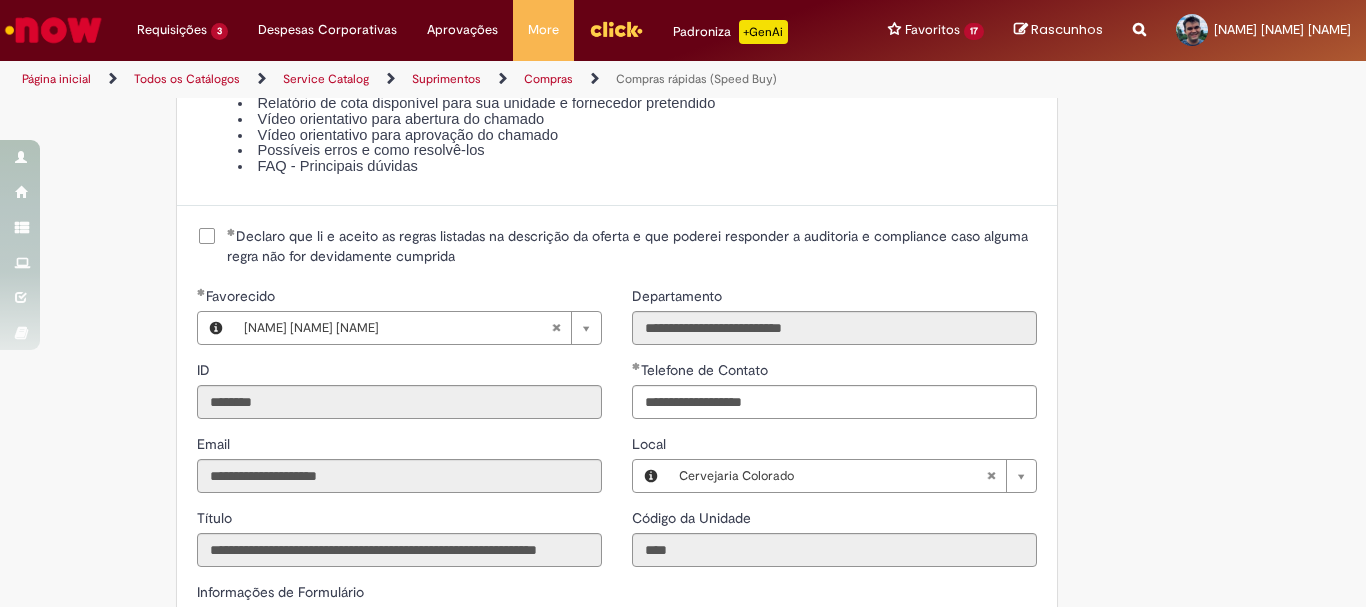 scroll, scrollTop: 2800, scrollLeft: 0, axis: vertical 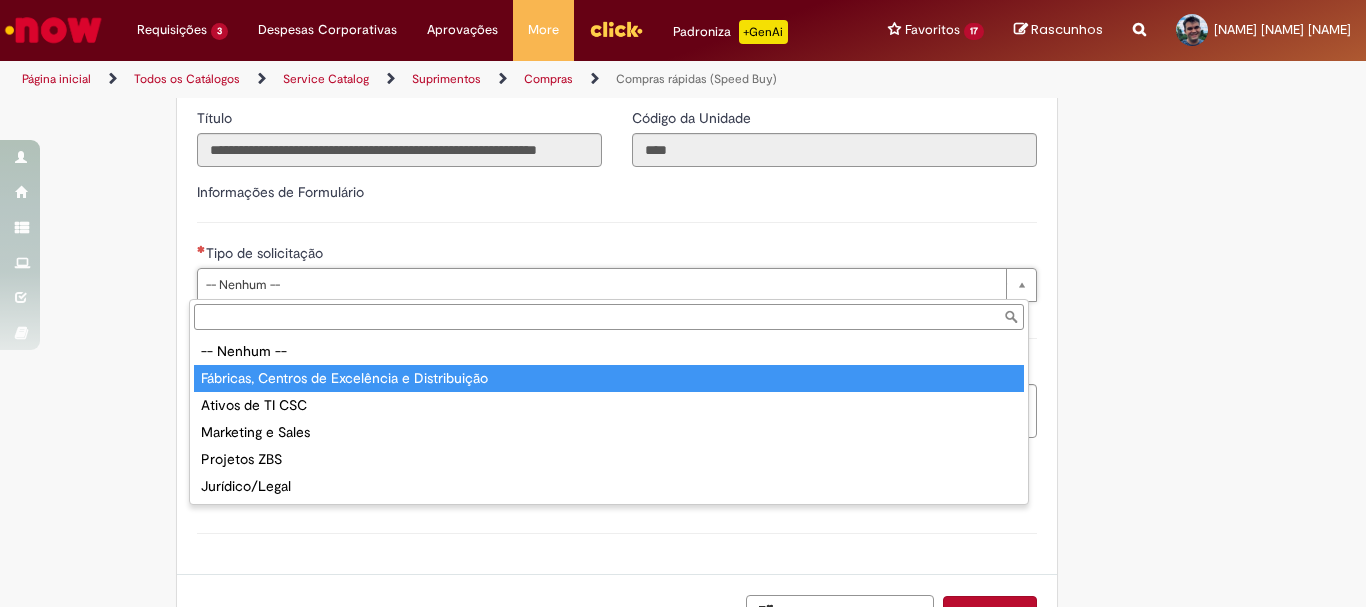 type on "**********" 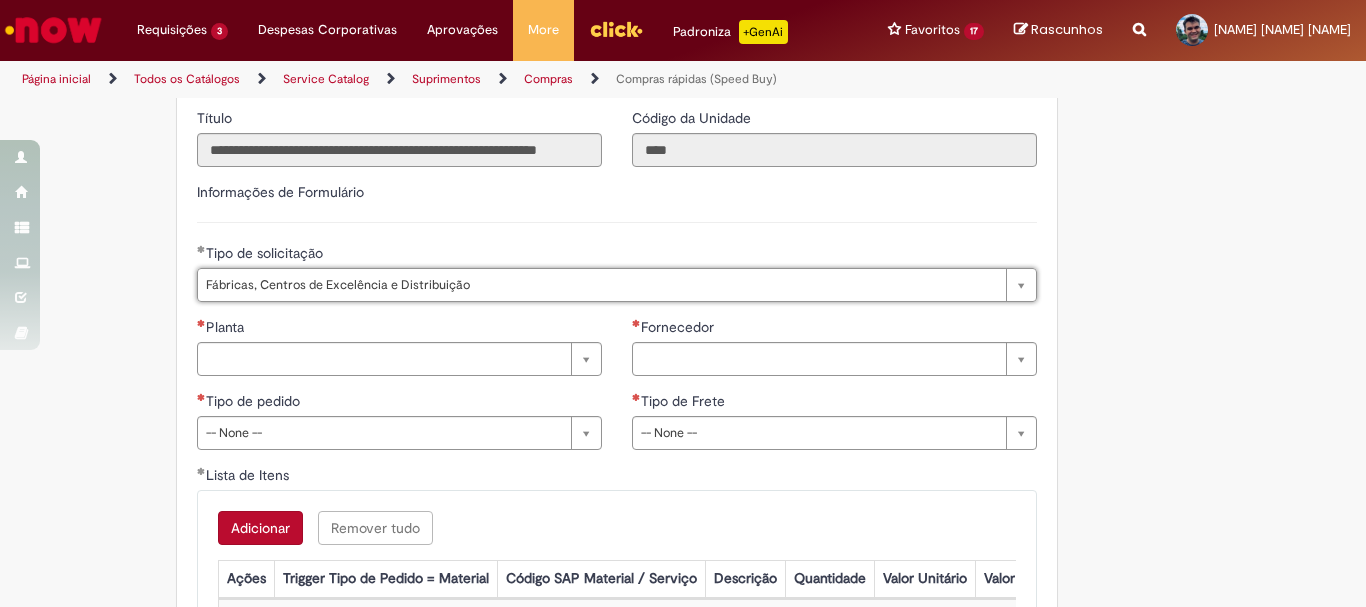 click on "Obrigatório um anexo.
Adicionar a Favoritos
Compras rápidas (Speed Buy)
Chamado destinado para a geração de pedido de compra de indiretos.
O Speed buy é a ferramenta oficial para a geração de pedidos de compra que atenda aos seguintes requisitos:
Compras de material e serviço indiretos
Compras inferiores a R$13.000 *
Compras com fornecedores nacionais
Compras de material sem contrato ativo no SAP para o centro solicitado
* Essa cota é referente ao tipo de solicitação padrão de Speed buy. Os chamados com cotas especiais podem possuir valores divergentes.
Regras de Utilização
No campo “Tipo de Solicitação” selecionar a opção correspondente a sua unidade de negócio.
Solicitação Padrão de Speed buy:
Fábricas, centros de Excelência e de Distribuição:  habilitado para todos usuários ambev
Cotas especiais de Speed buy:" at bounding box center (585, -744) 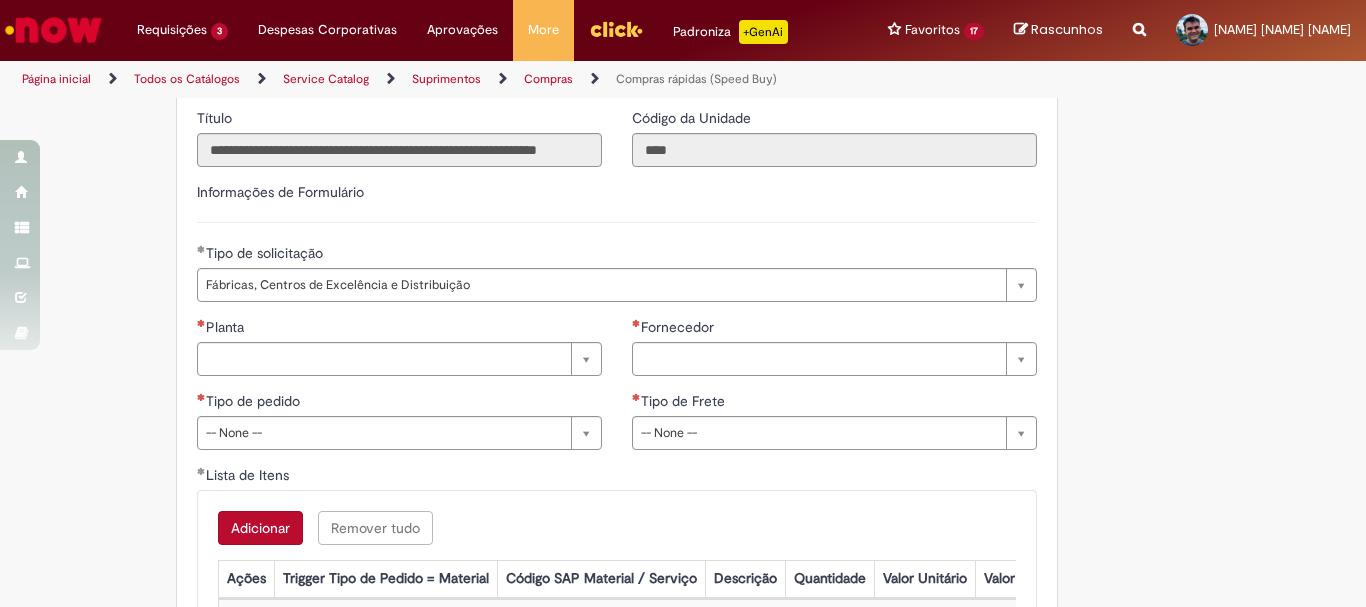 scroll, scrollTop: 3000, scrollLeft: 0, axis: vertical 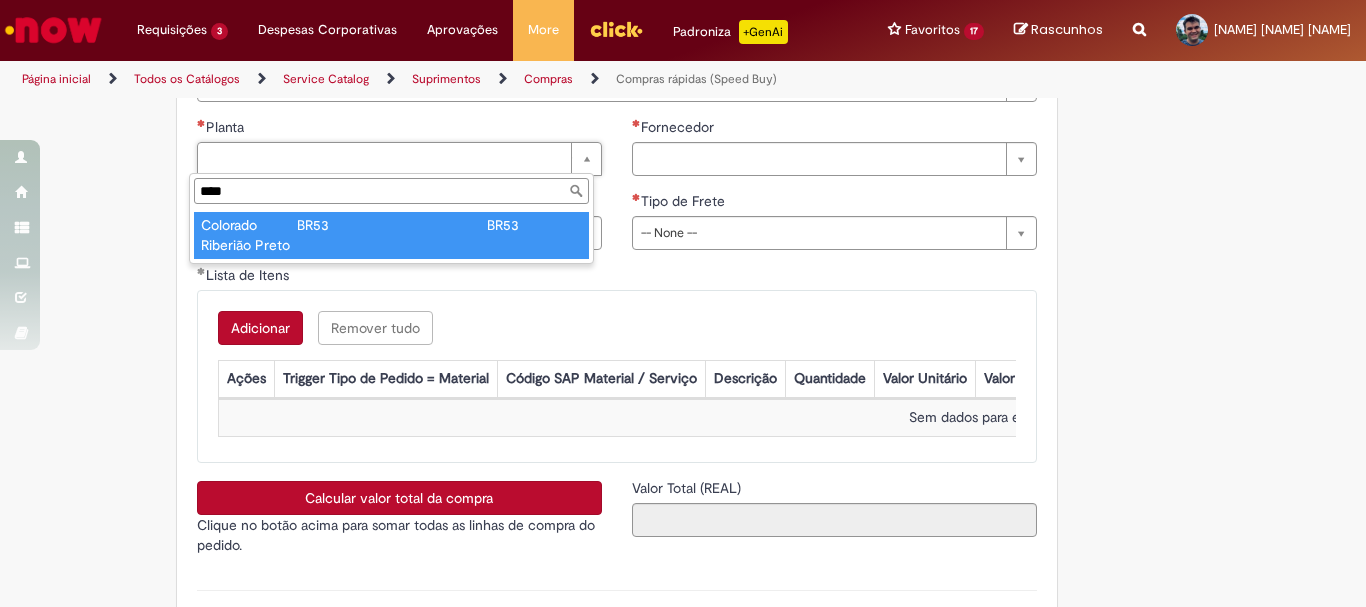 type on "****" 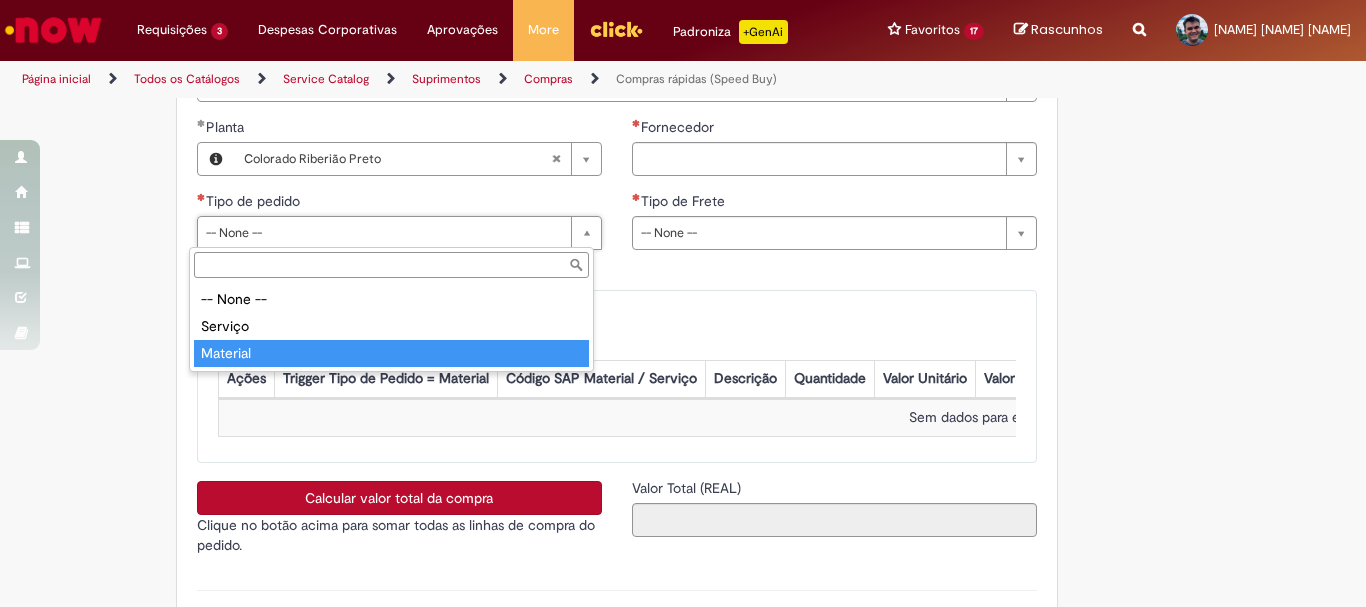 type on "********" 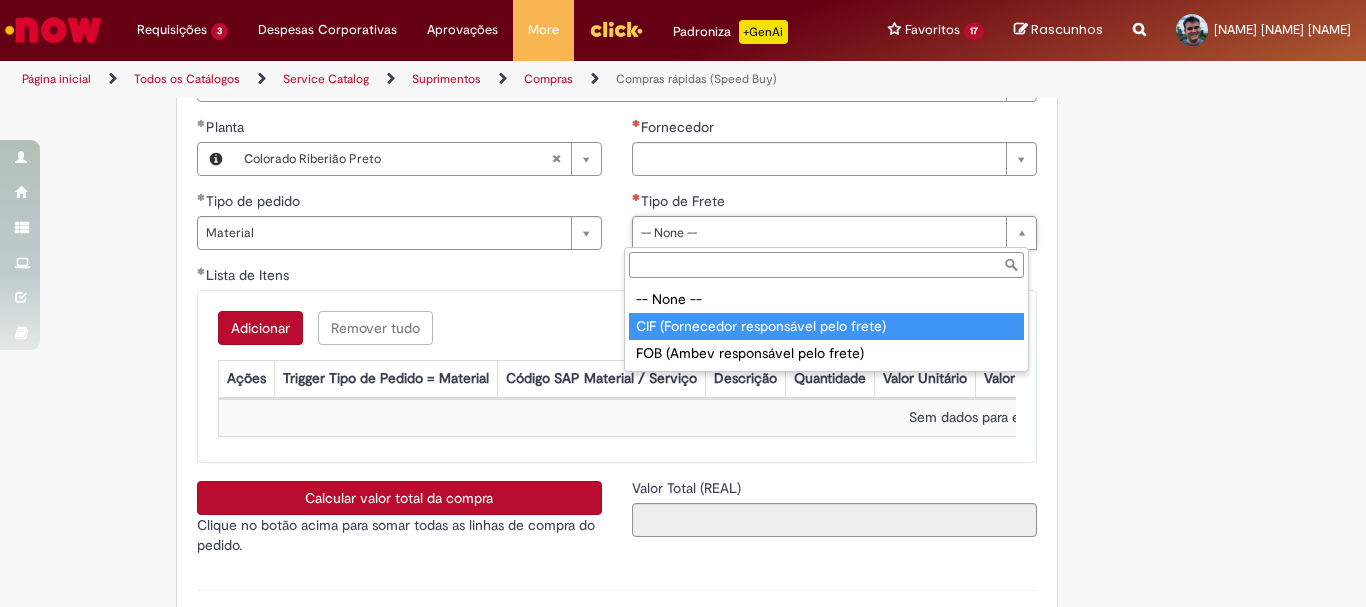 type on "**********" 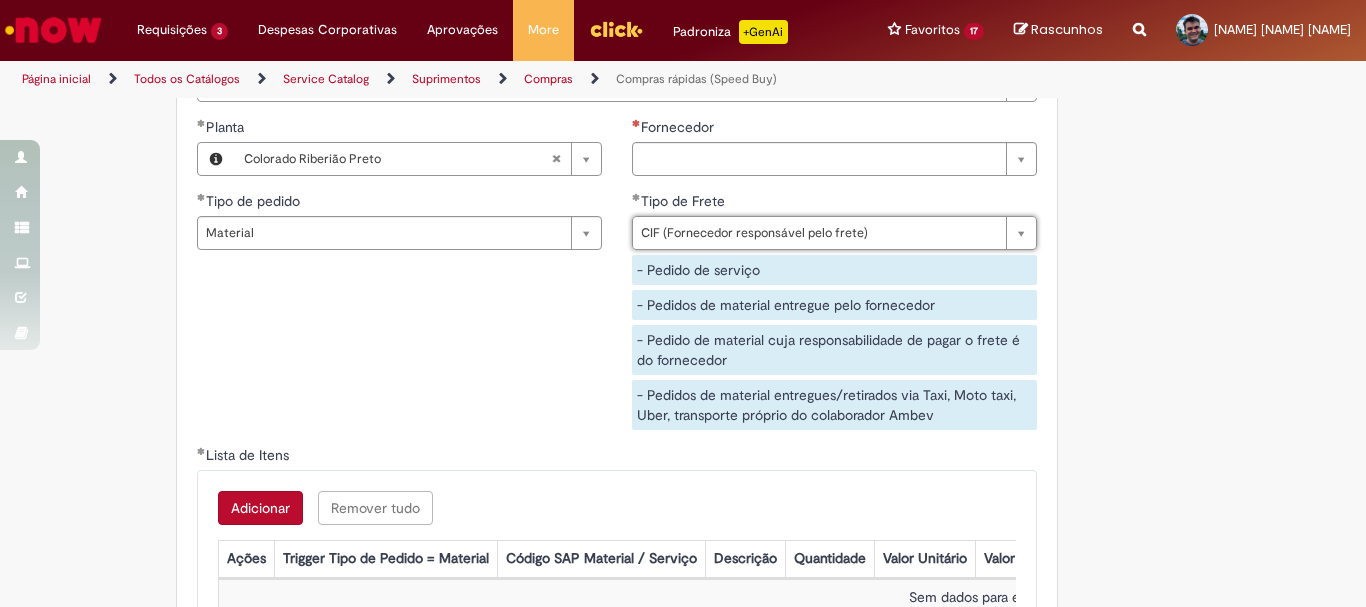 click on "Obrigatório um anexo.
Adicionar a Favoritos
Compras rápidas (Speed Buy)
Chamado destinado para a geração de pedido de compra de indiretos.
O Speed buy é a ferramenta oficial para a geração de pedidos de compra que atenda aos seguintes requisitos:
Compras de material e serviço indiretos
Compras inferiores a R$13.000 *
Compras com fornecedores nacionais
Compras de material sem contrato ativo no SAP para o centro solicitado
* Essa cota é referente ao tipo de solicitação padrão de Speed buy. Os chamados com cotas especiais podem possuir valores divergentes.
Regras de Utilização
No campo “Tipo de Solicitação” selecionar a opção correspondente a sua unidade de negócio.
Solicitação Padrão de Speed buy:
Fábricas, centros de Excelência e de Distribuição:  habilitado para todos usuários ambev
Ativos   de TI:" at bounding box center [683, -854] 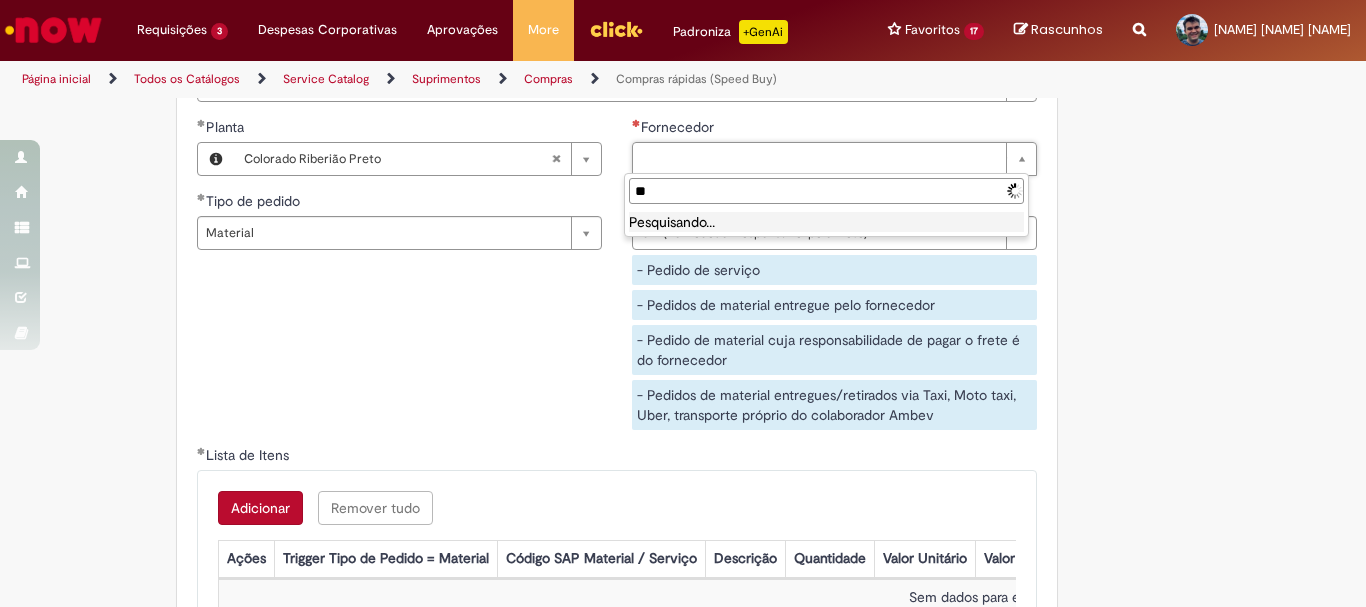 type on "*" 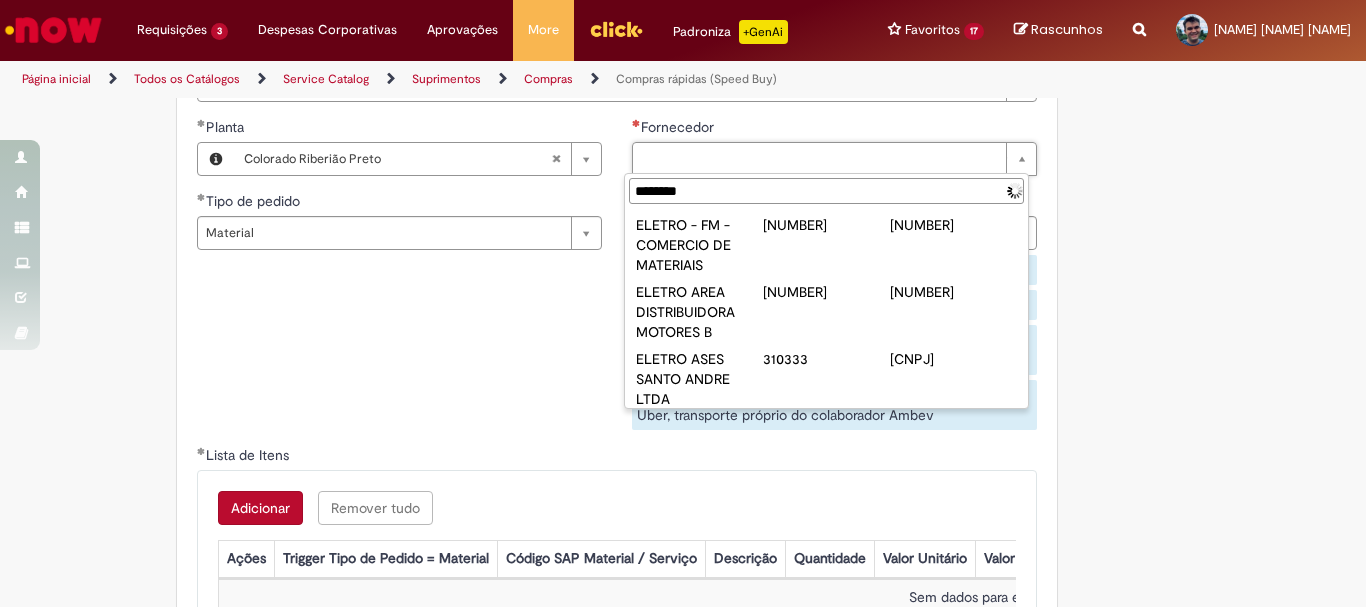 type on "*********" 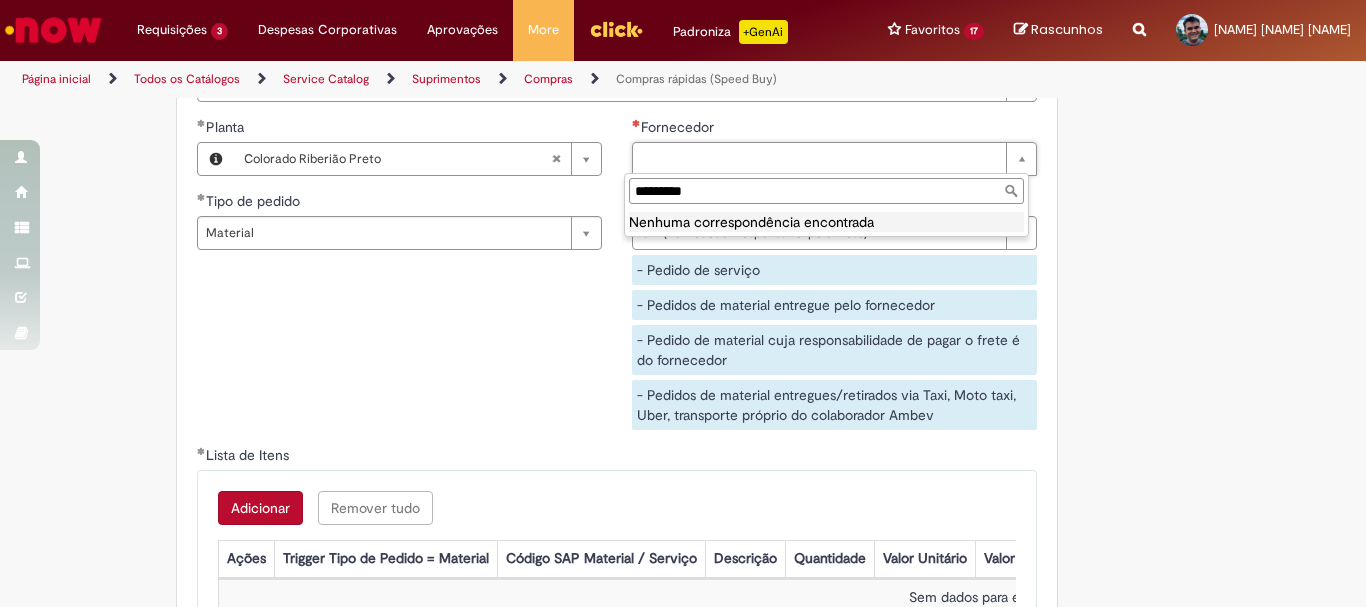 drag, startPoint x: 721, startPoint y: 192, endPoint x: 583, endPoint y: 191, distance: 138.00362 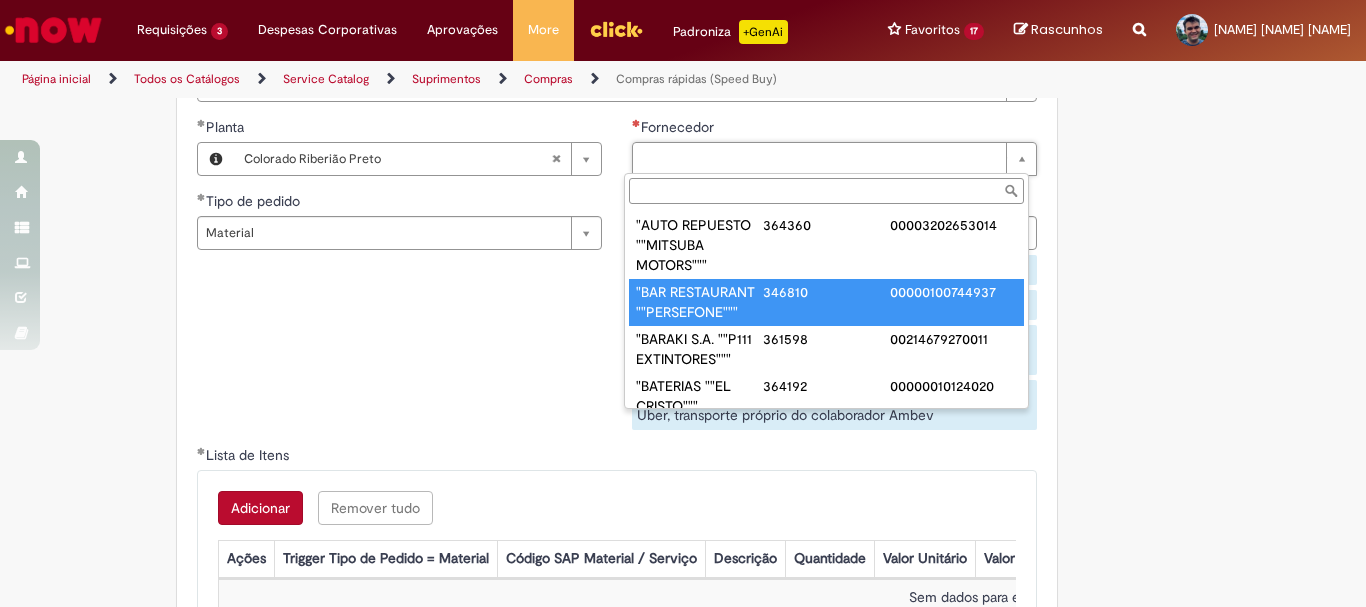 paste on "******" 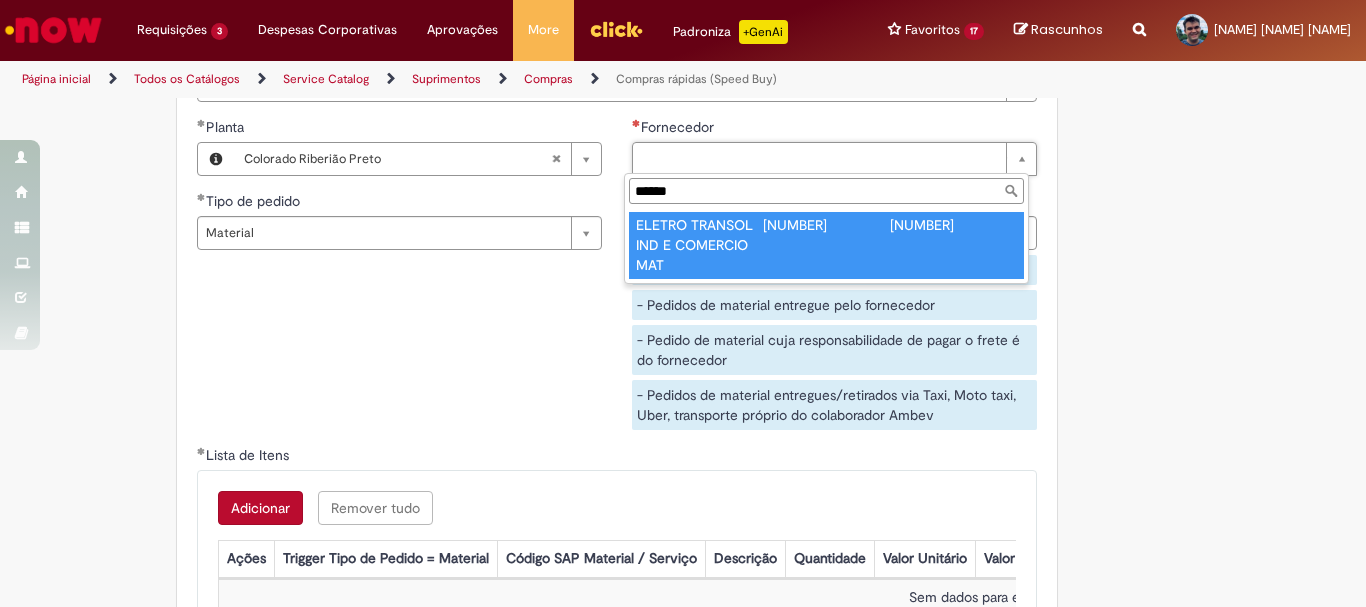 type on "******" 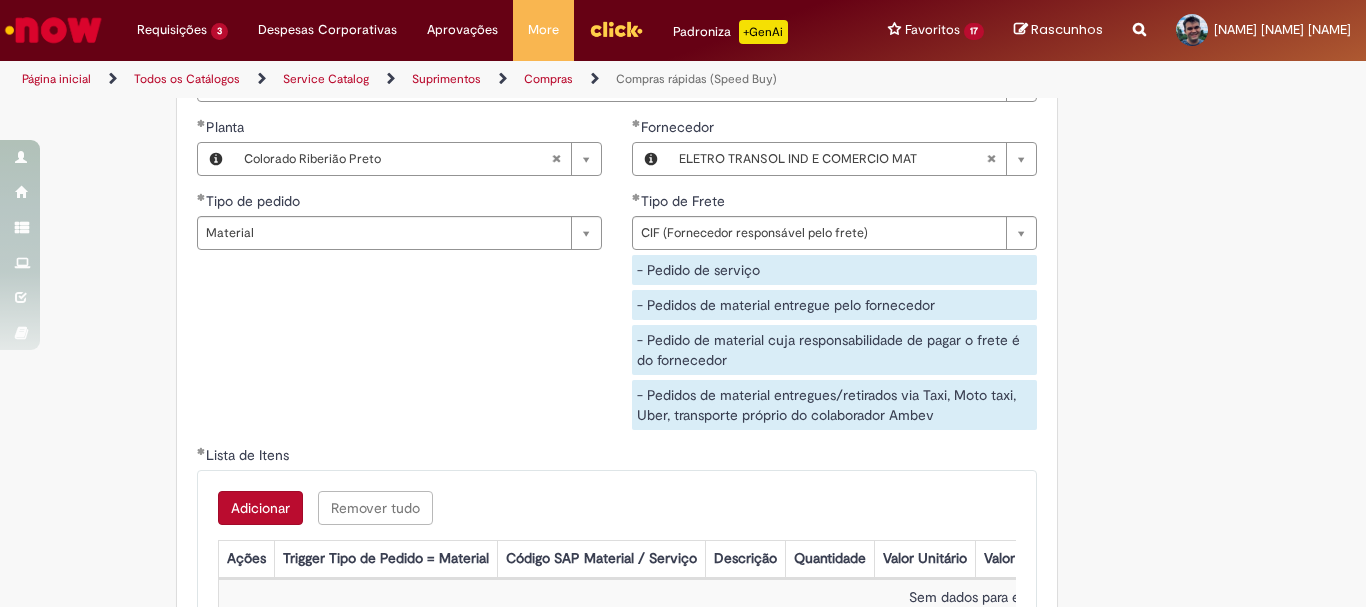 click on "Obrigatório um anexo.
Adicionar a Favoritos
Compras rápidas (Speed Buy)
Chamado destinado para a geração de pedido de compra de indiretos.
O Speed buy é a ferramenta oficial para a geração de pedidos de compra que atenda aos seguintes requisitos:
Compras de material e serviço indiretos
Compras inferiores a R$13.000 *
Compras com fornecedores nacionais
Compras de material sem contrato ativo no SAP para o centro solicitado
* Essa cota é referente ao tipo de solicitação padrão de Speed buy. Os chamados com cotas especiais podem possuir valores divergentes.
Regras de Utilização
No campo “Tipo de Solicitação” selecionar a opção correspondente a sua unidade de negócio.
Solicitação Padrão de Speed buy:
Fábricas, centros de Excelência e de Distribuição:  habilitado para todos usuários ambev
Ativos   de TI:" at bounding box center [683, -854] 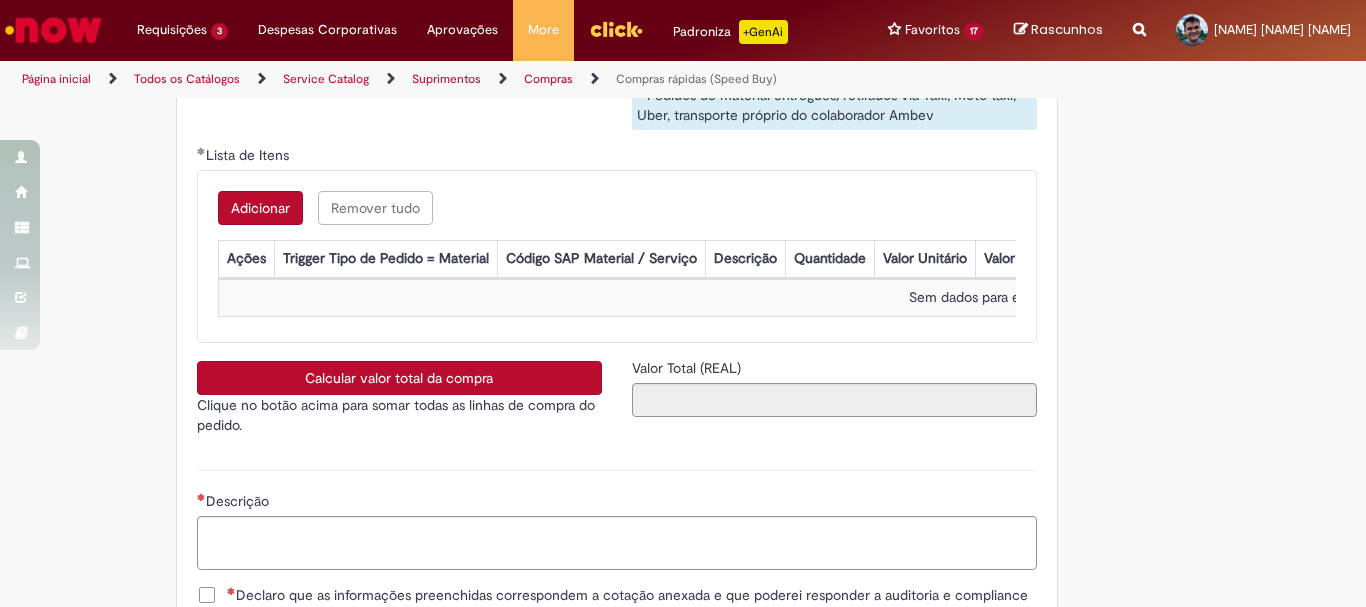 scroll, scrollTop: 3400, scrollLeft: 0, axis: vertical 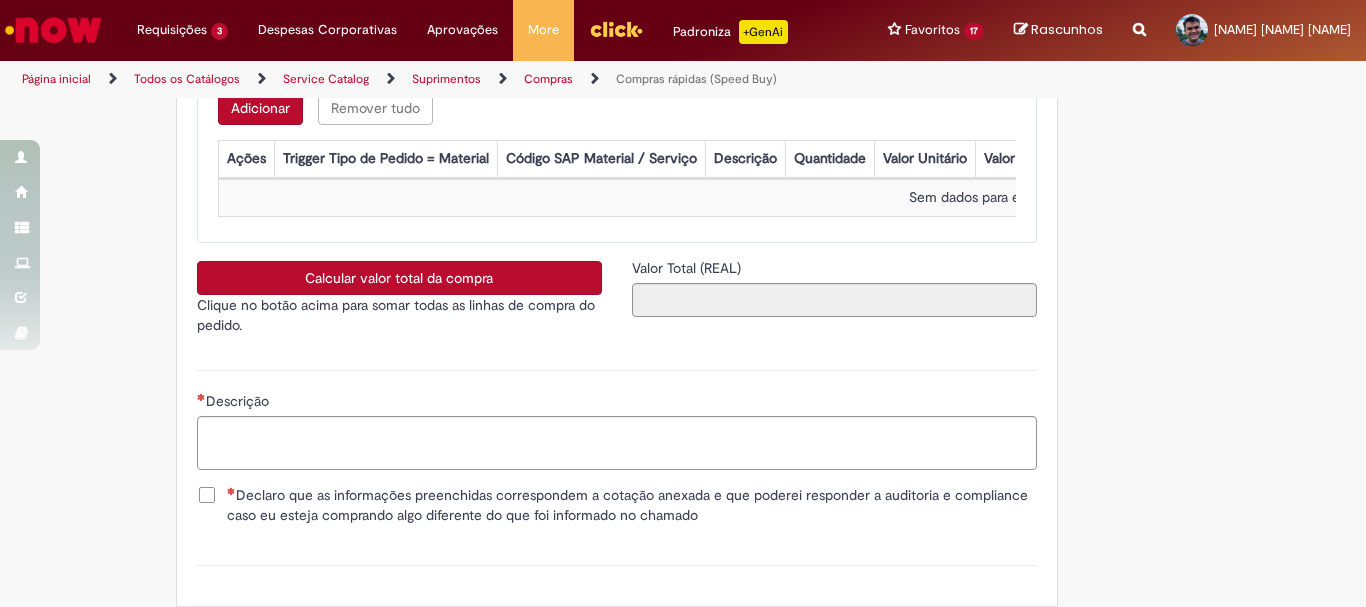 click on "Declaro que as informações preenchidas correspondem a cotação anexada e que poderei responder a auditoria e compliance caso eu esteja comprando algo diferente do que foi informado no chamado" at bounding box center [632, 505] 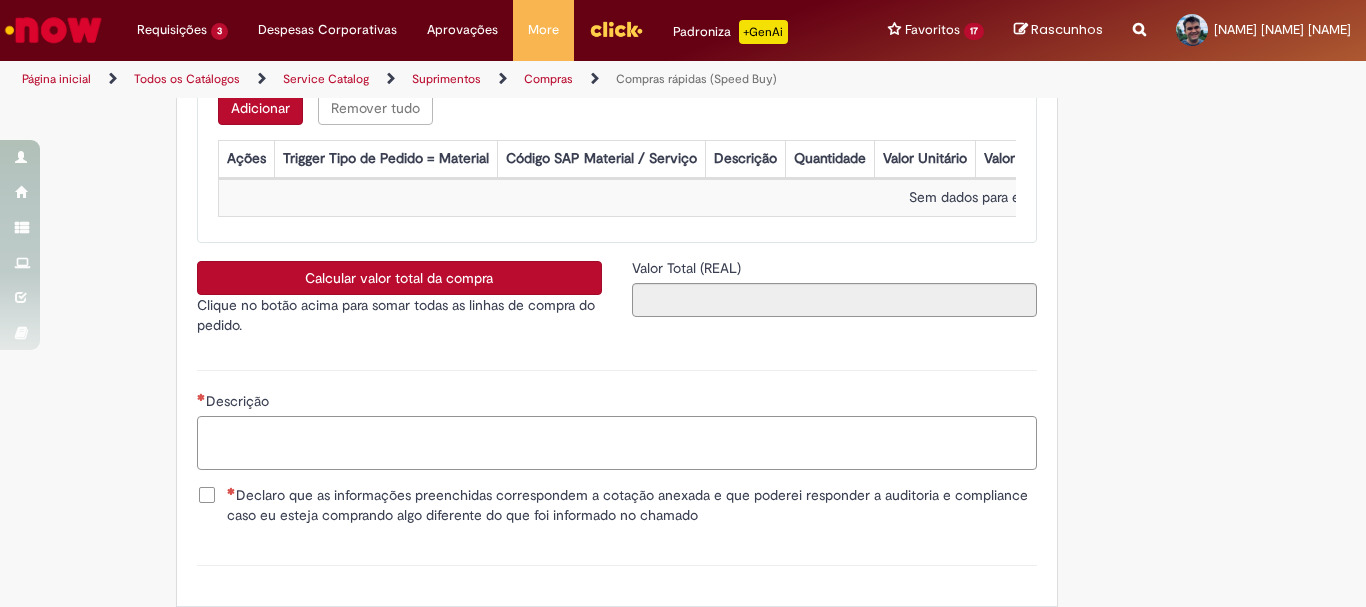 click on "Descrição" at bounding box center [617, 443] 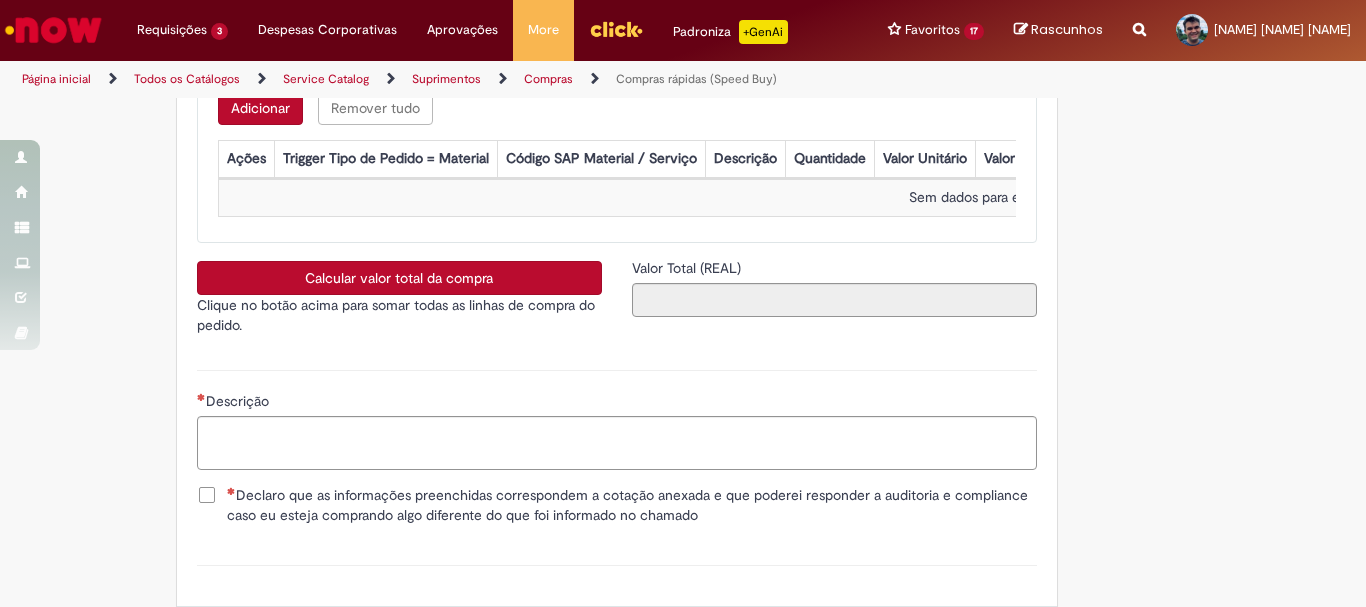 click on "Declaro que as informações preenchidas correspondem a cotação anexada e que poderei responder a auditoria e compliance caso eu esteja comprando algo diferente do que foi informado no chamado" at bounding box center [632, 505] 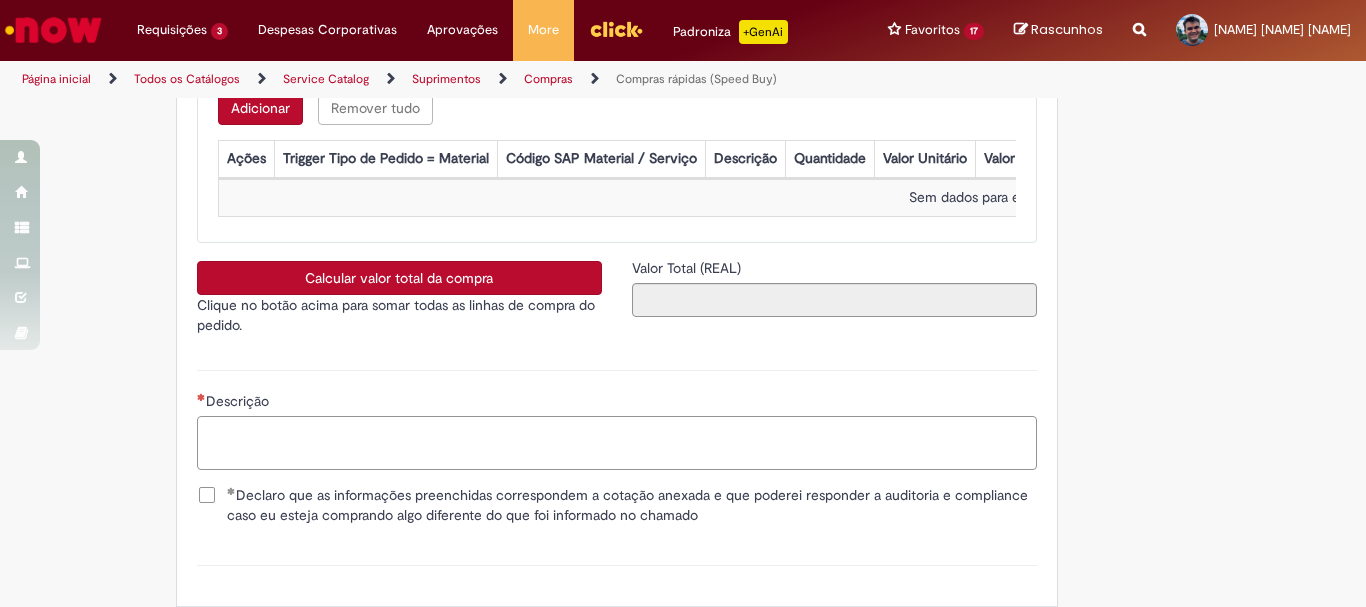 click on "Descrição" at bounding box center (617, 443) 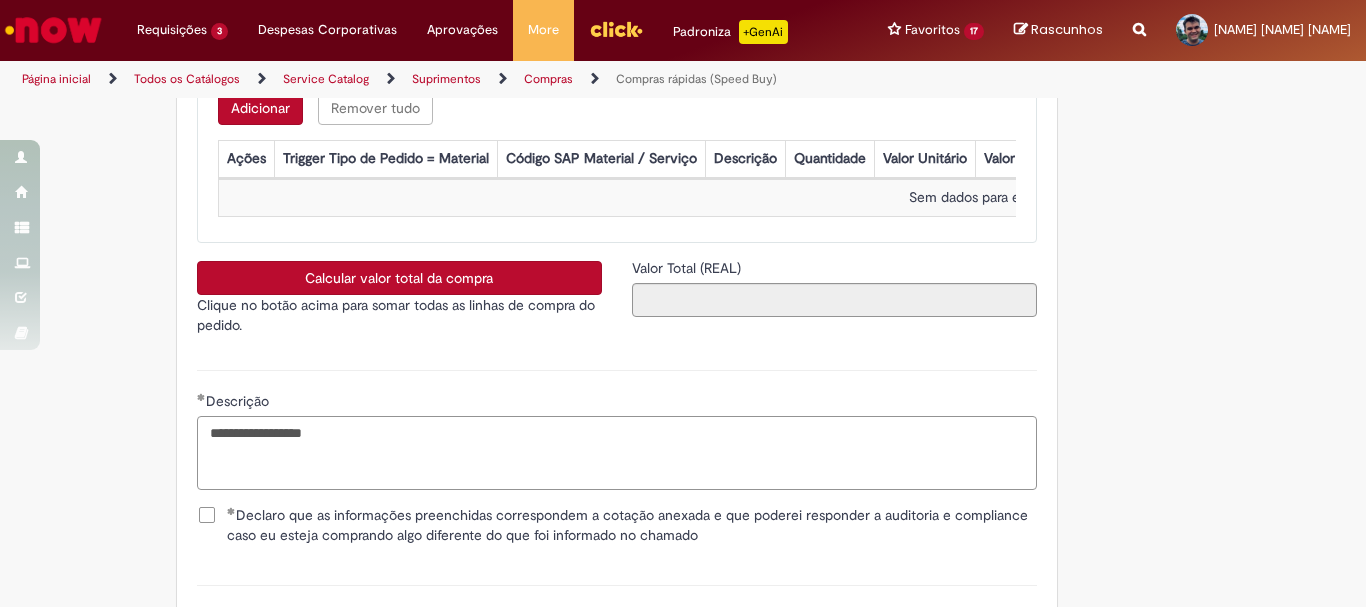 scroll, scrollTop: 3621, scrollLeft: 0, axis: vertical 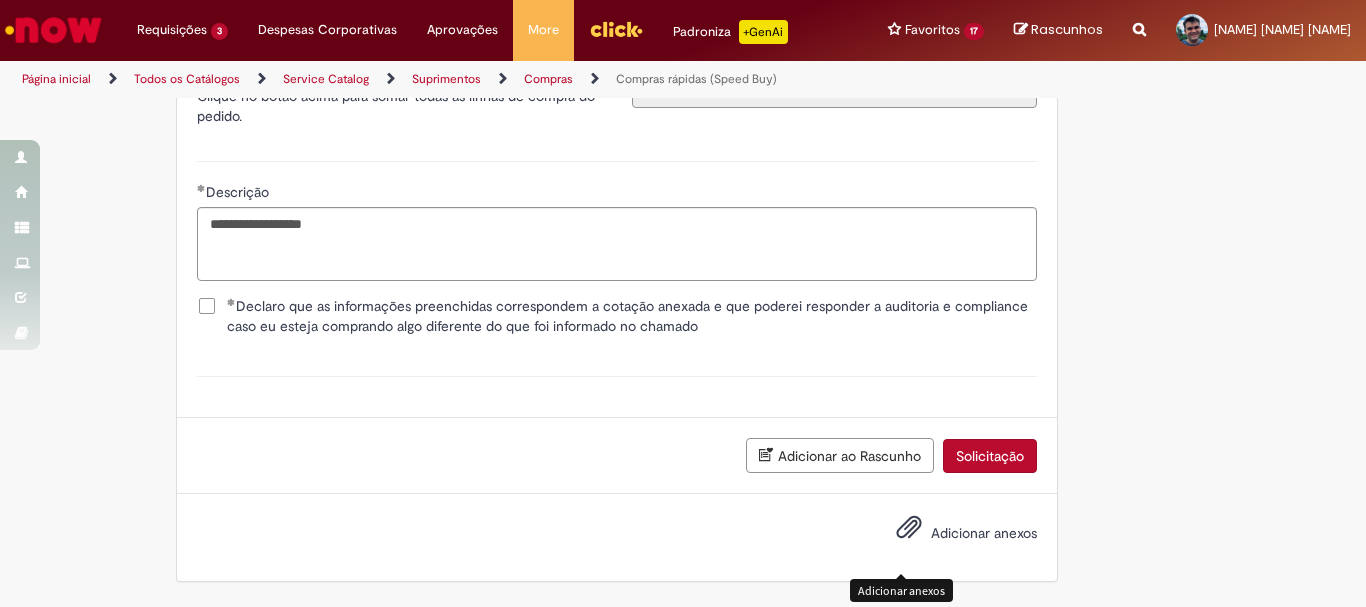 click at bounding box center (909, 528) 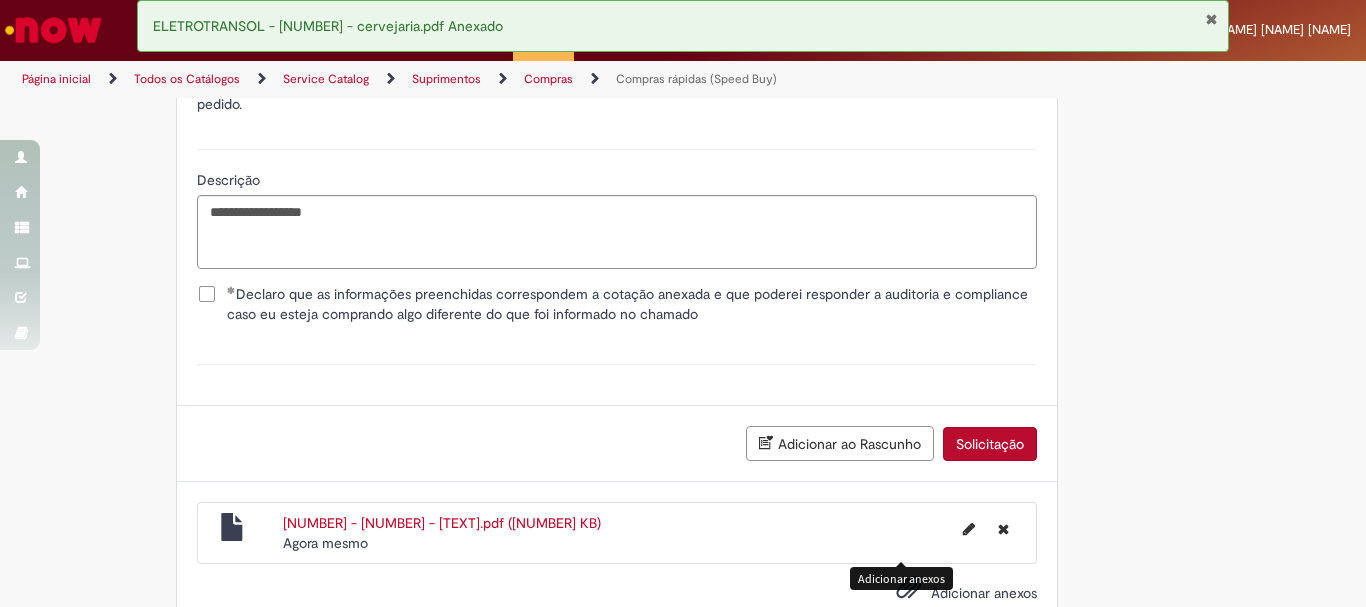 scroll, scrollTop: 3421, scrollLeft: 0, axis: vertical 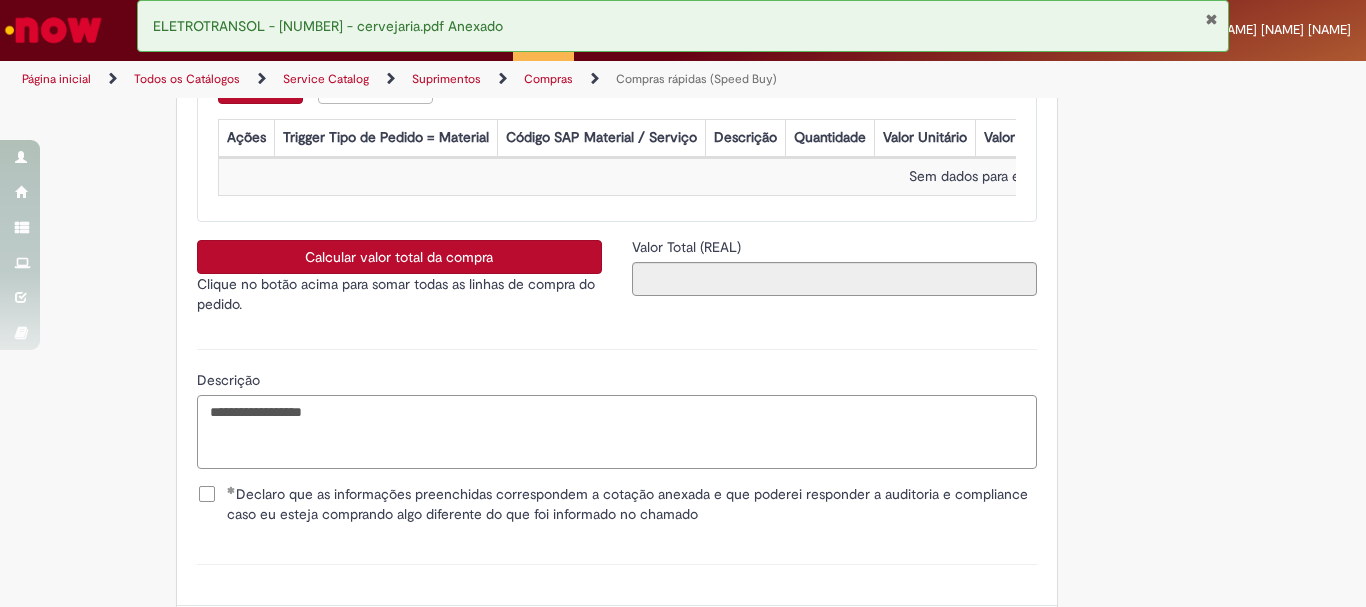 click on "**********" at bounding box center (617, 432) 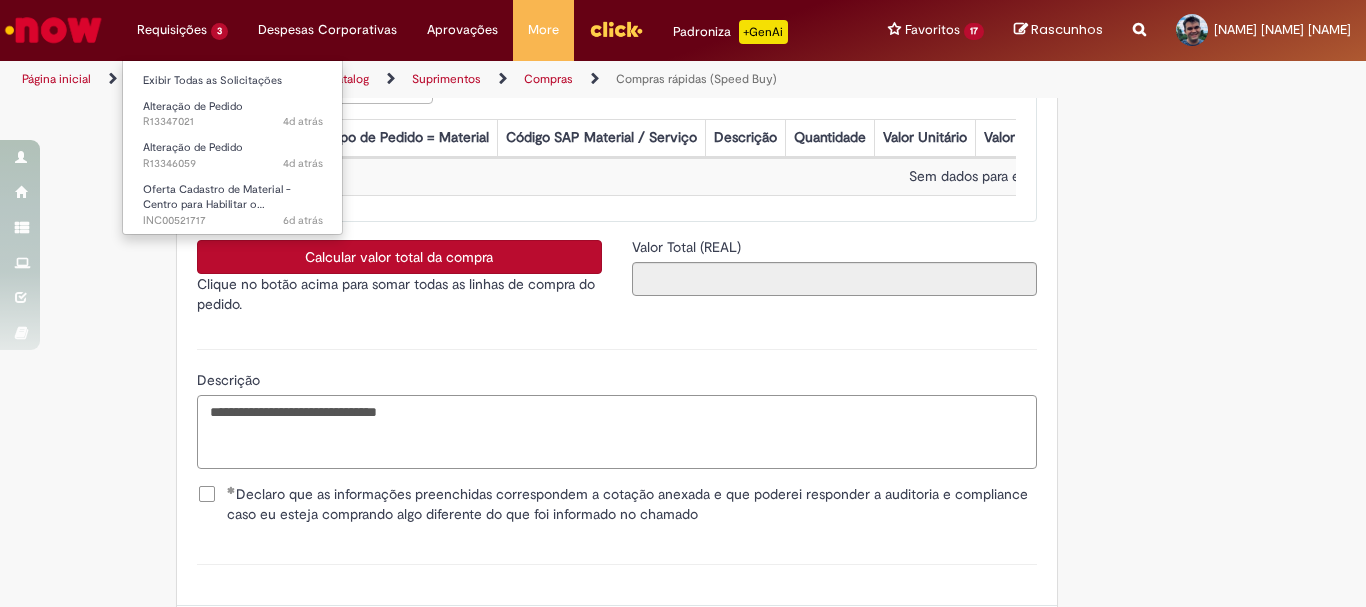 type on "**********" 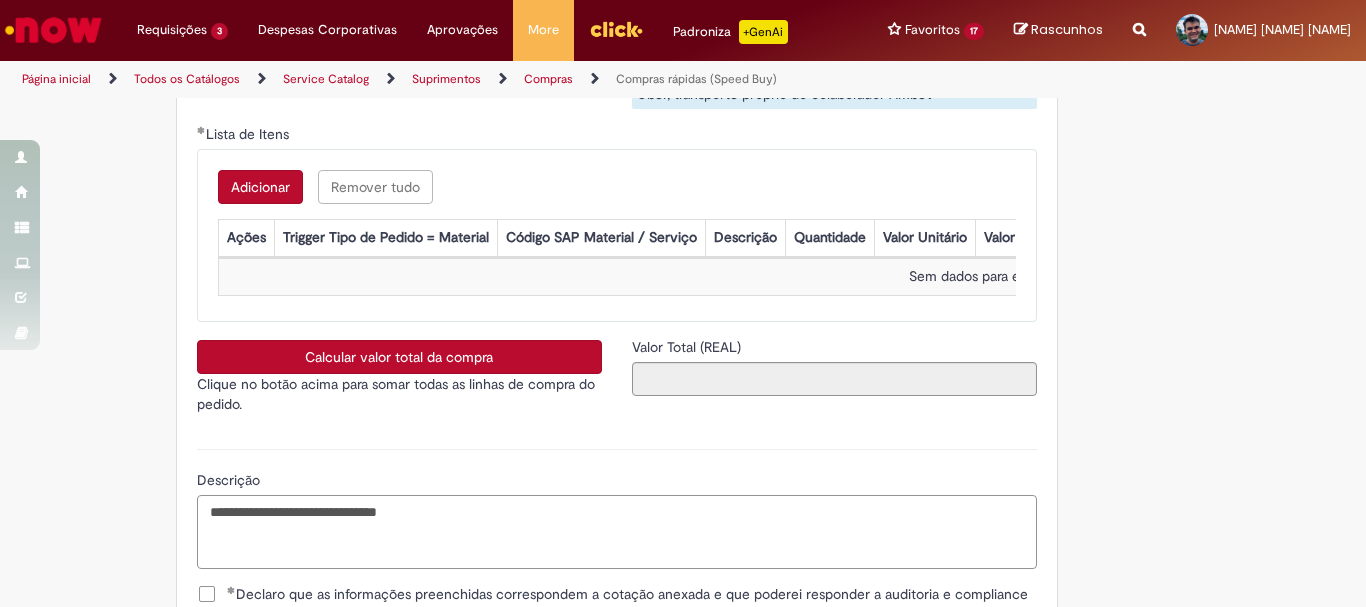 scroll, scrollTop: 3221, scrollLeft: 0, axis: vertical 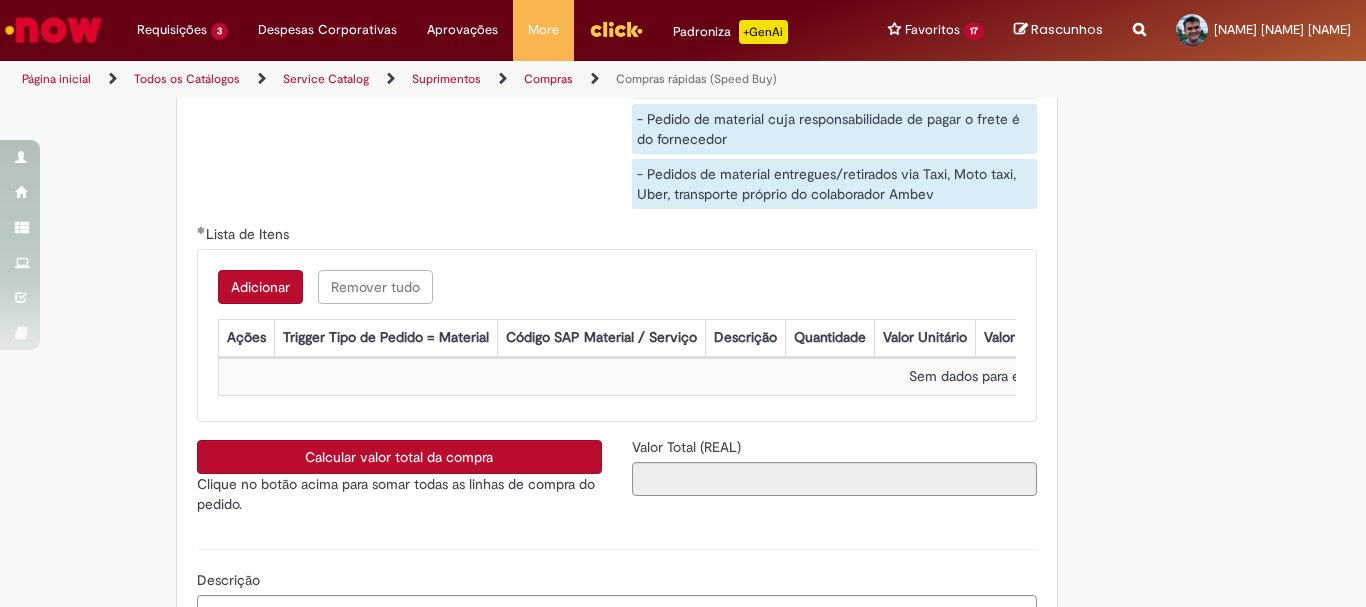 click on "Adicionar" at bounding box center (260, 287) 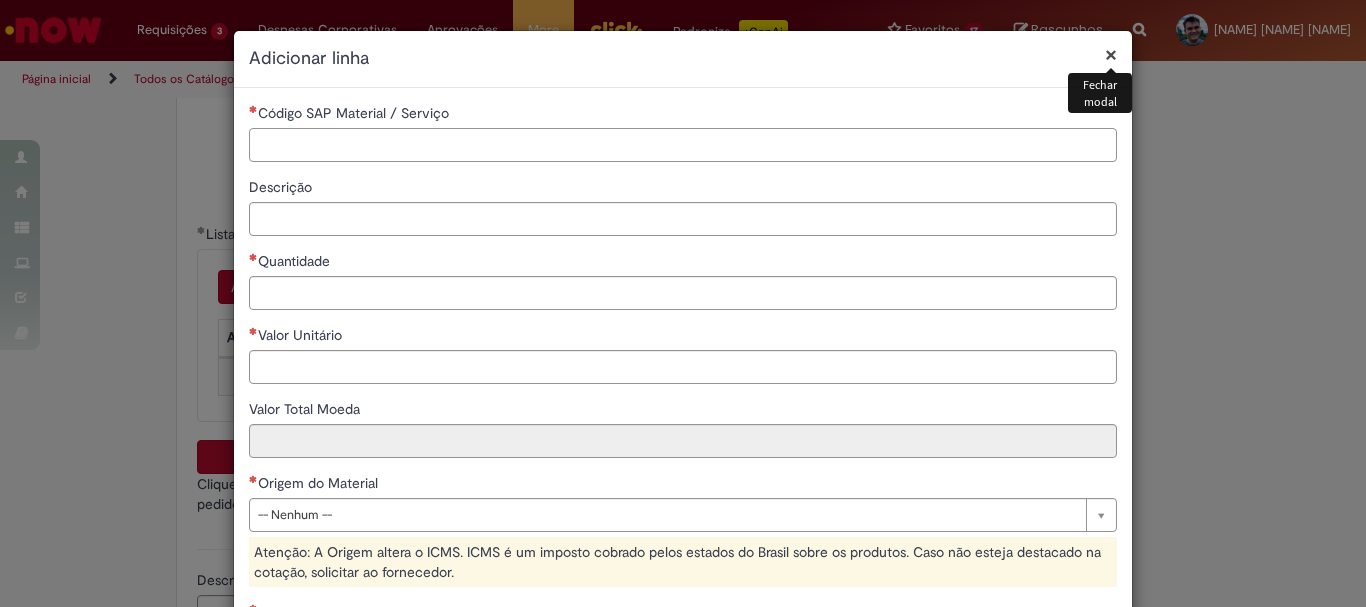 click on "Código SAP Material / Serviço" at bounding box center [683, 145] 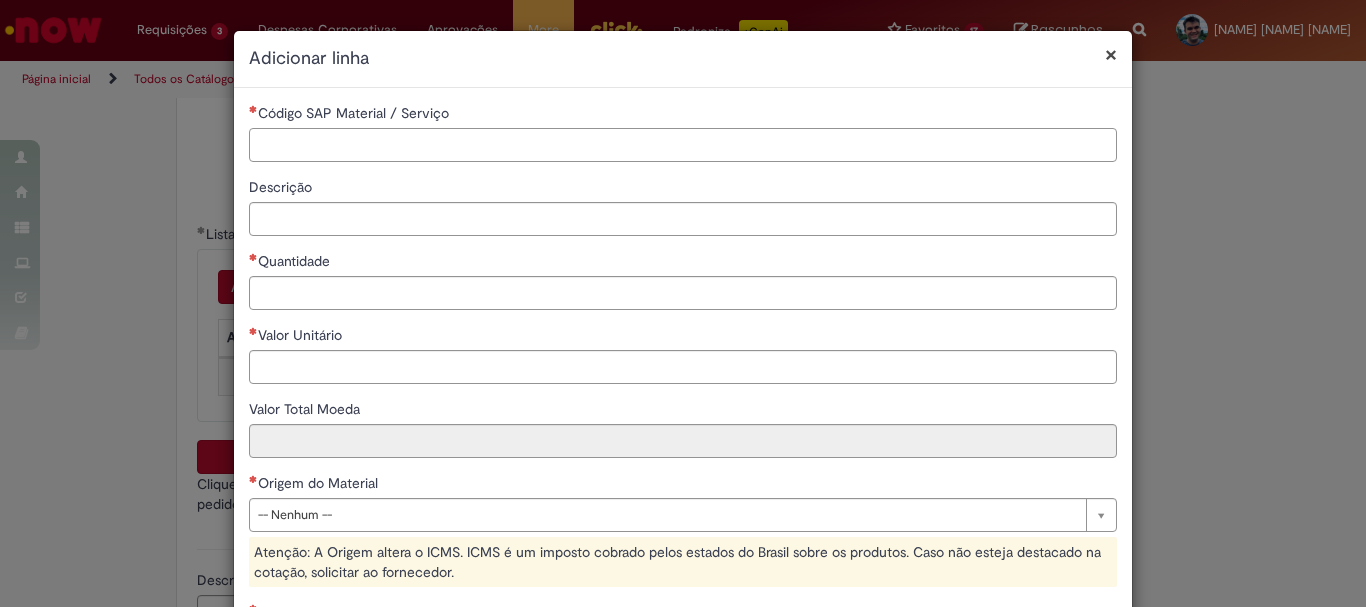 paste on "********" 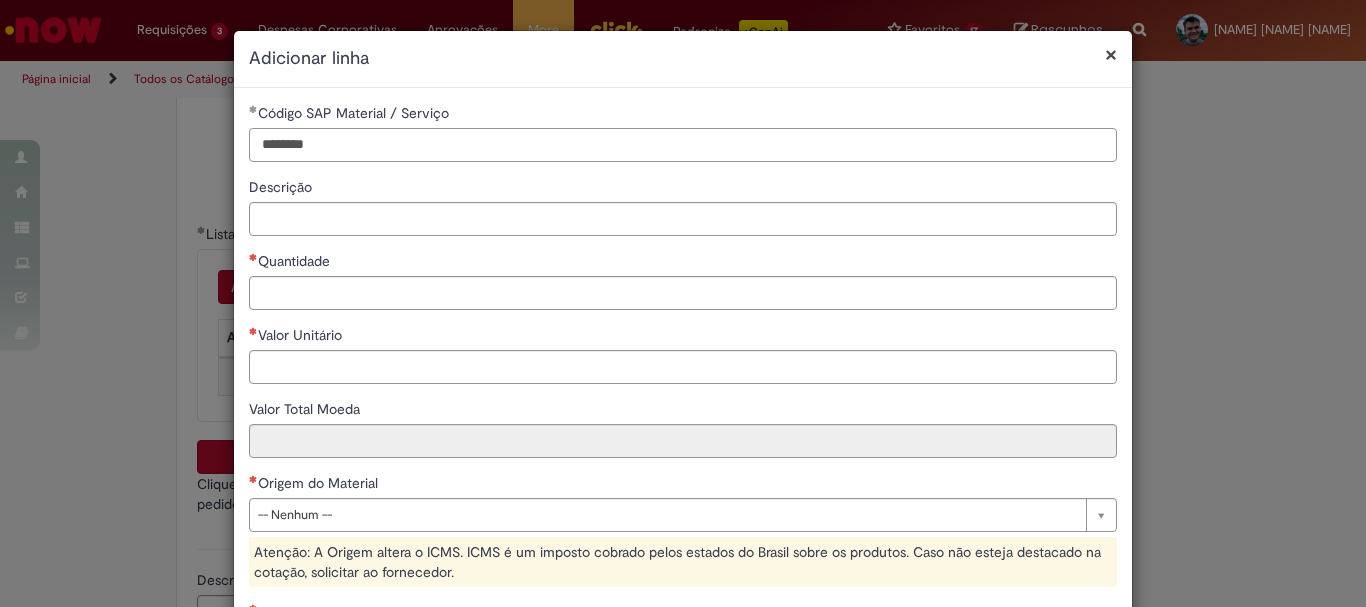 type on "********" 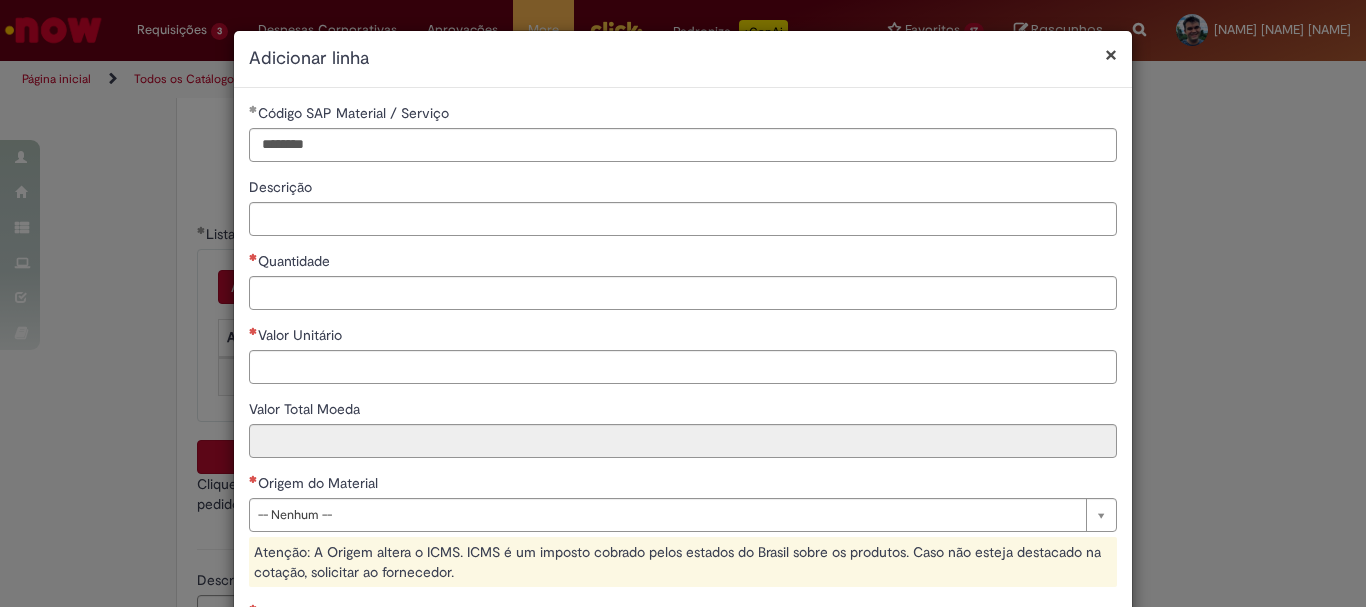 click on "Descrição" at bounding box center [683, 189] 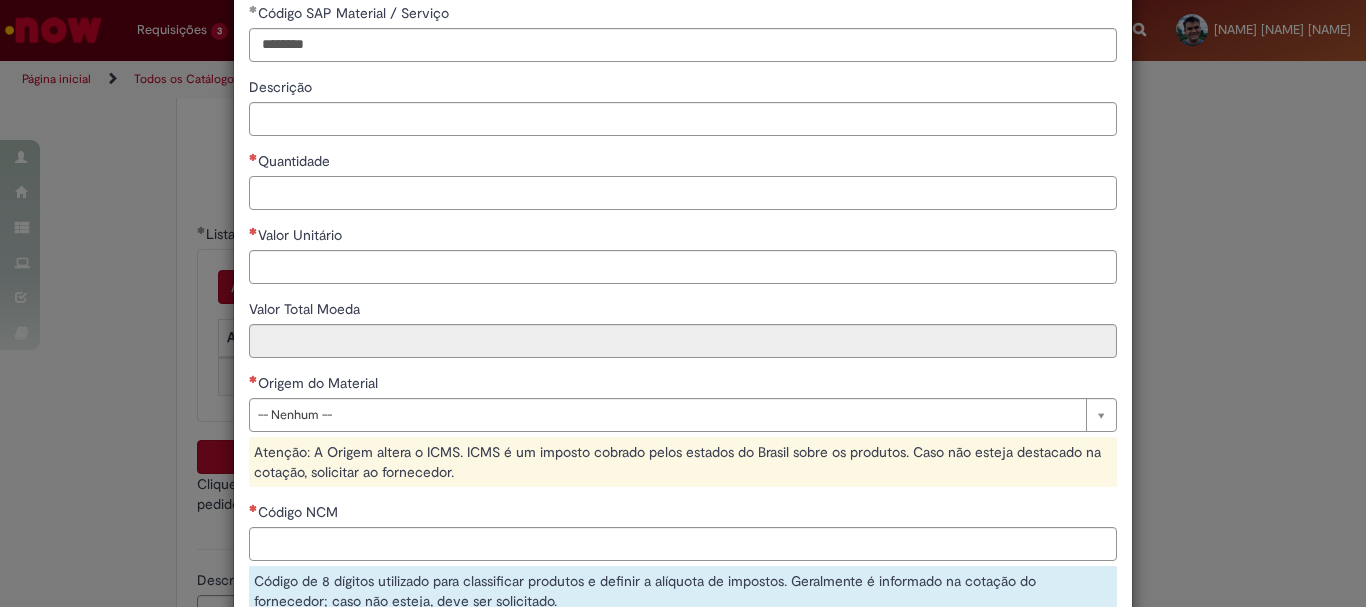click on "Quantidade" at bounding box center [683, 193] 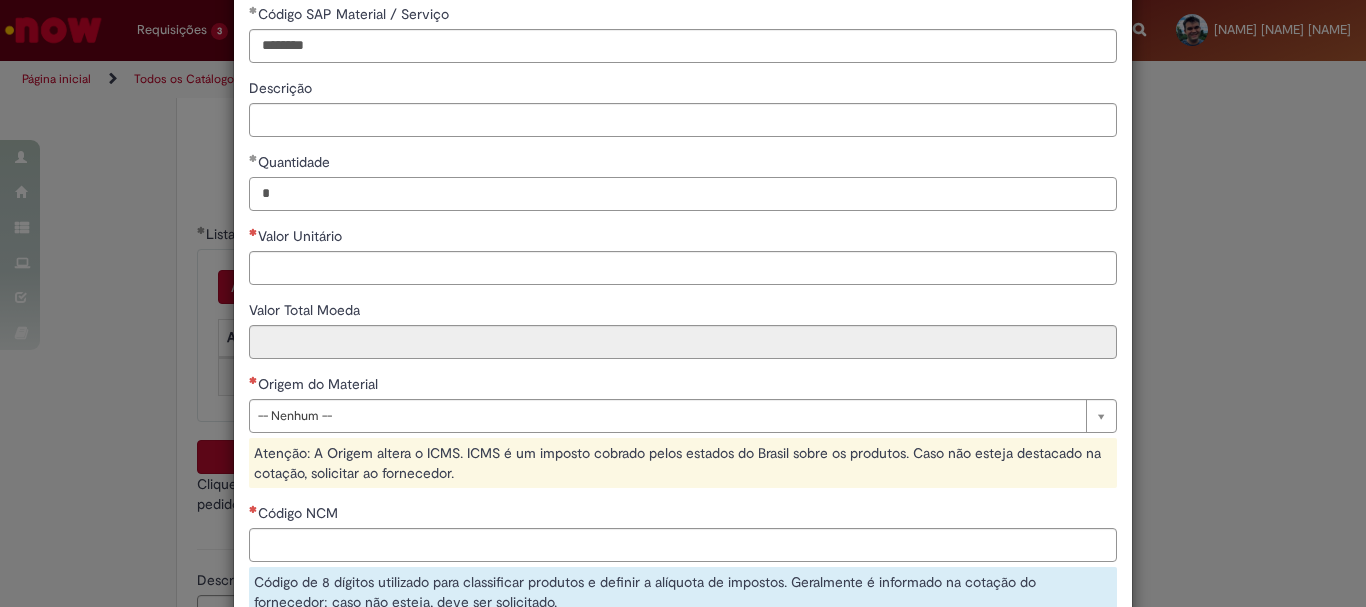 type on "*" 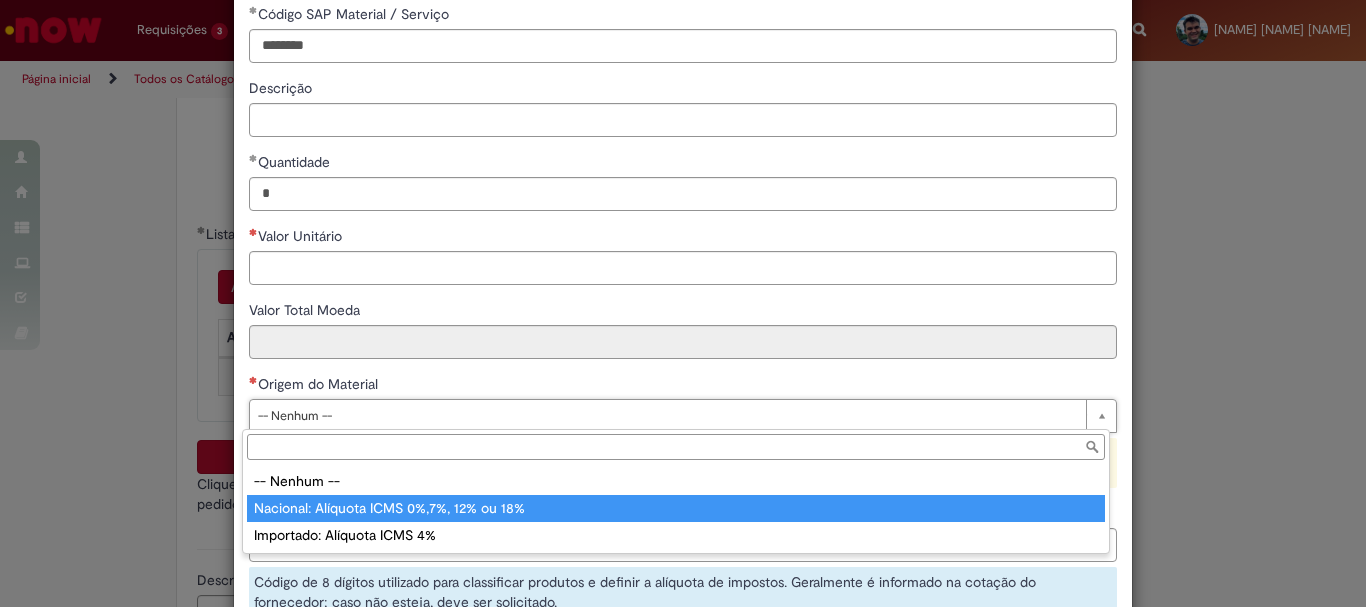 type on "**********" 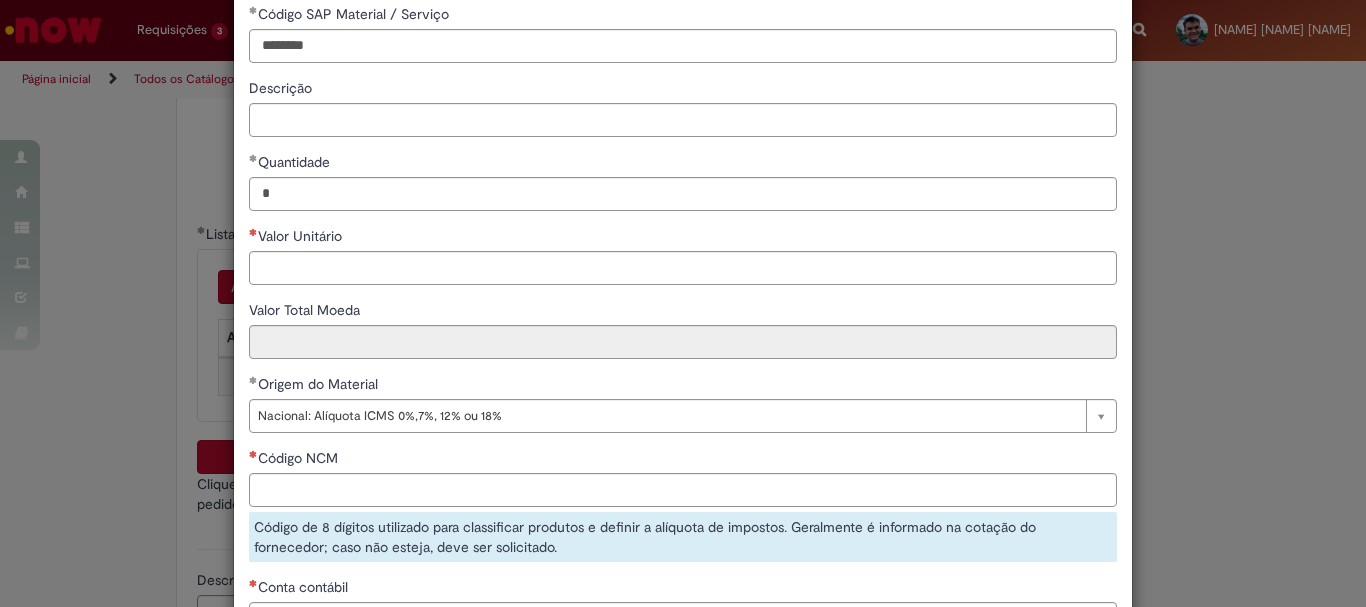 click on "**********" at bounding box center (683, 364) 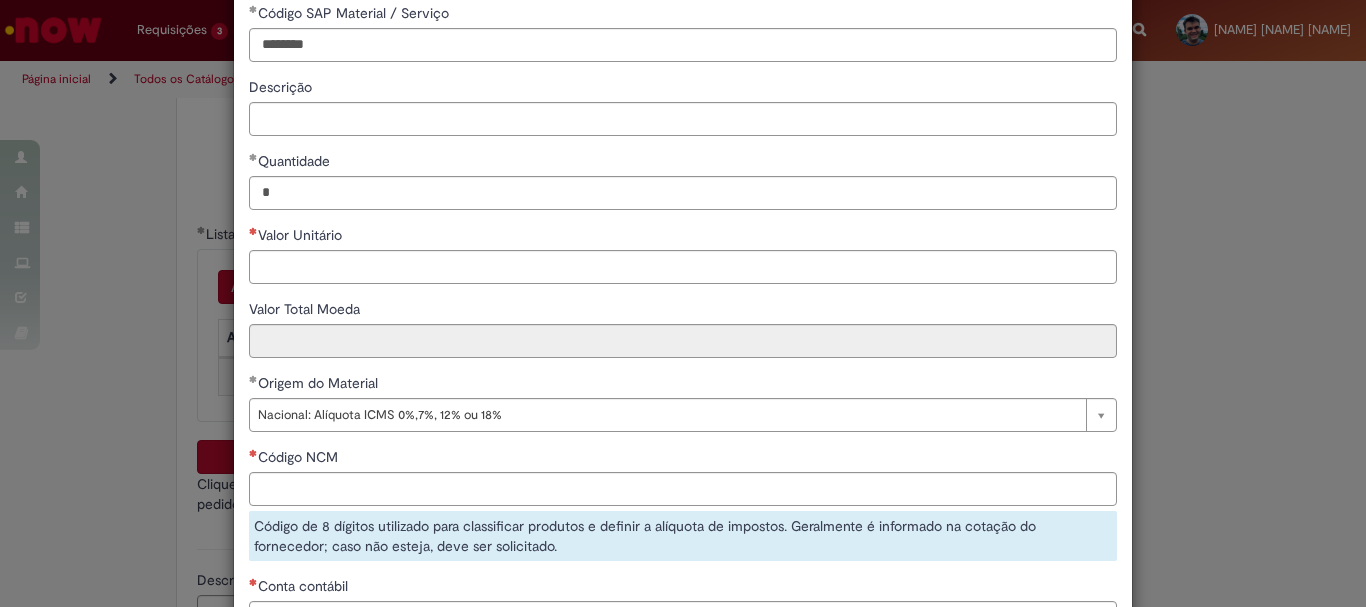 scroll, scrollTop: 200, scrollLeft: 0, axis: vertical 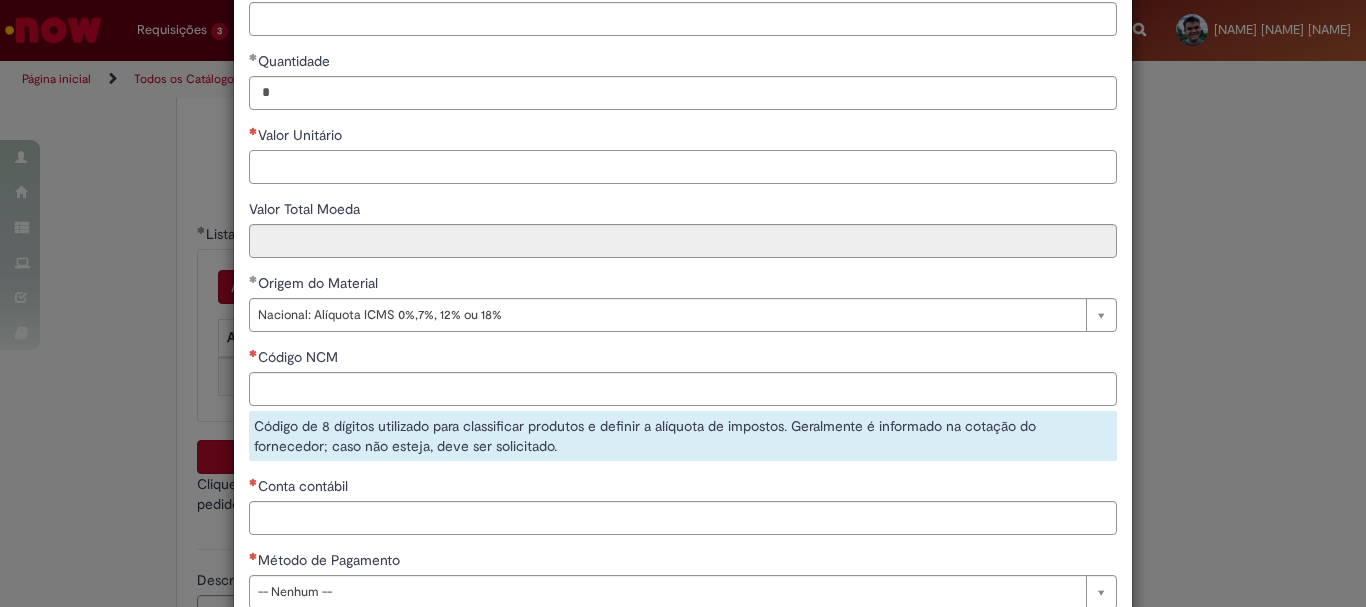 click on "Valor Unitário" at bounding box center (683, 167) 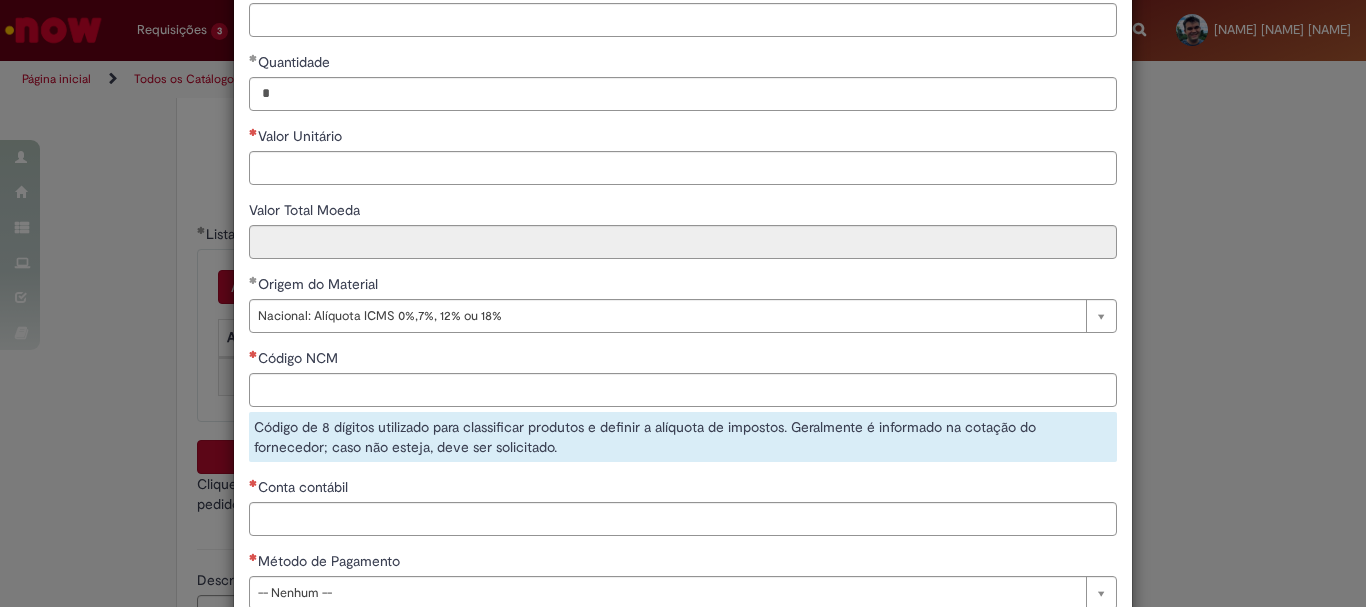 click on "Valor Unitário" at bounding box center (683, 138) 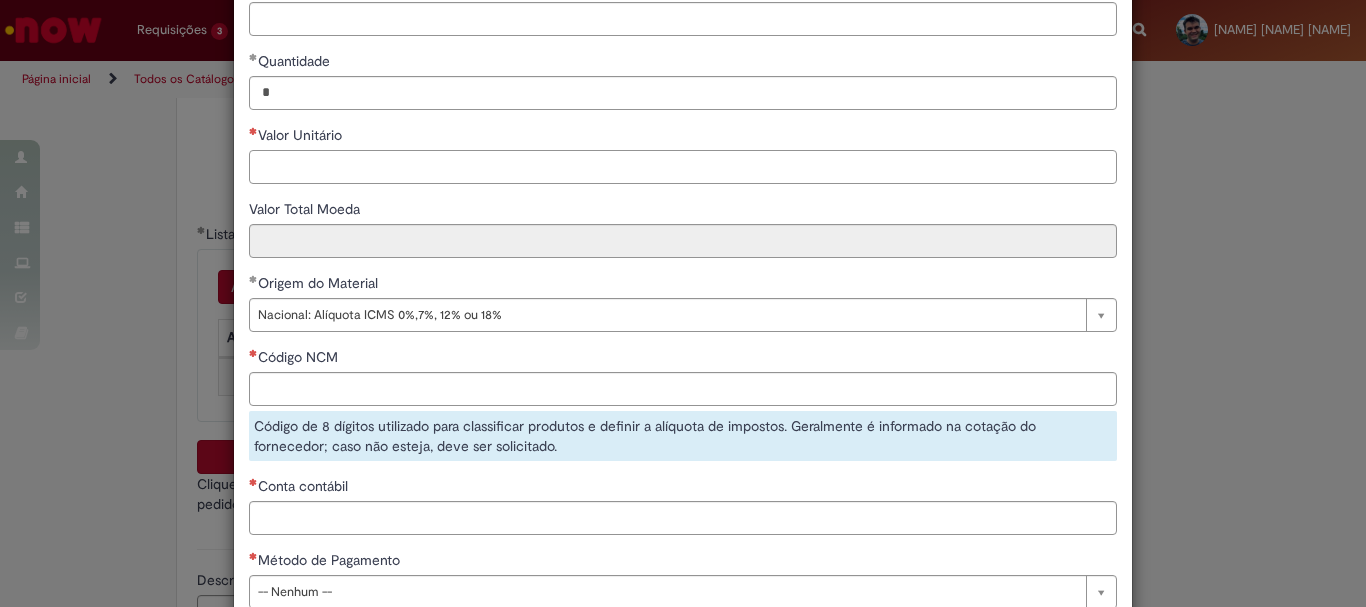 click on "Valor Unitário" at bounding box center [683, 167] 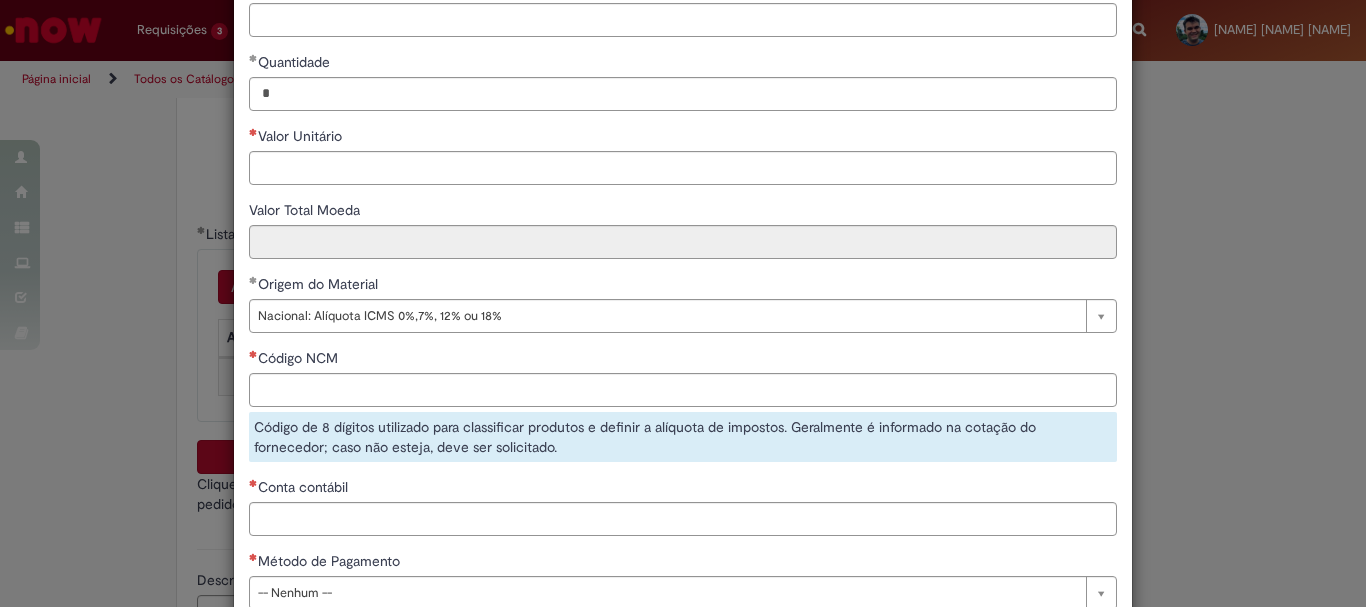 click on "Valor Unitário" at bounding box center [683, 138] 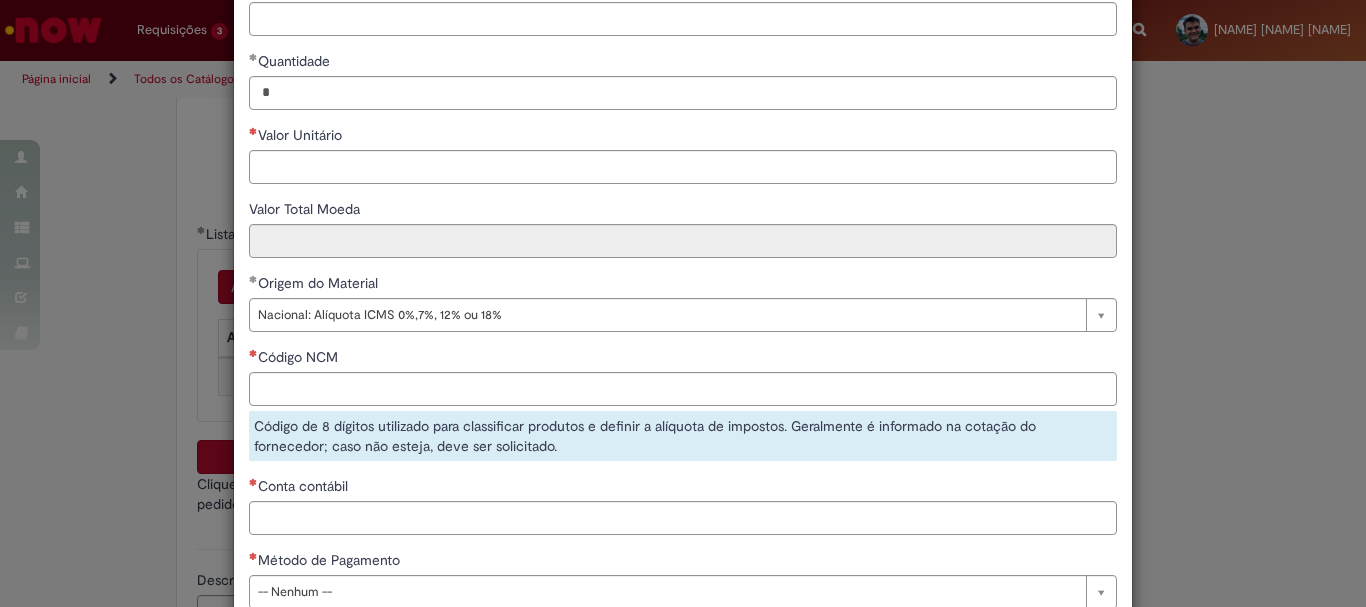 scroll, scrollTop: 200, scrollLeft: 0, axis: vertical 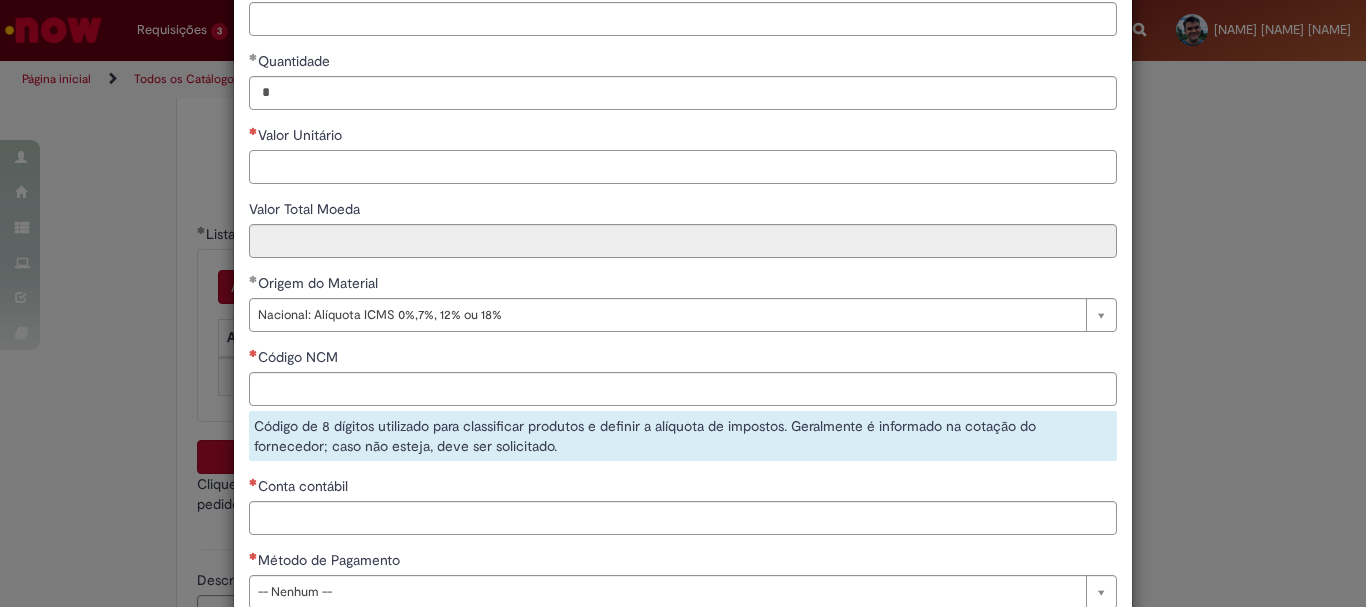 click on "Valor Unitário" at bounding box center [683, 167] 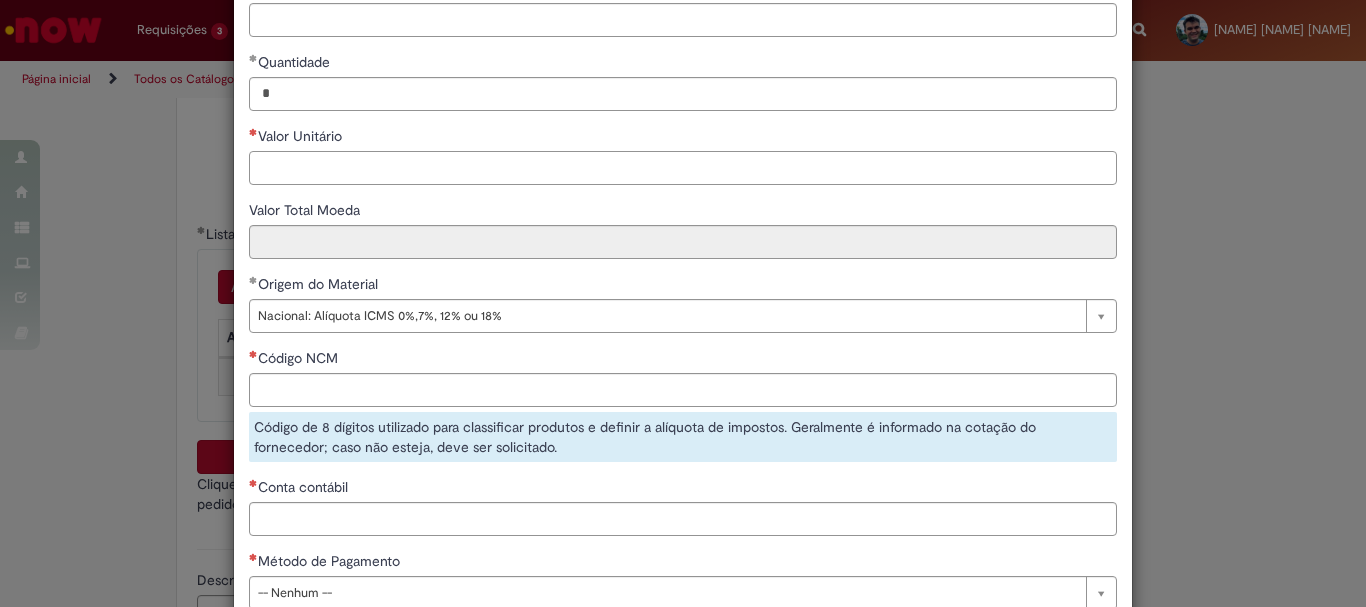paste on "******" 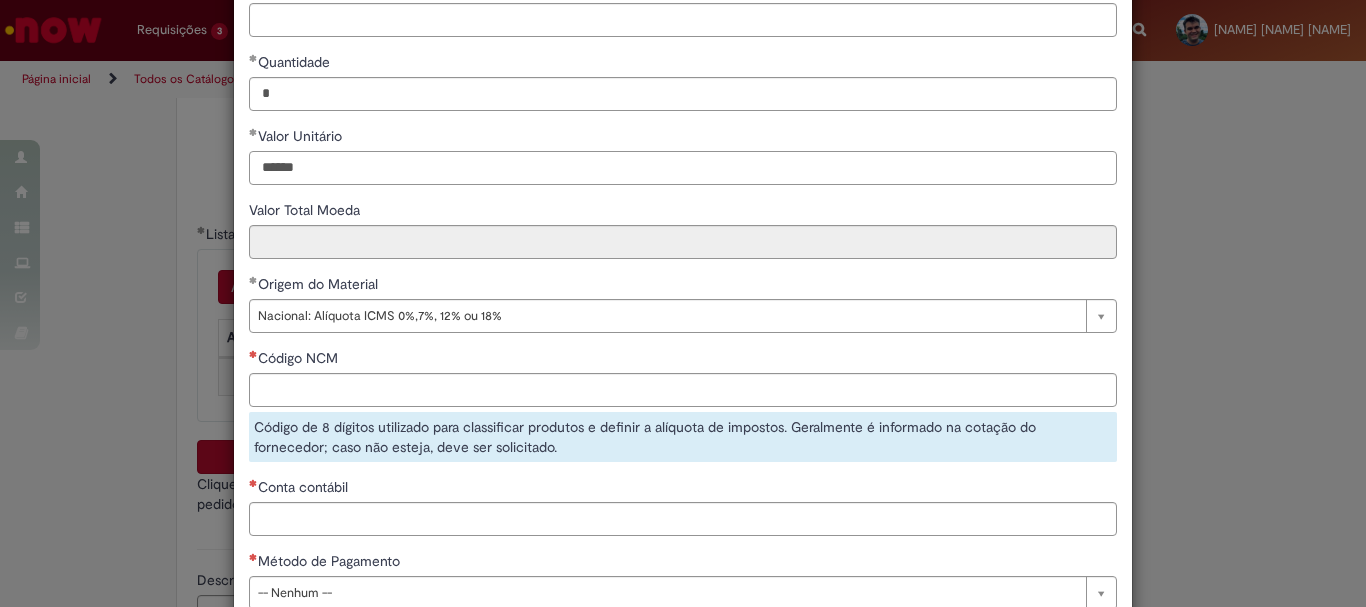 type on "******" 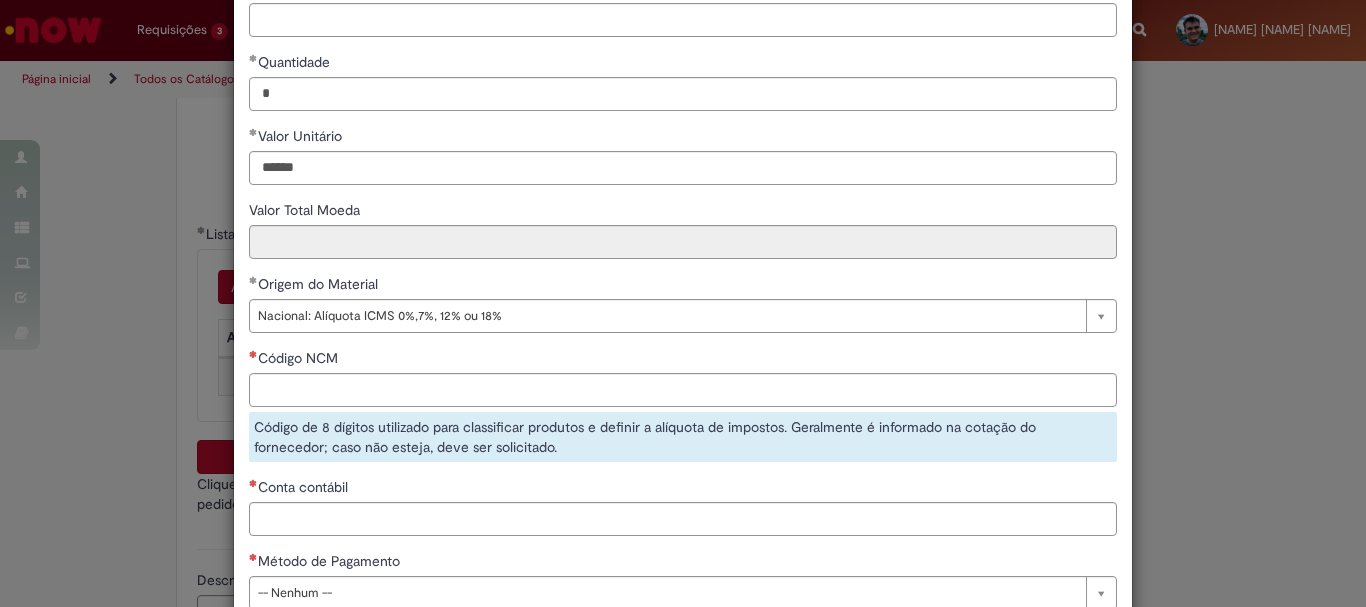 type on "******" 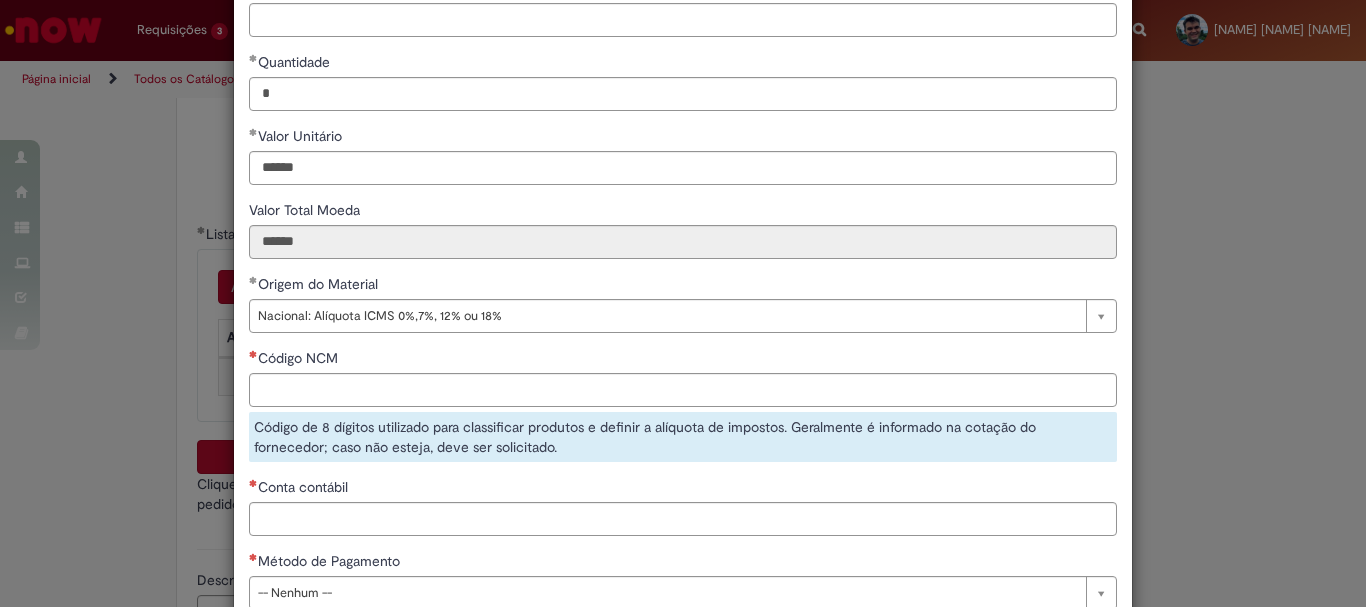 click on "Valor Unitário" at bounding box center (683, 138) 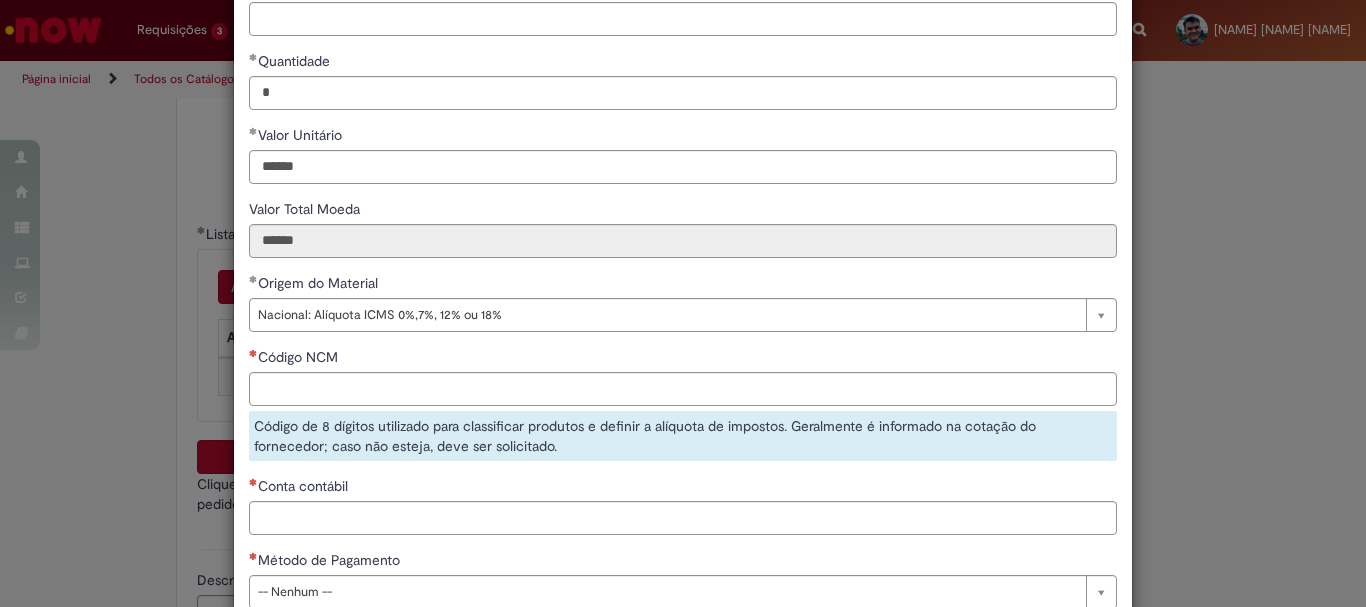 scroll, scrollTop: 300, scrollLeft: 0, axis: vertical 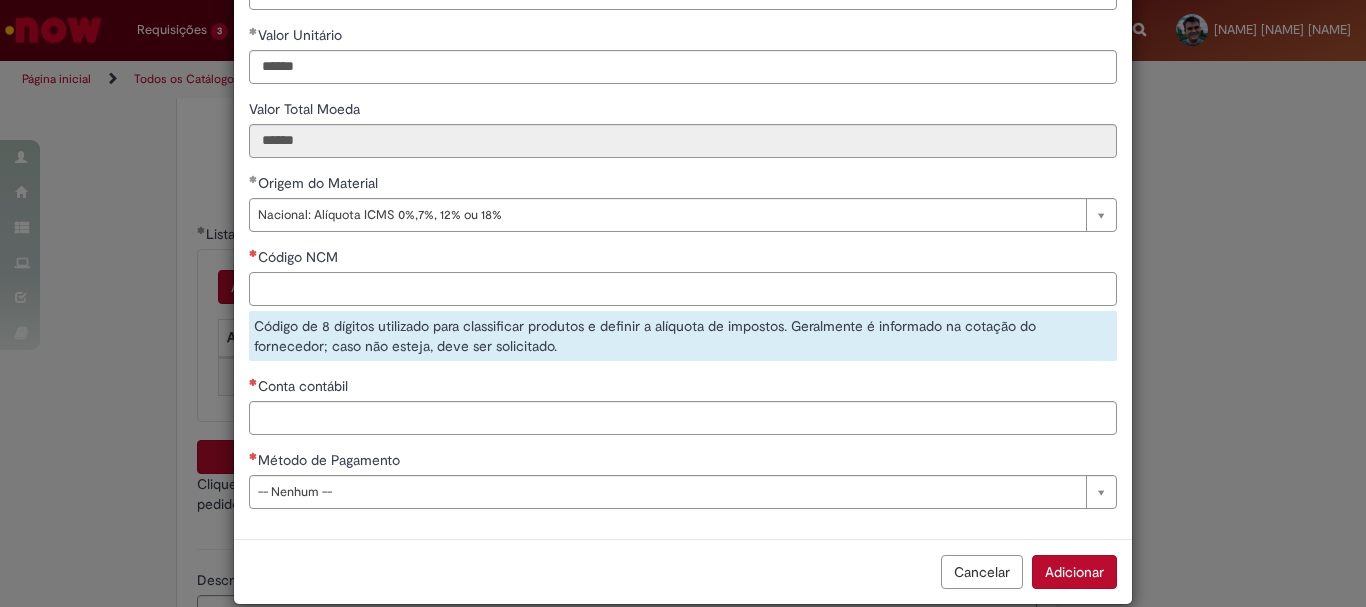click on "Código NCM" at bounding box center [683, 289] 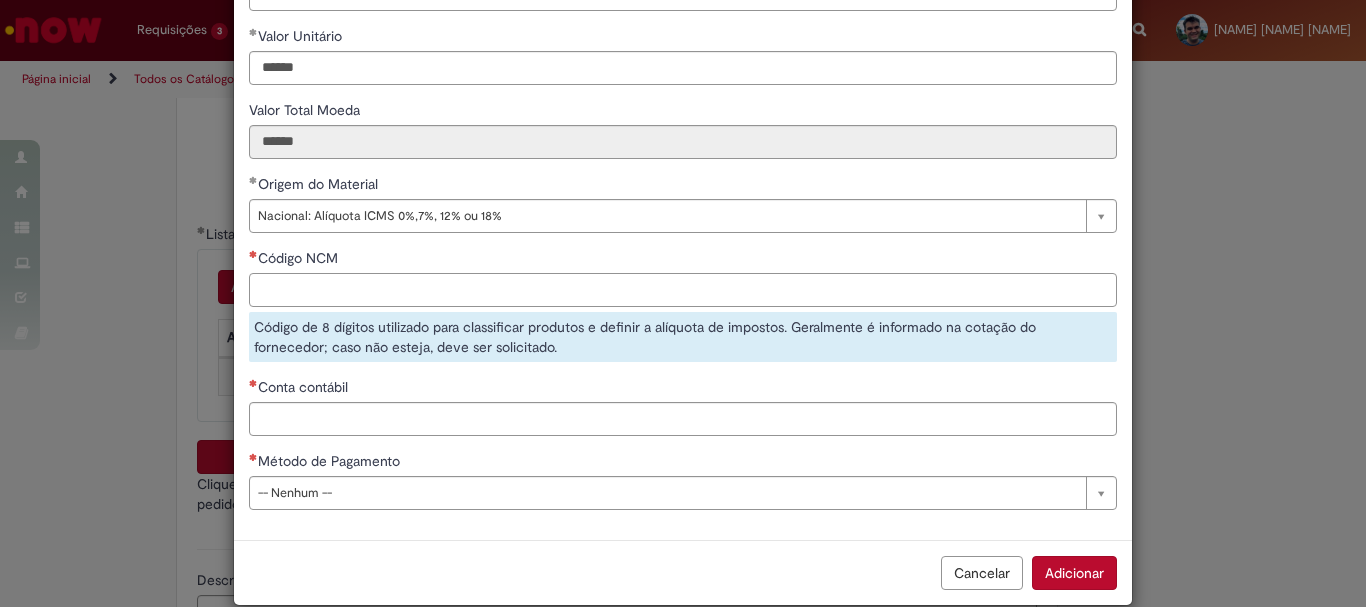 paste on "********" 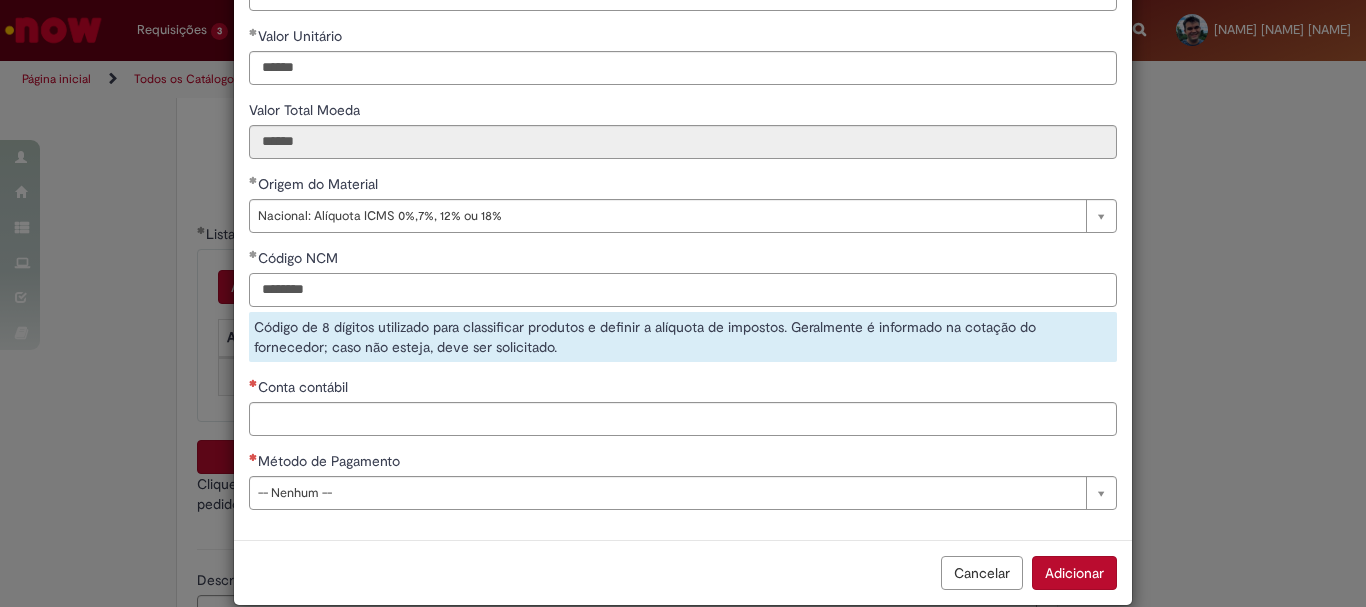 type on "********" 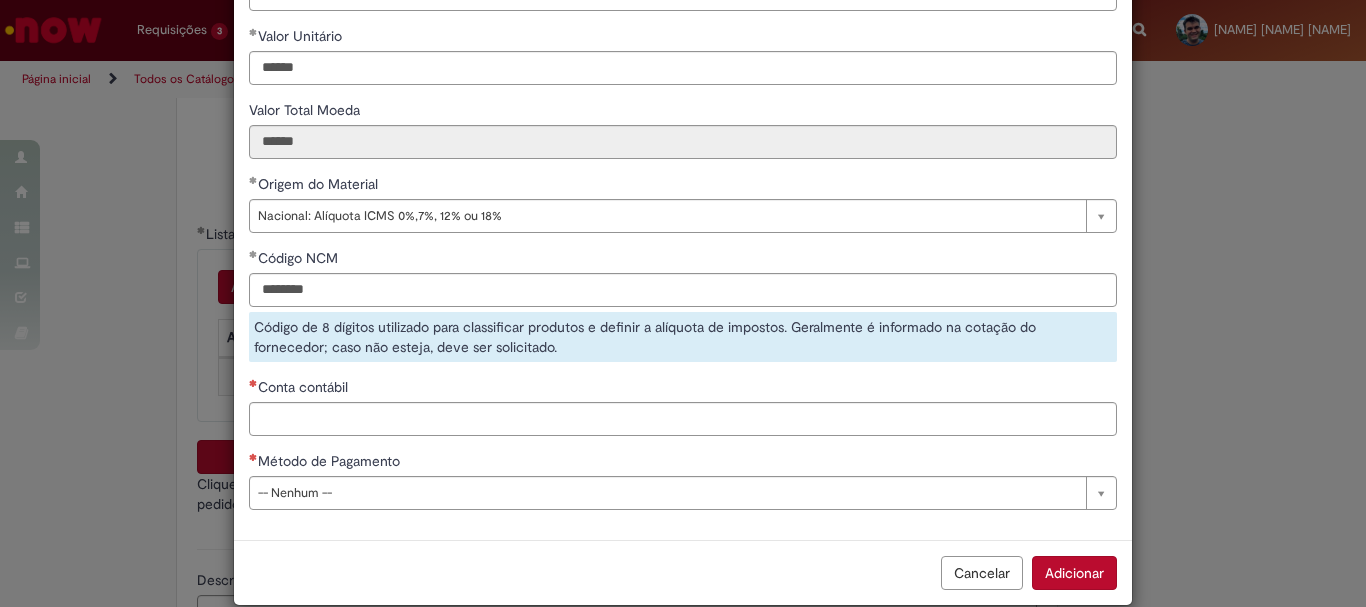 click on "**********" at bounding box center [683, 164] 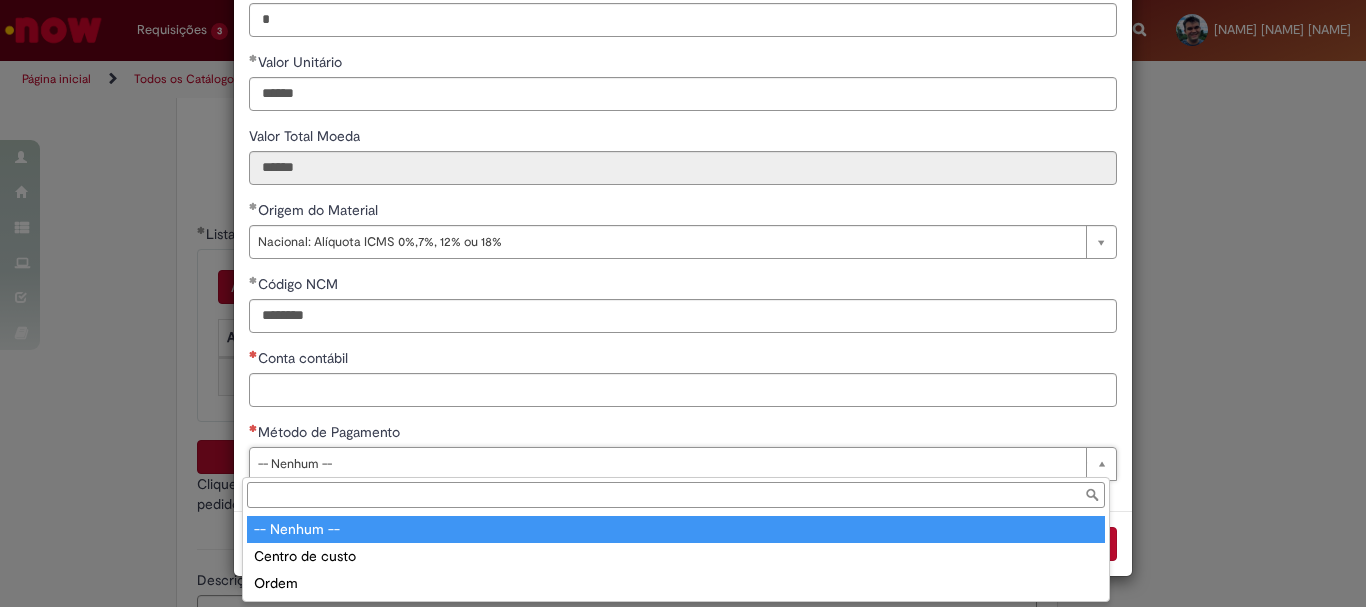 scroll, scrollTop: 273, scrollLeft: 0, axis: vertical 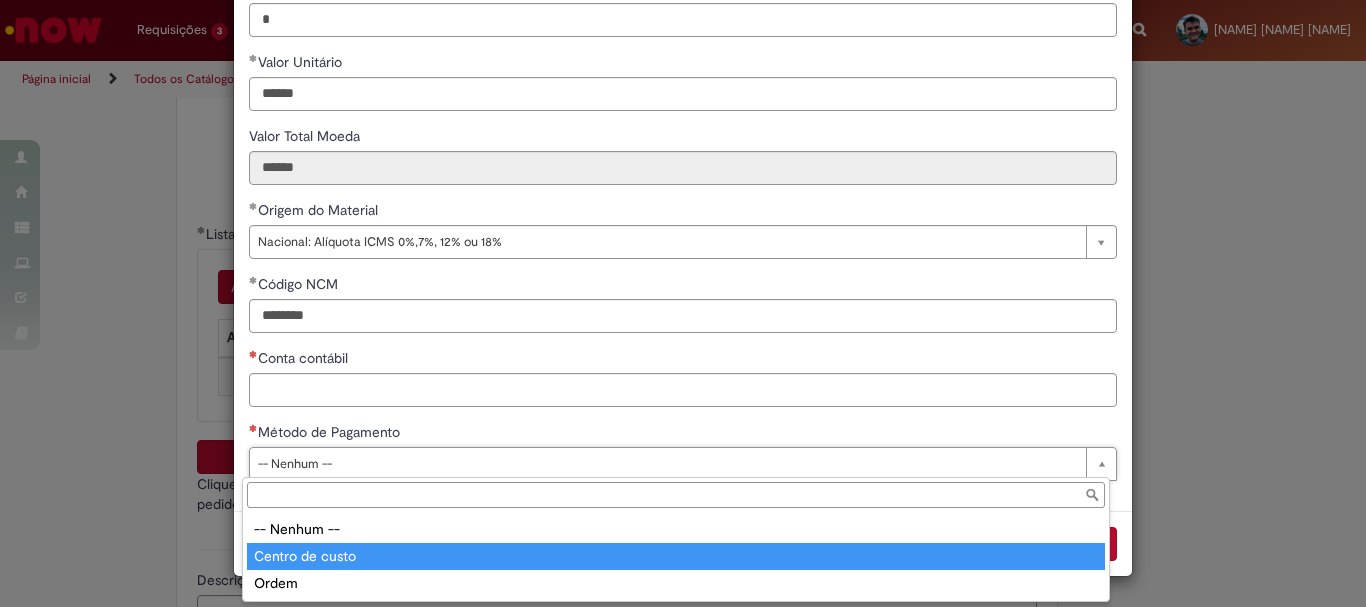 type on "**********" 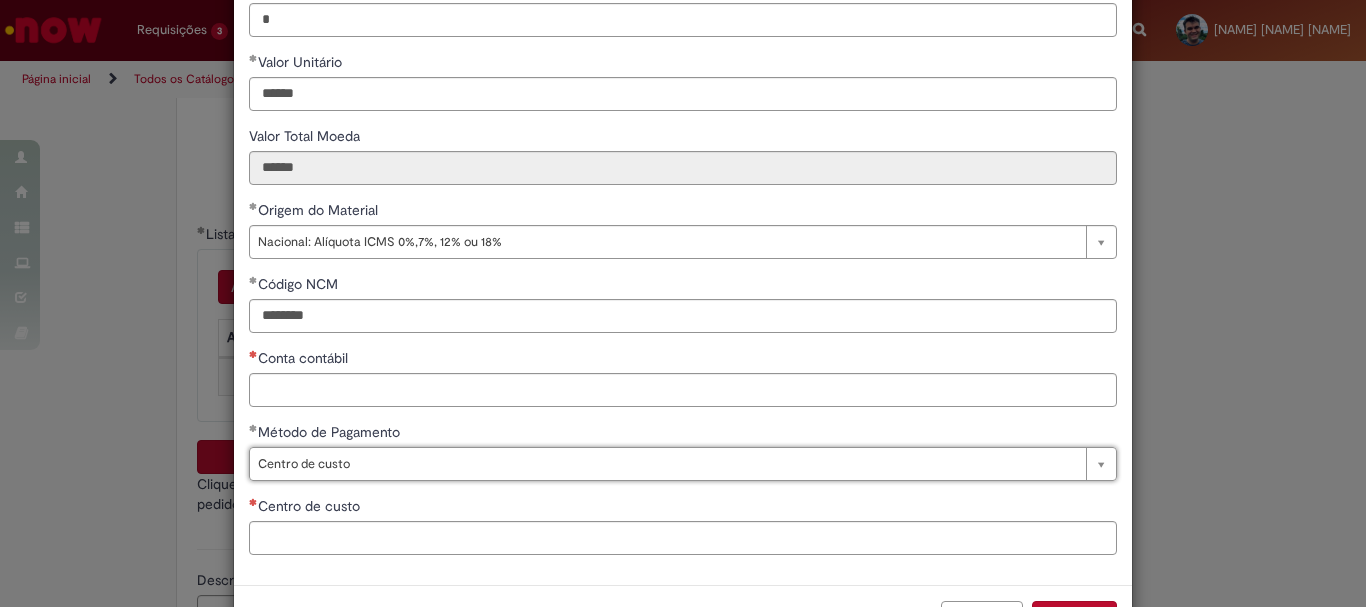 click on "Método de Pagamento" at bounding box center [326, 432] 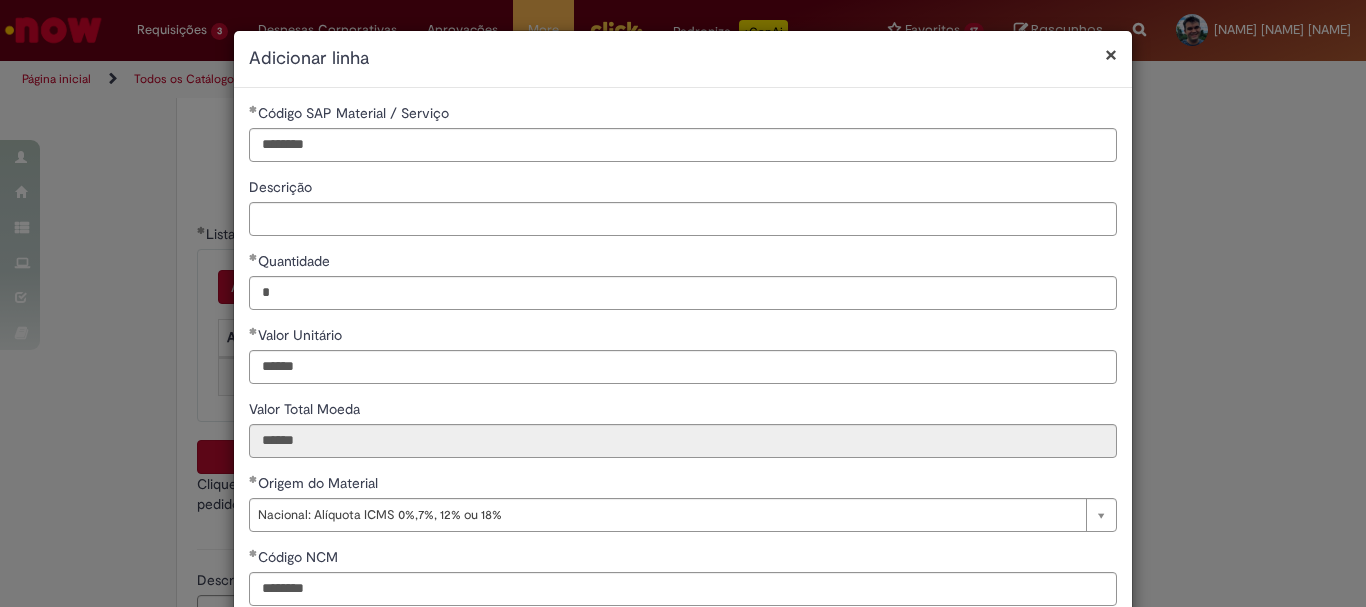 scroll, scrollTop: 347, scrollLeft: 0, axis: vertical 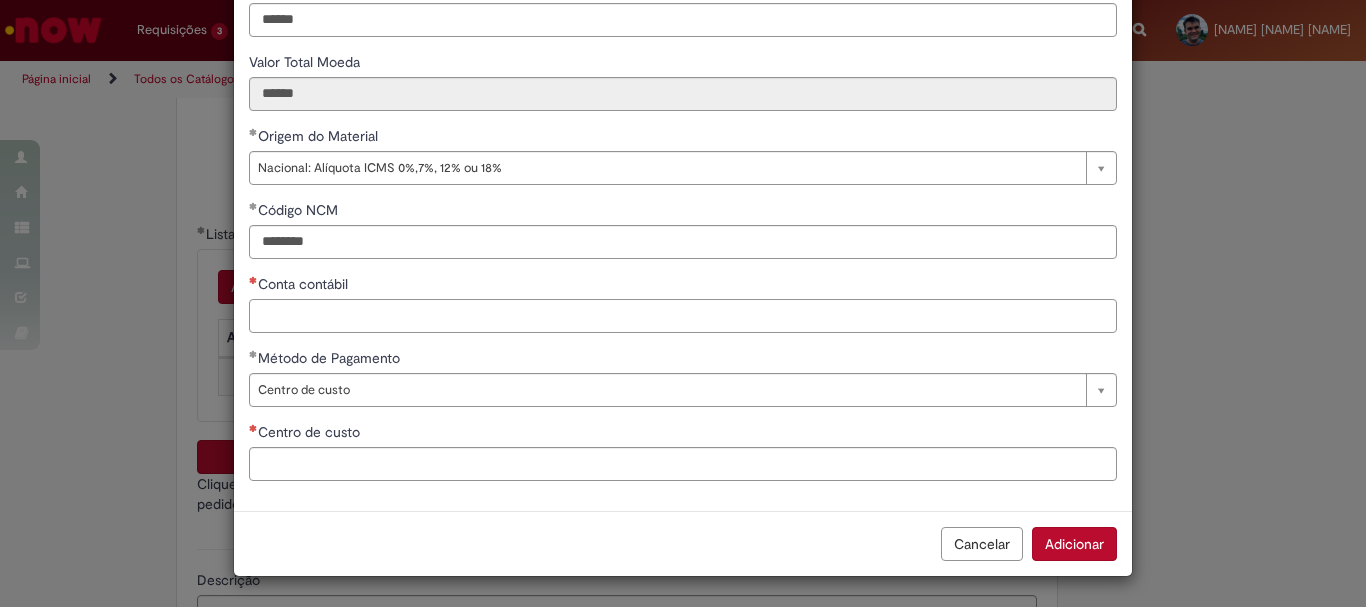 click on "Conta contábil" at bounding box center [683, 316] 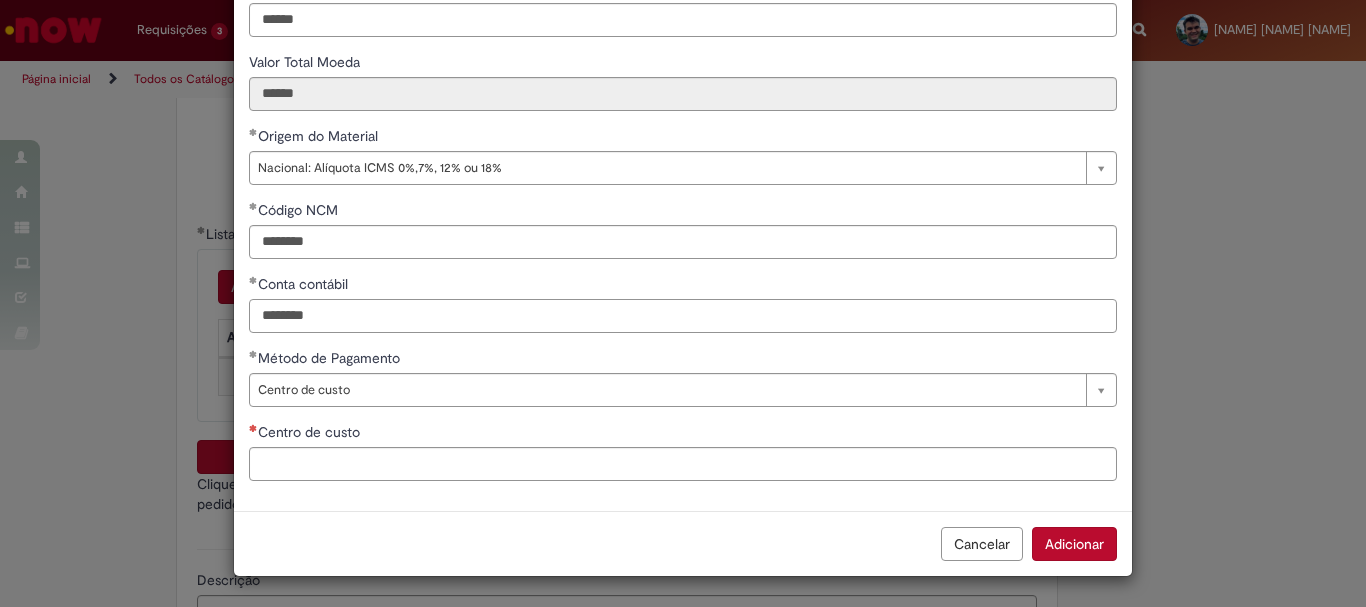 type on "********" 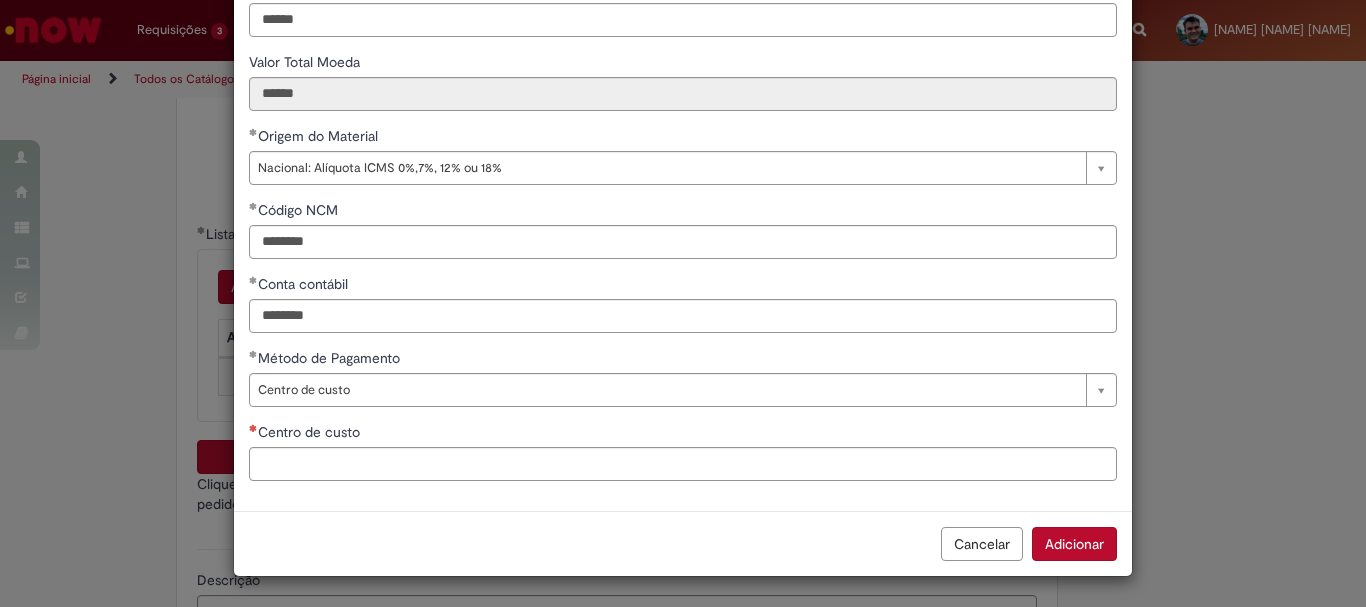 click on "Conta contábil" at bounding box center [683, 286] 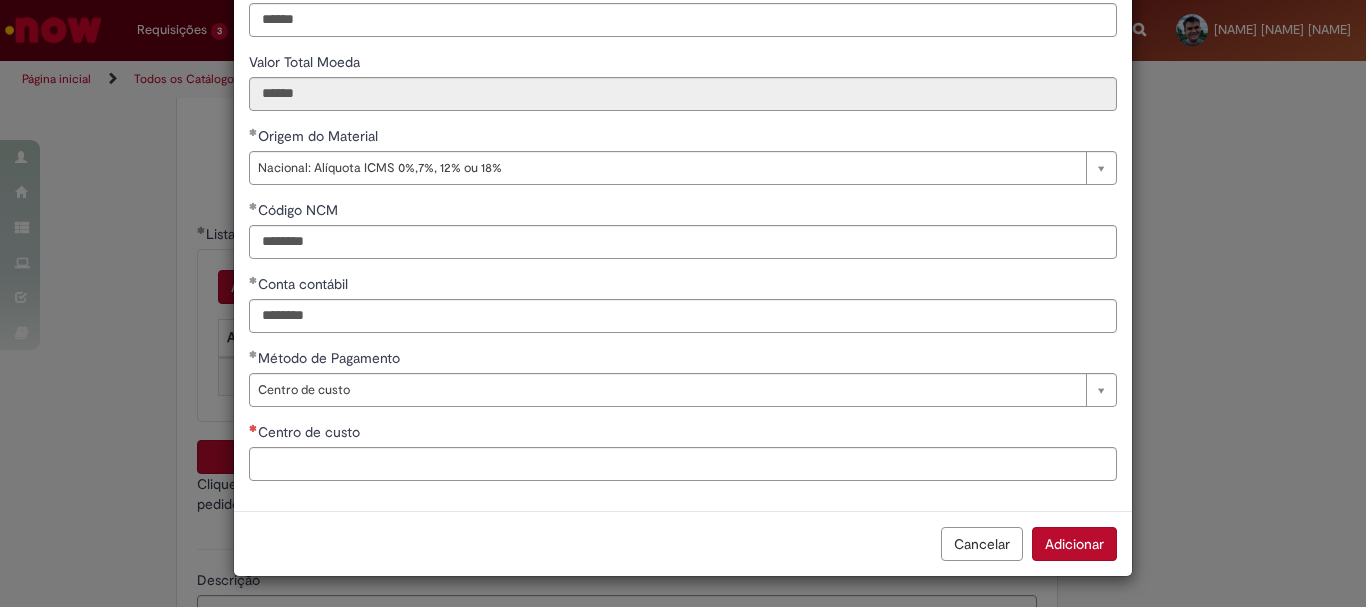 click on "Centro de custo" at bounding box center [683, 434] 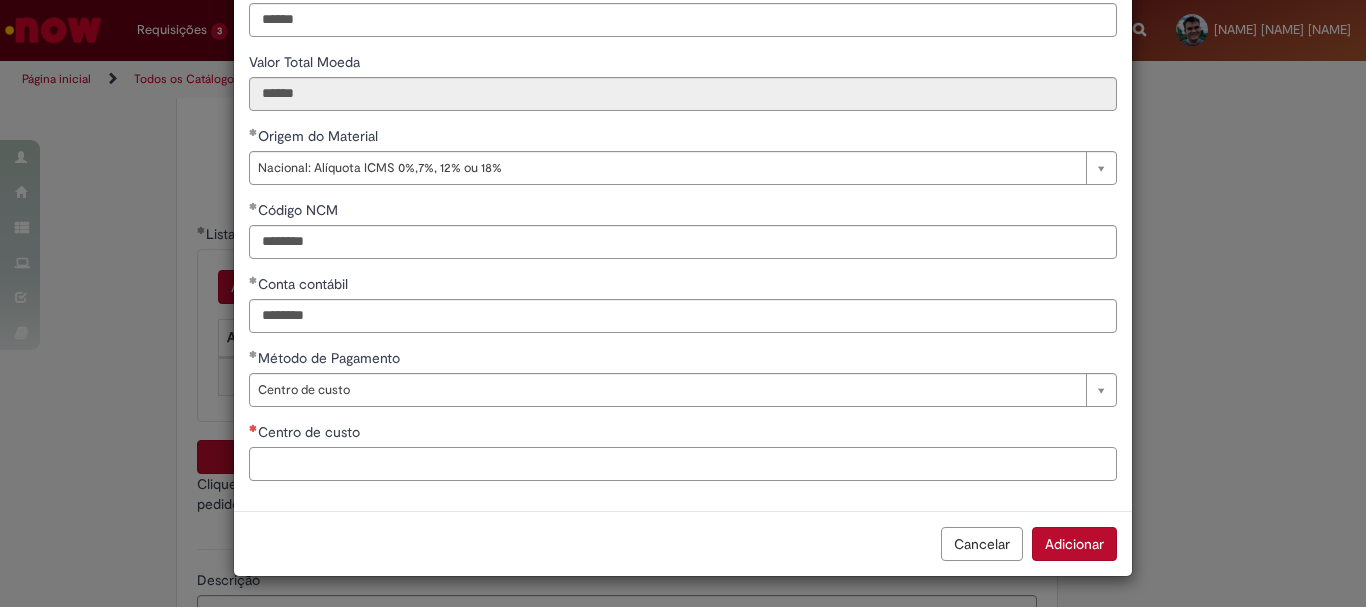 click on "Centro de custo" at bounding box center (683, 464) 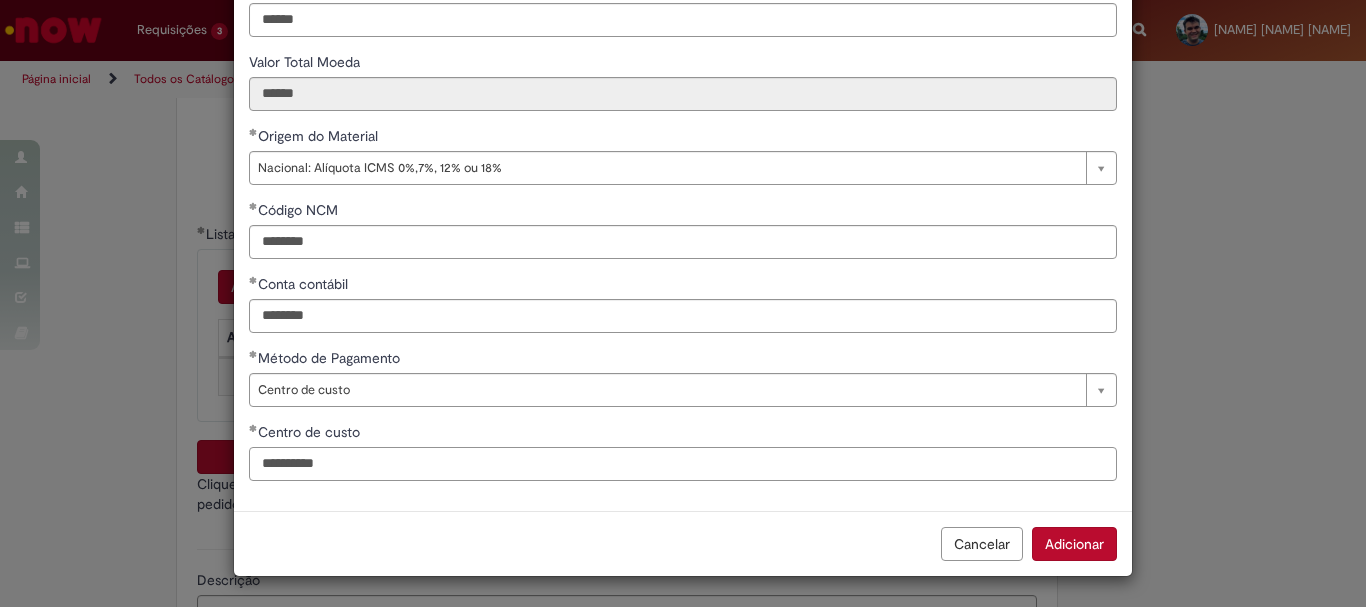 type on "**********" 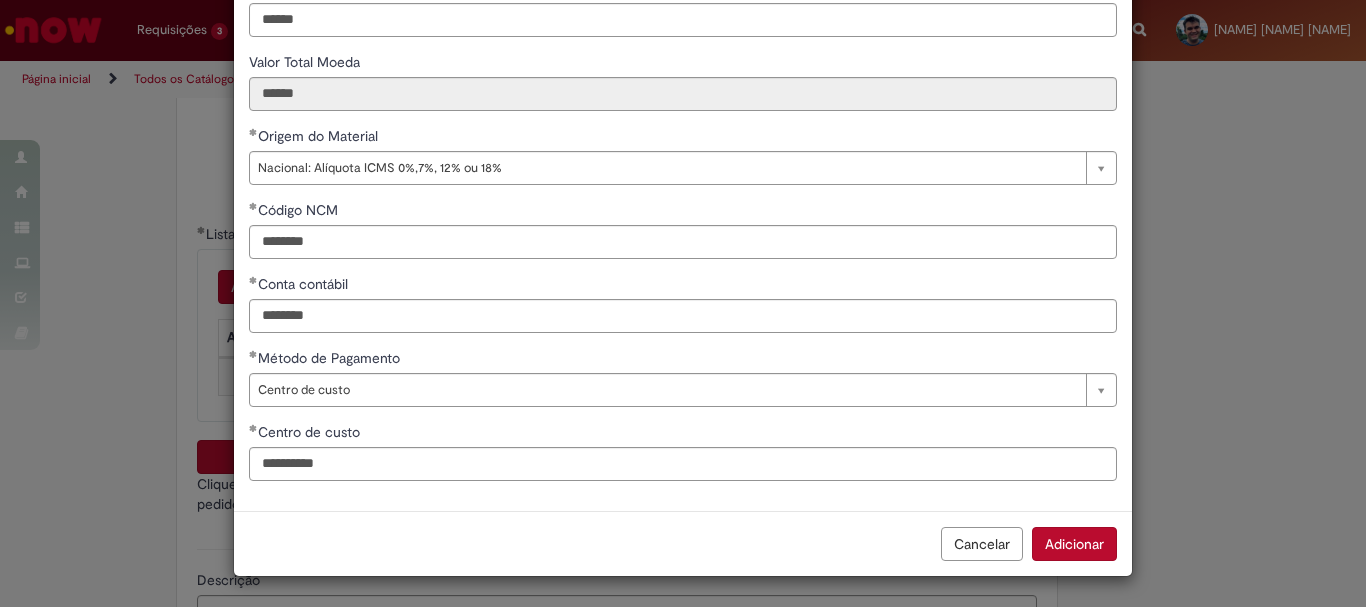 click on "Centro de custo" at bounding box center (683, 434) 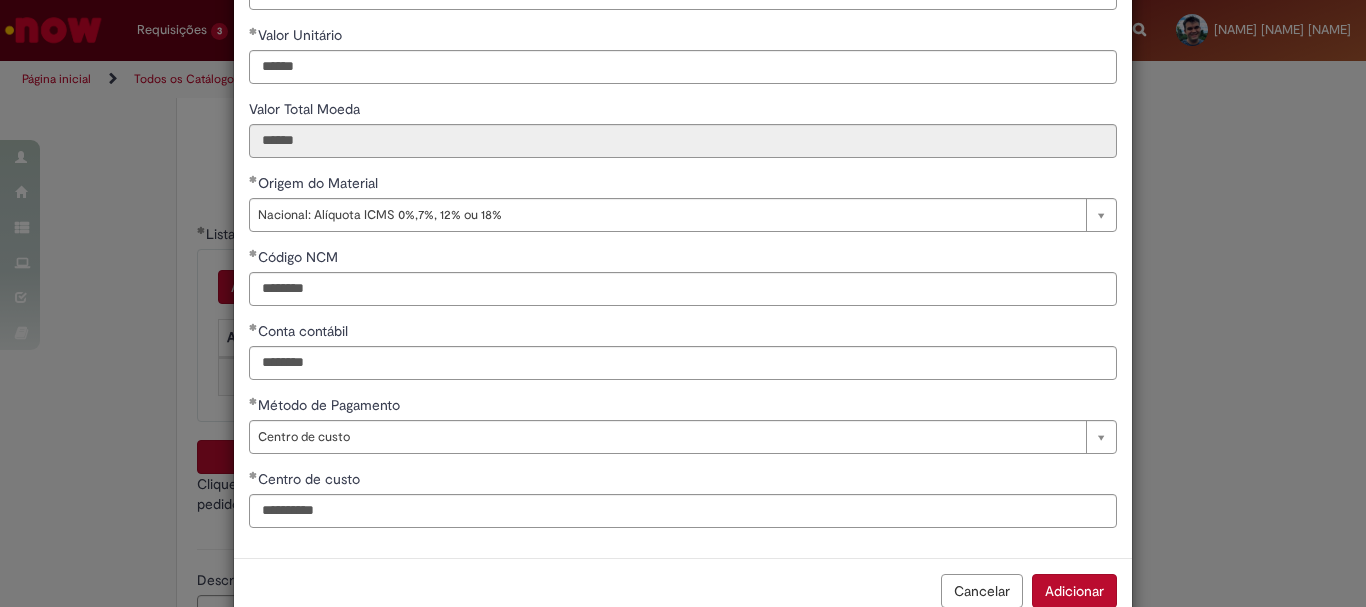 scroll, scrollTop: 349, scrollLeft: 0, axis: vertical 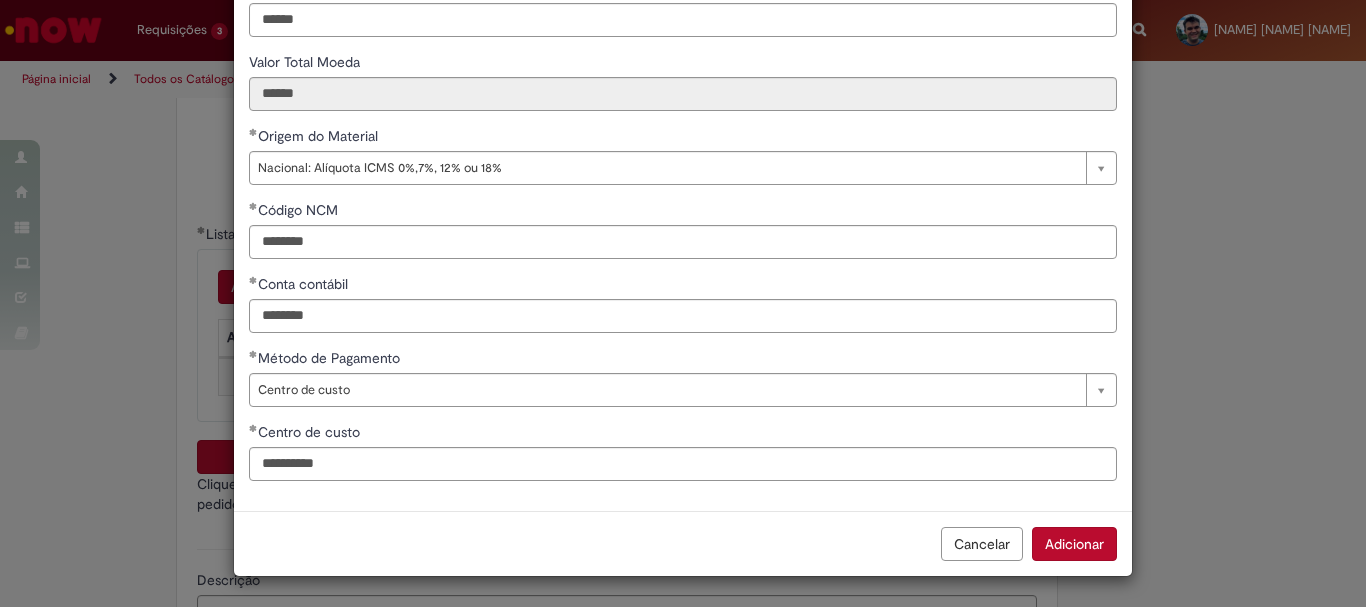 click on "Adicionar" at bounding box center (1074, 544) 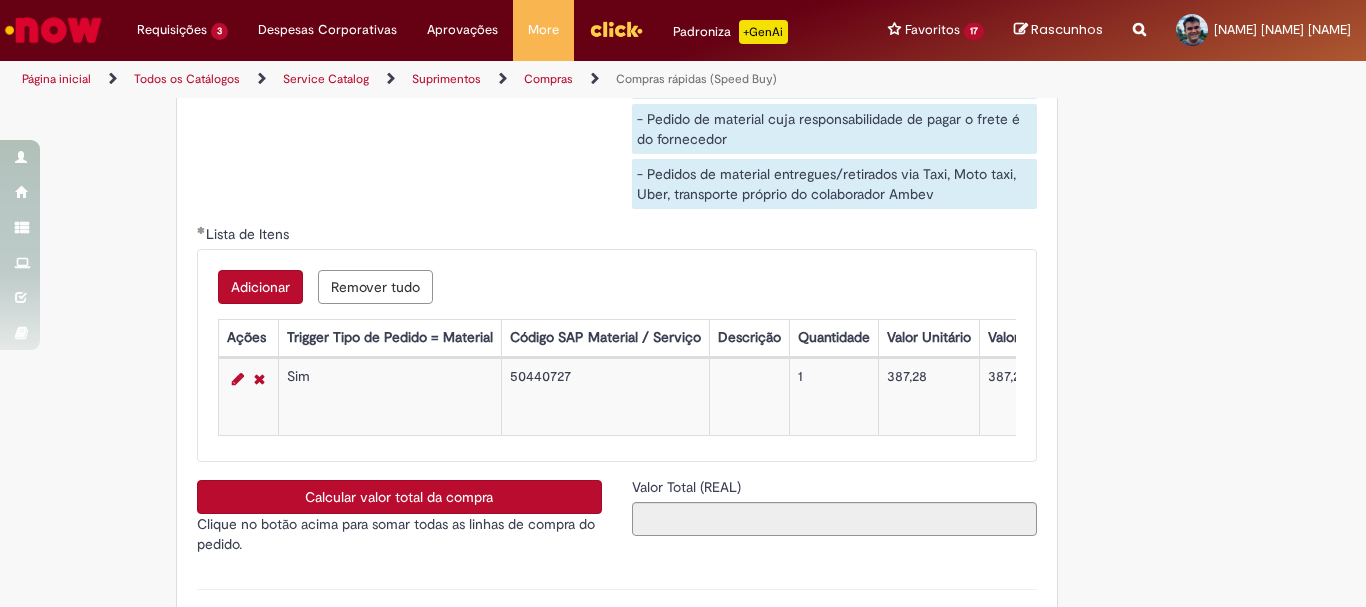 scroll, scrollTop: 347, scrollLeft: 0, axis: vertical 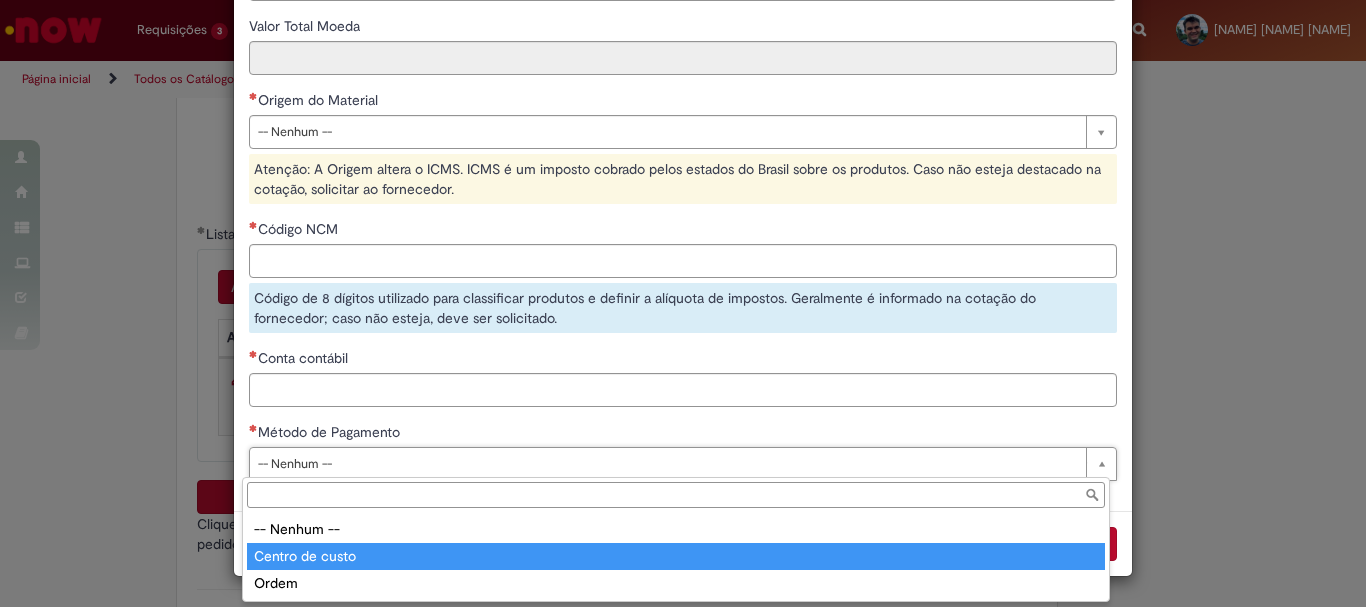 type on "**********" 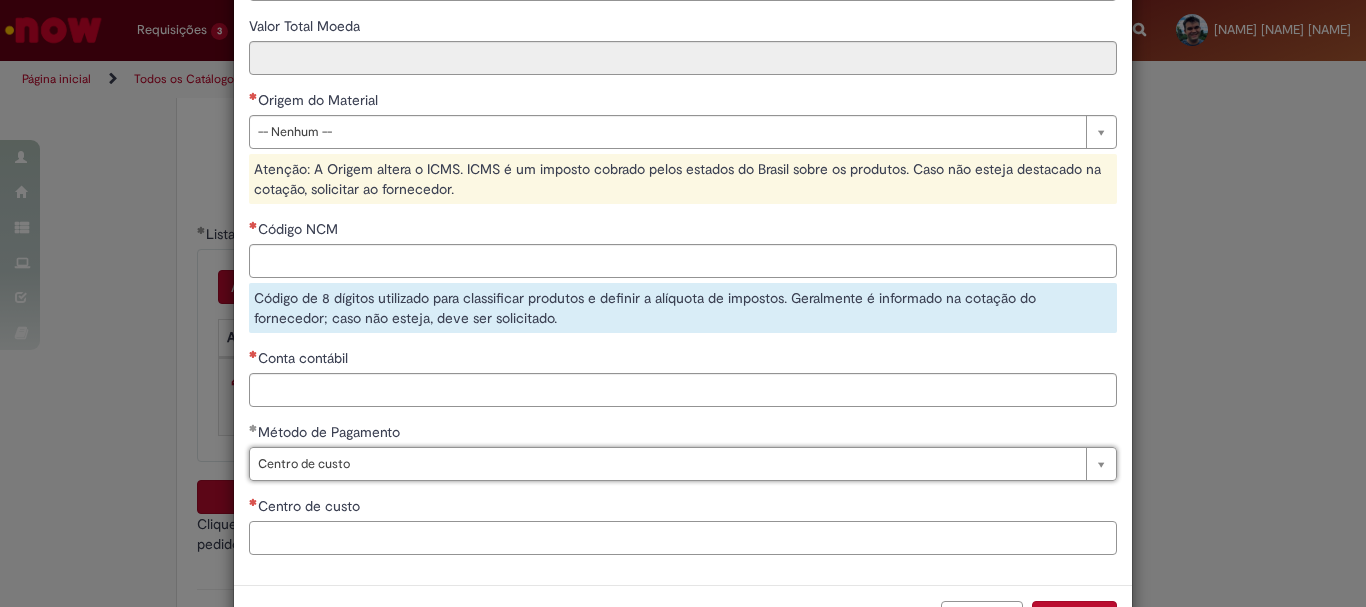 click on "Centro de custo" at bounding box center (683, 538) 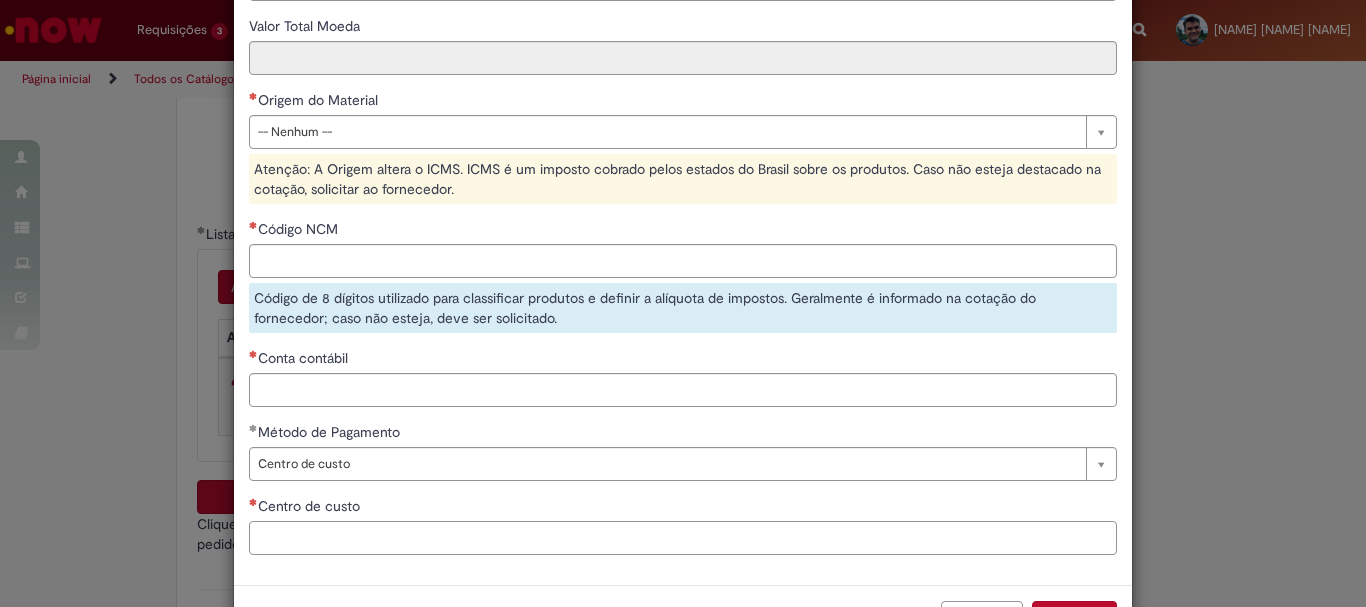 paste on "**********" 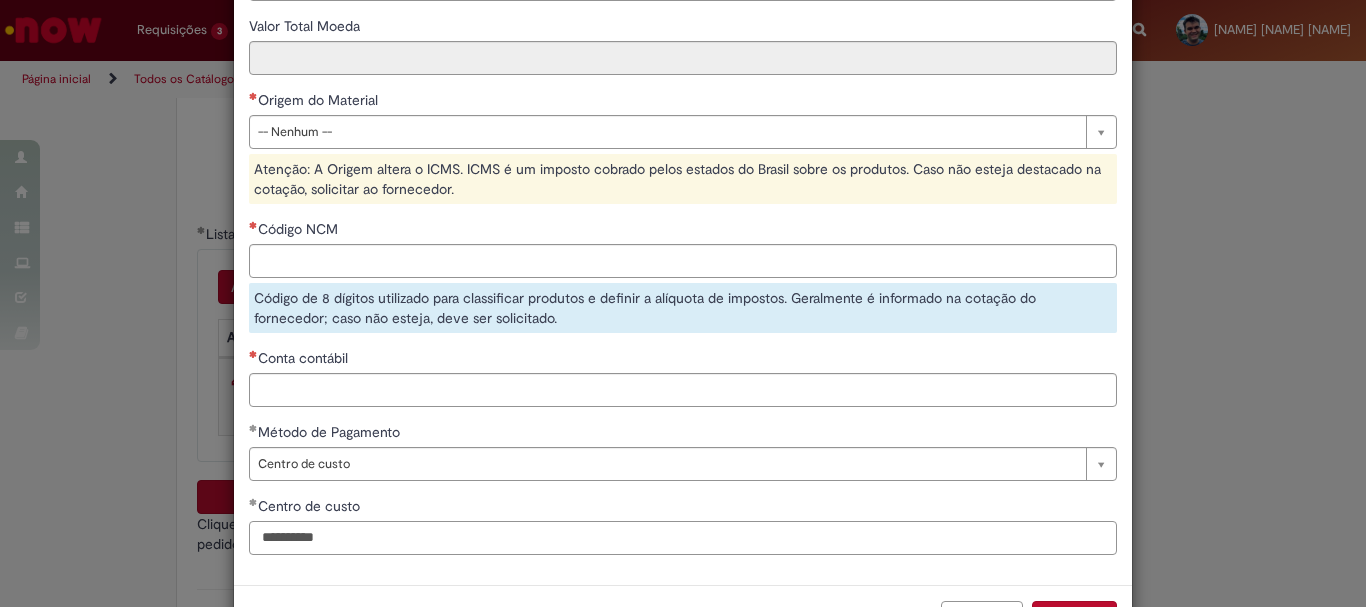 type on "**********" 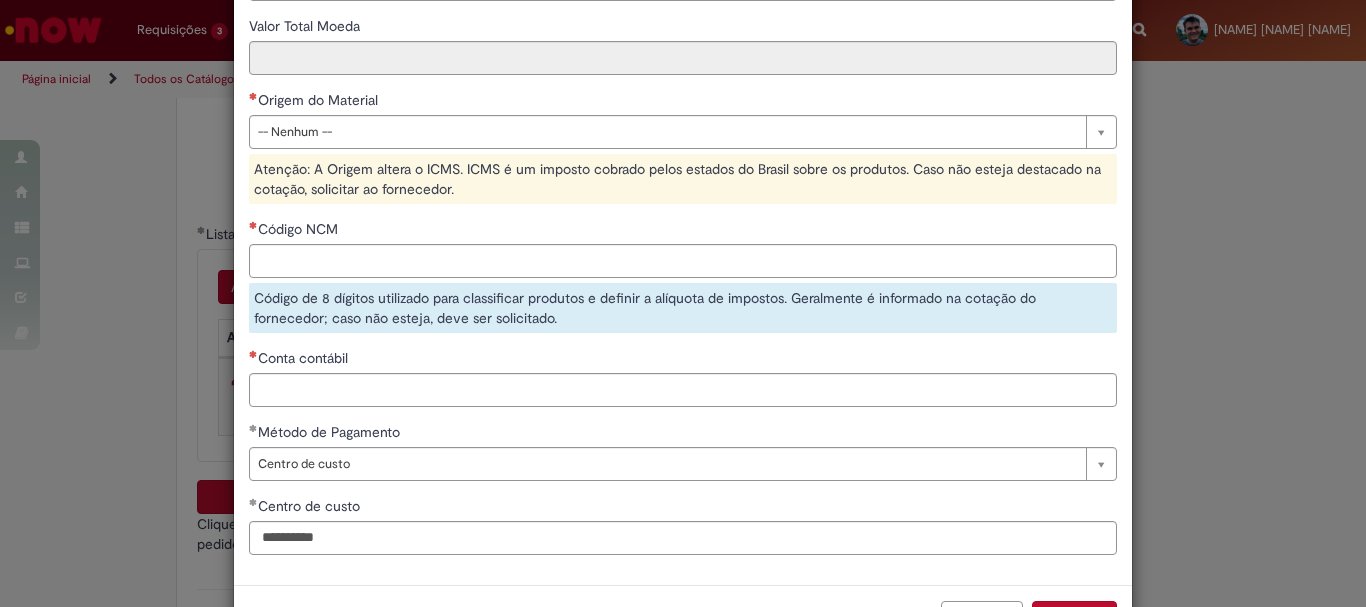 click on "Atenção: A Origem altera o ICMS.
ICMS é um imposto cobrado pelos estados do Brasil sobre os produtos. Caso não esteja destacado na cotação, solicitar ao fornecedor." at bounding box center (683, 179) 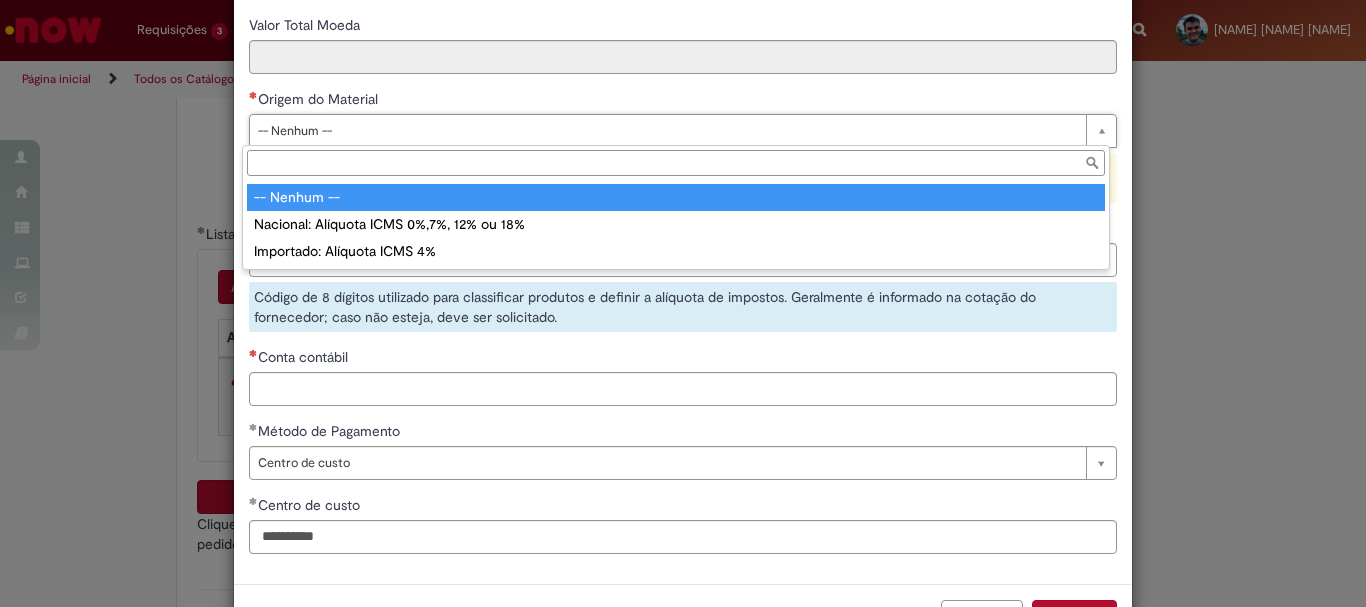 scroll, scrollTop: 383, scrollLeft: 0, axis: vertical 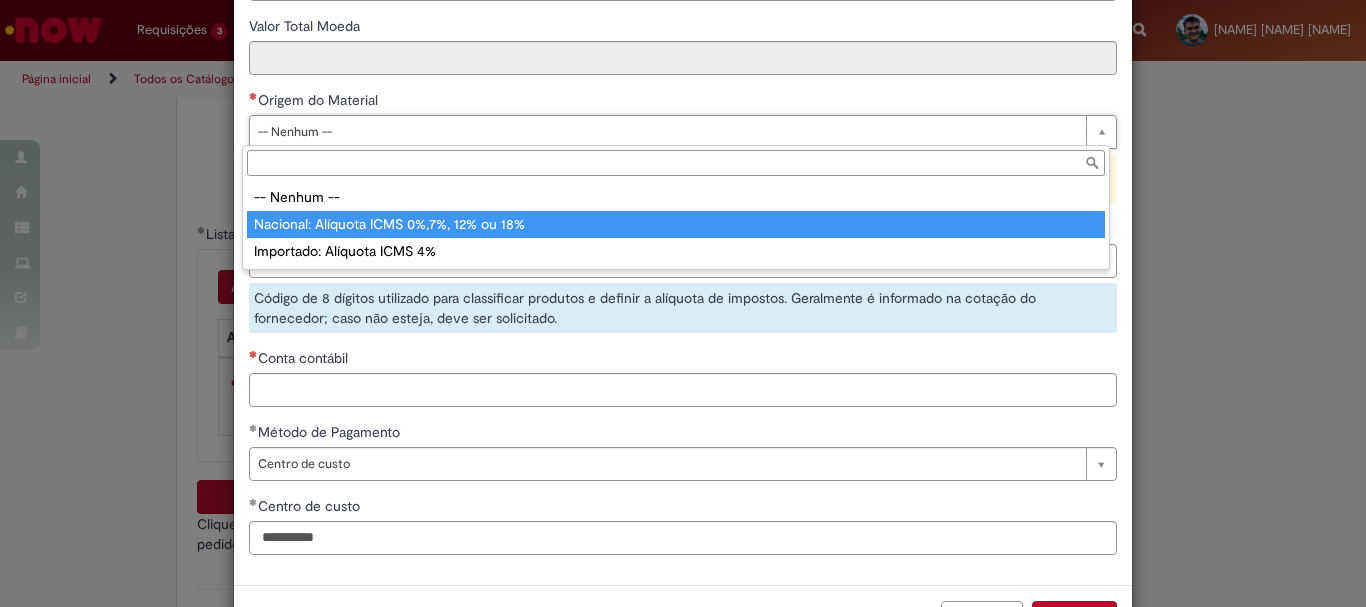 type on "**********" 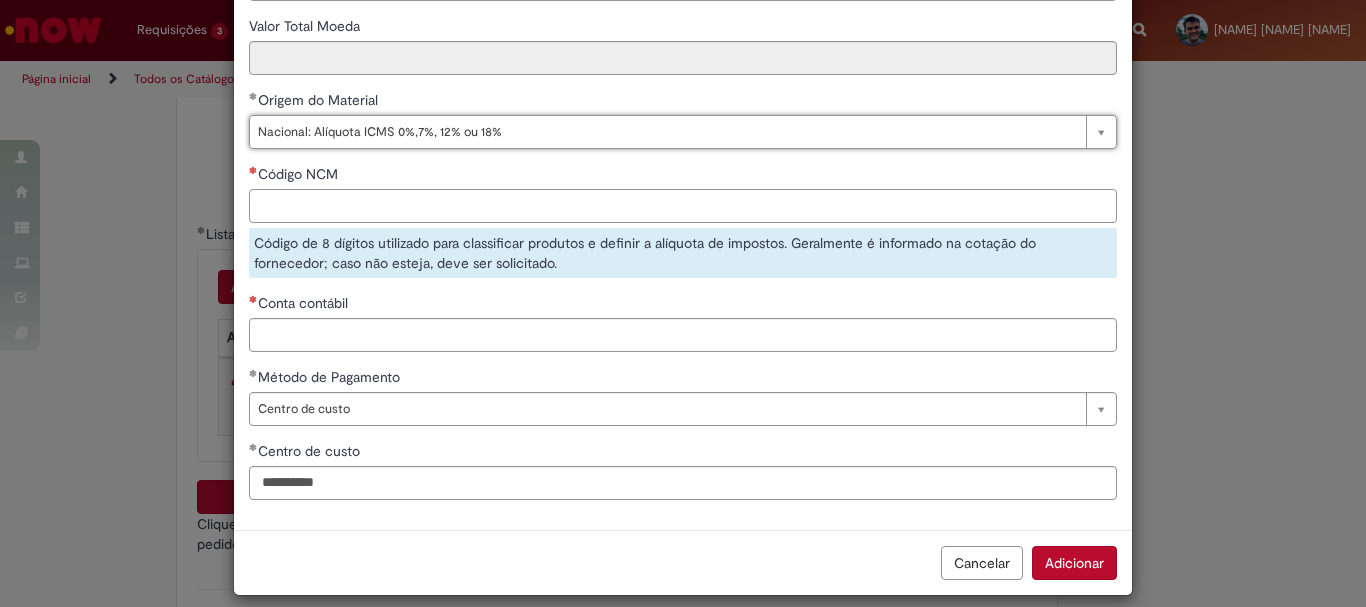 click on "Código NCM" at bounding box center (683, 206) 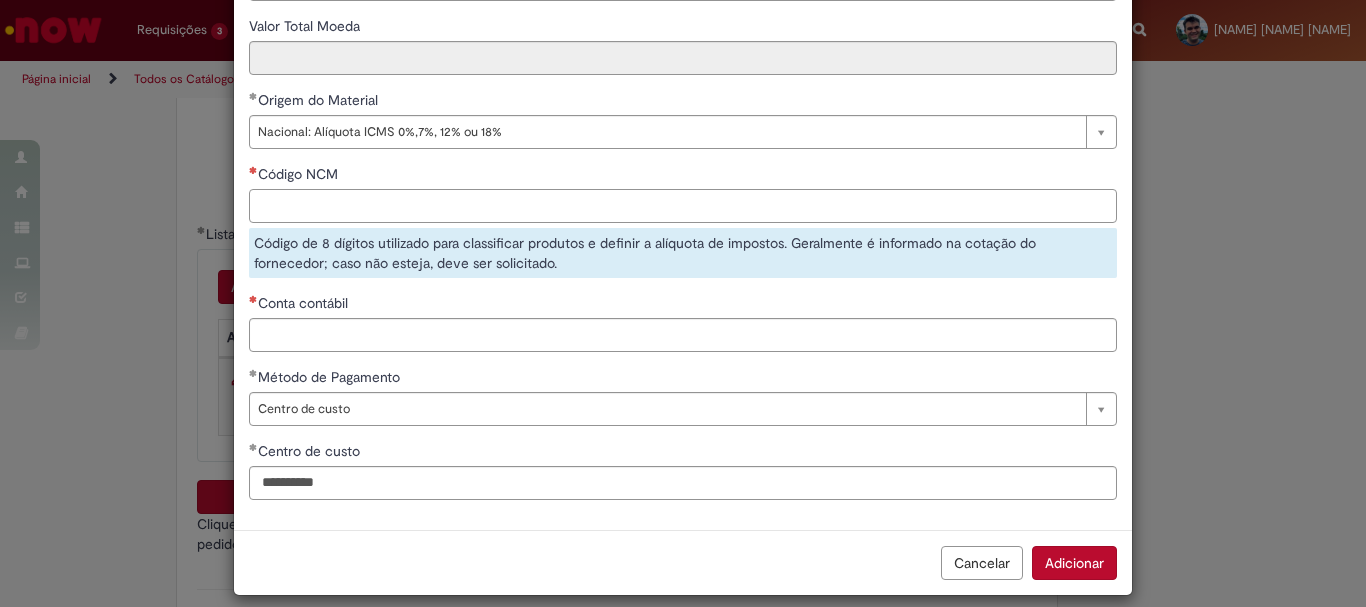 paste on "********" 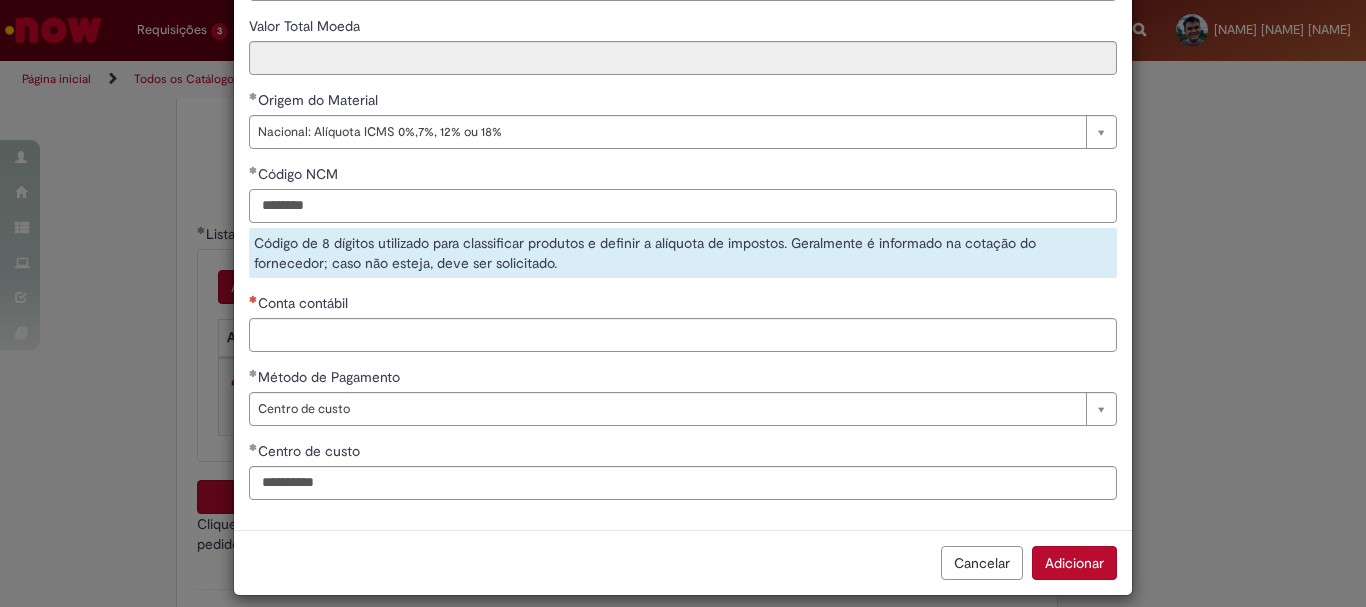 type on "********" 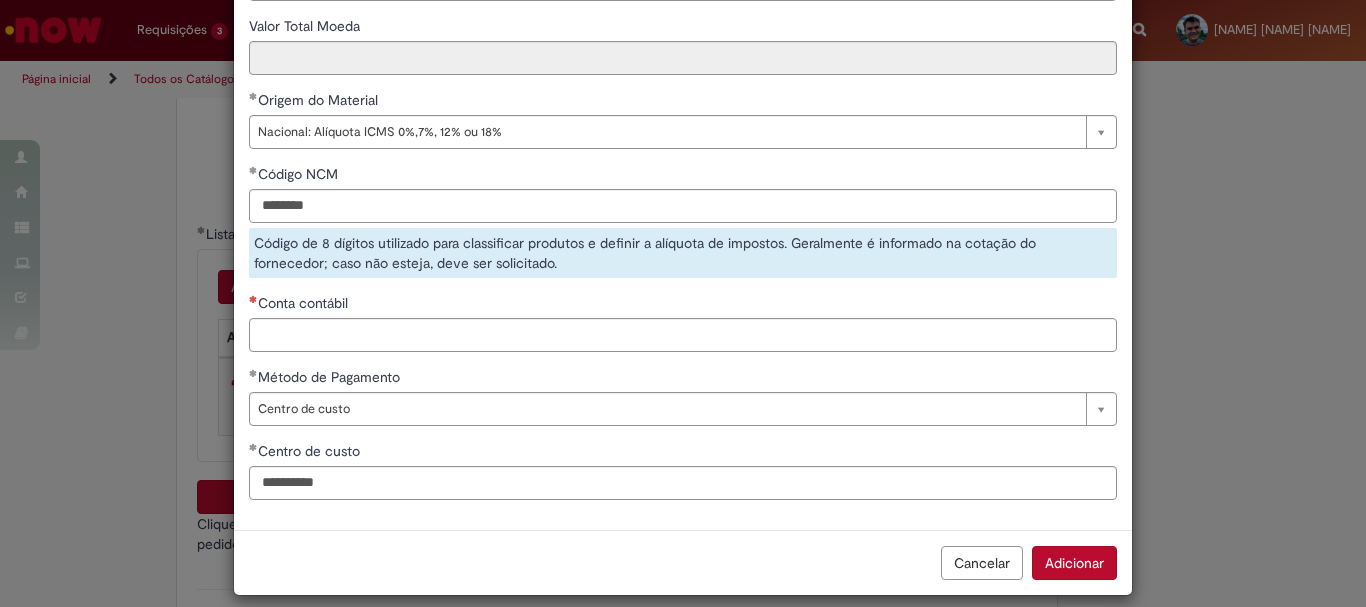 click on "**********" at bounding box center [683, 117] 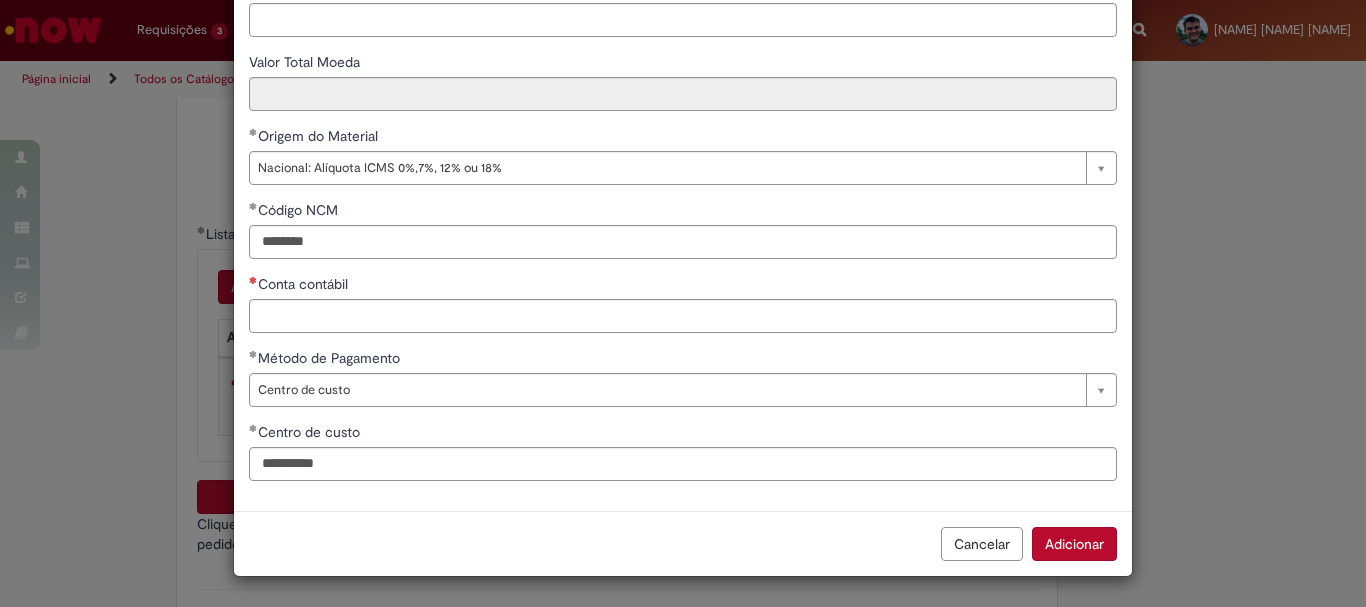 scroll, scrollTop: 249, scrollLeft: 0, axis: vertical 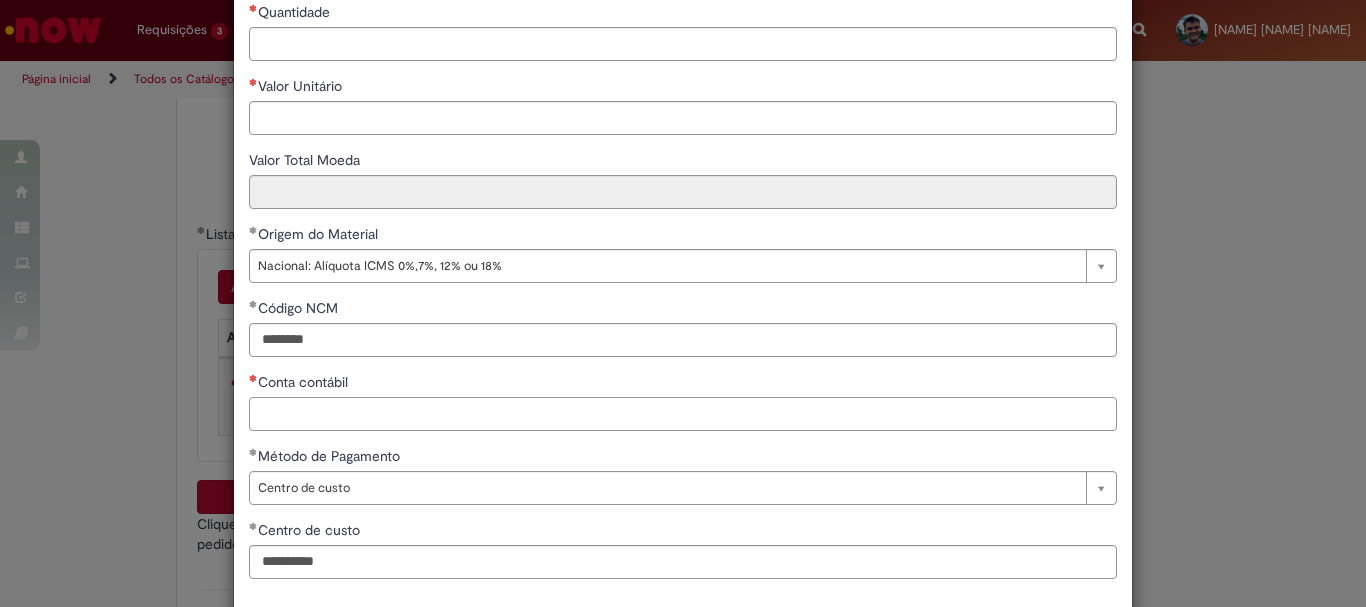 click on "Conta contábil" at bounding box center (683, 414) 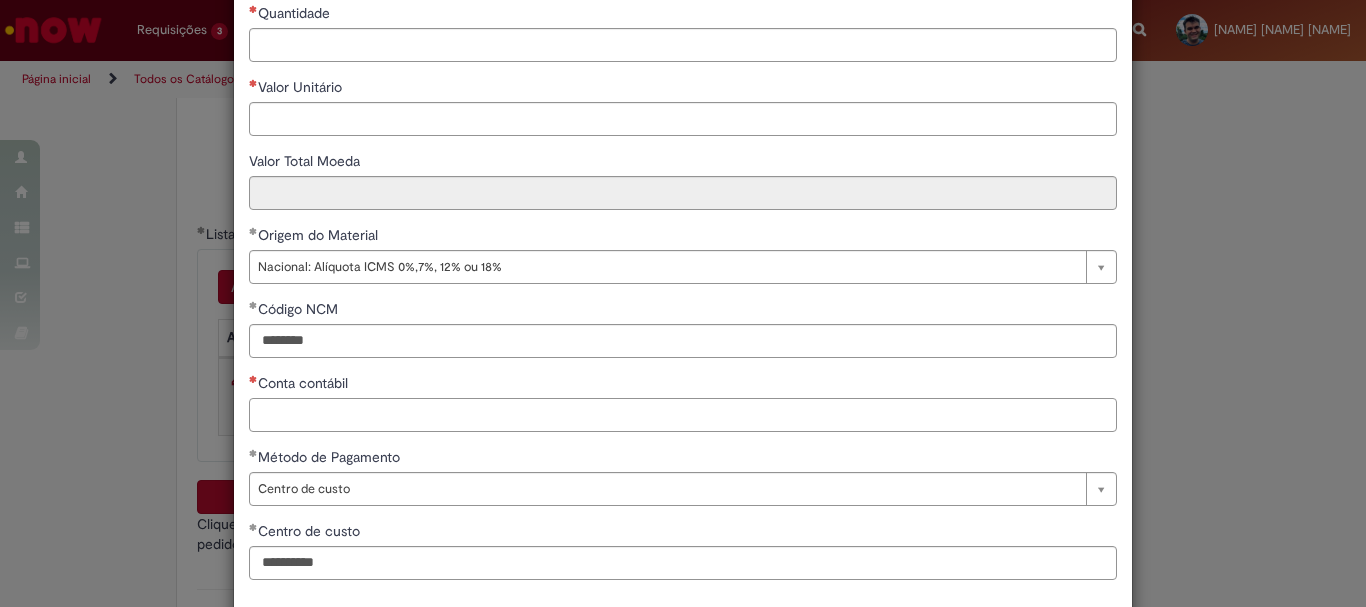 paste on "********" 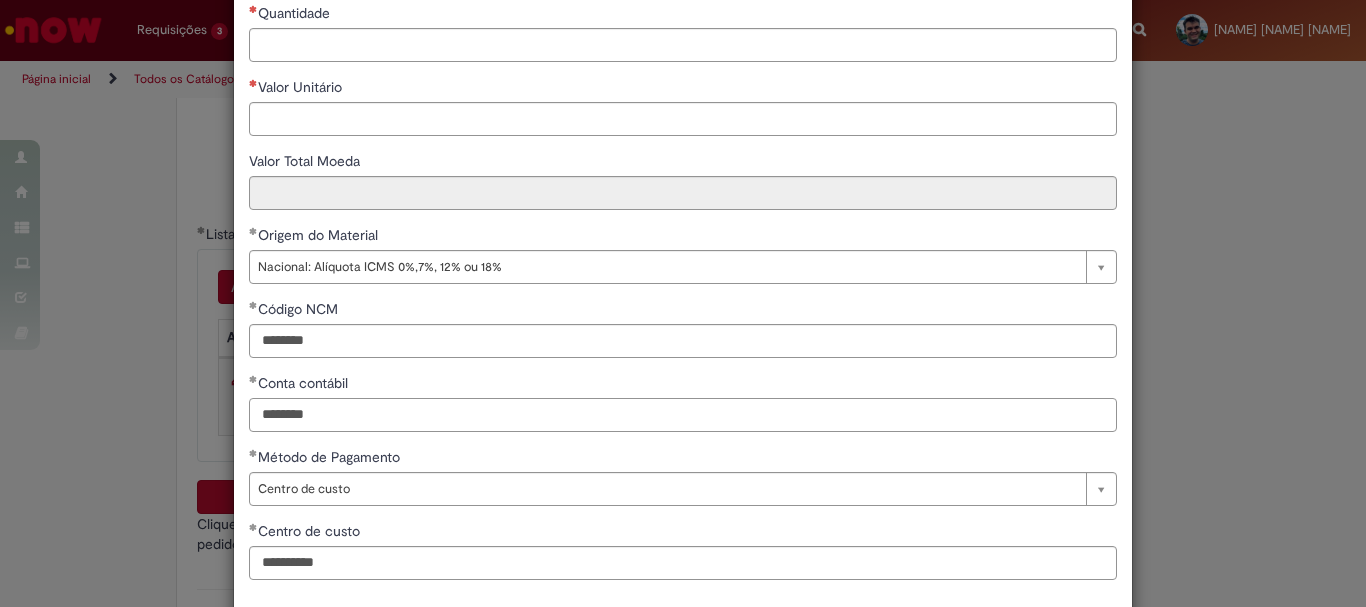 type on "********" 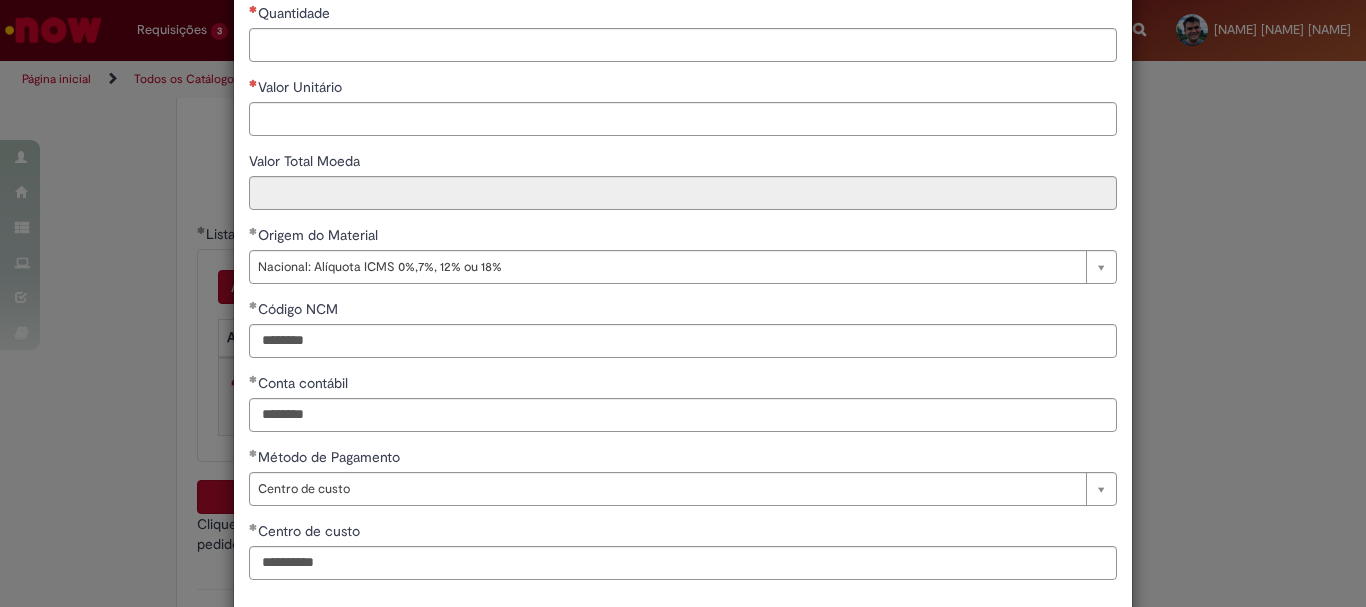 click on "Conta contábil" at bounding box center [683, 385] 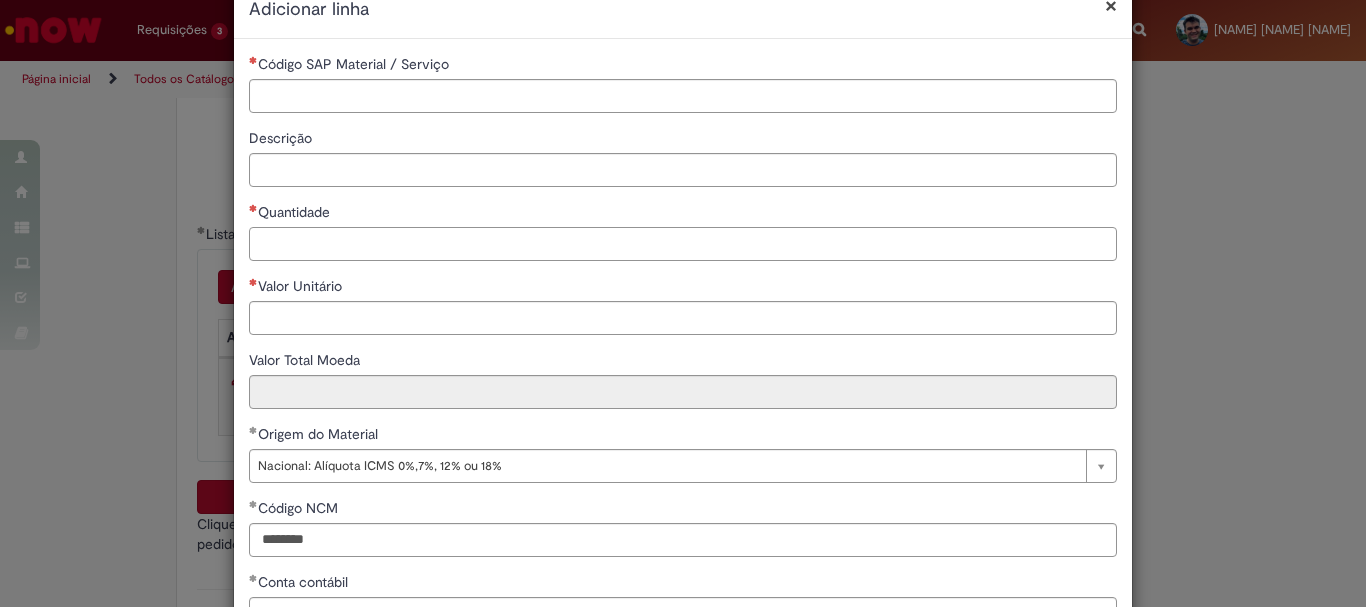 click on "Quantidade" at bounding box center (683, 244) 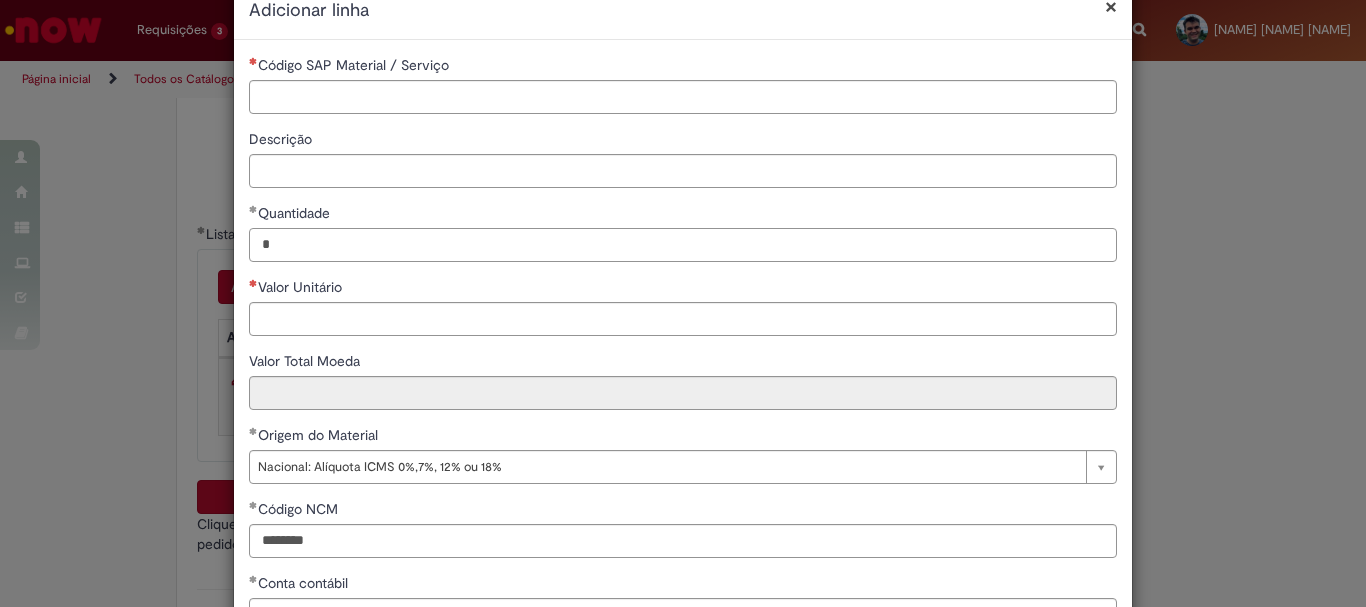 type on "*" 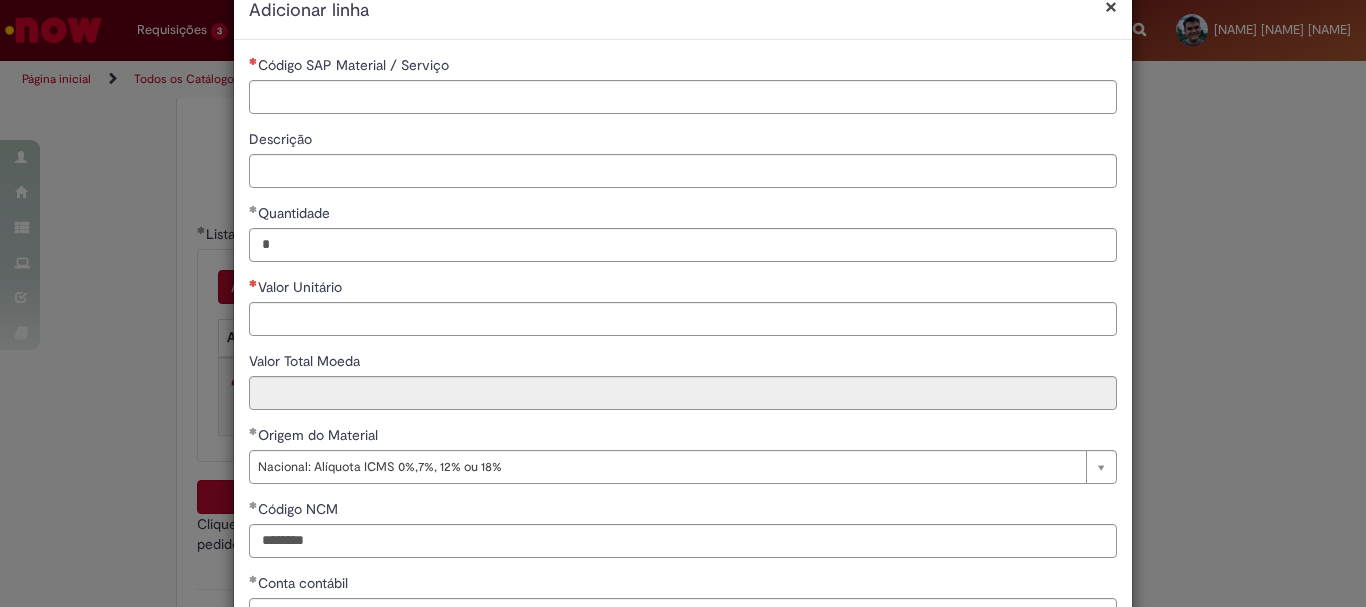 click on "Quantidade" at bounding box center (683, 215) 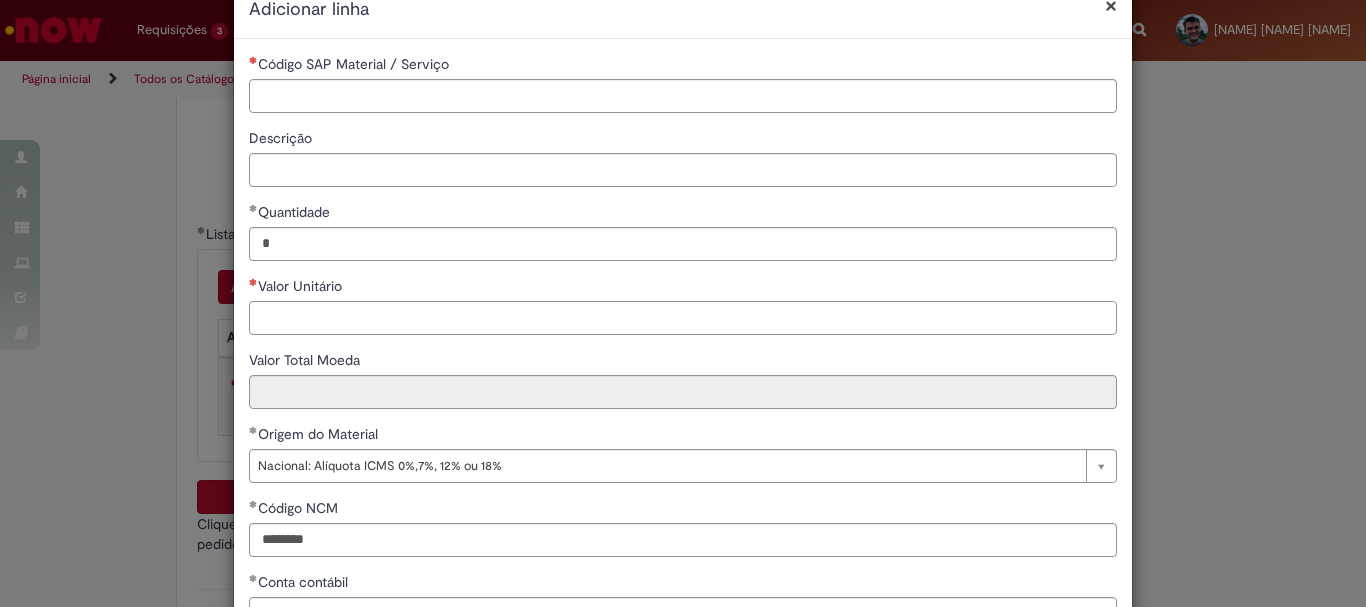 click on "Valor Unitário" at bounding box center [683, 318] 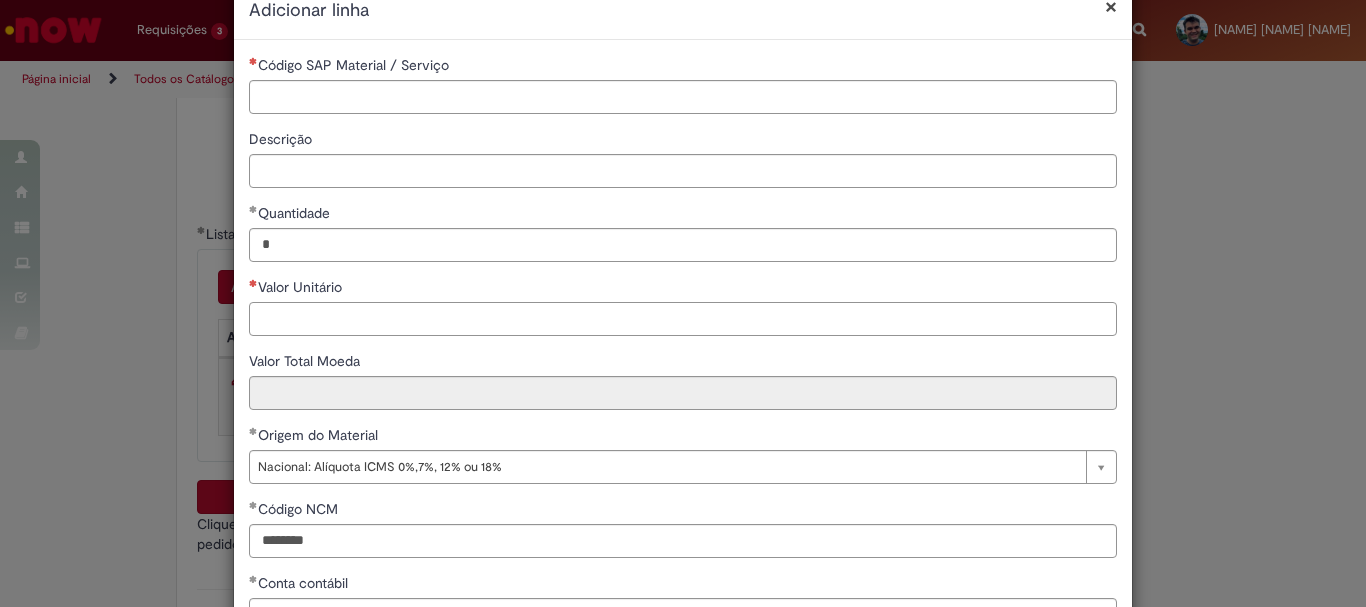paste on "****" 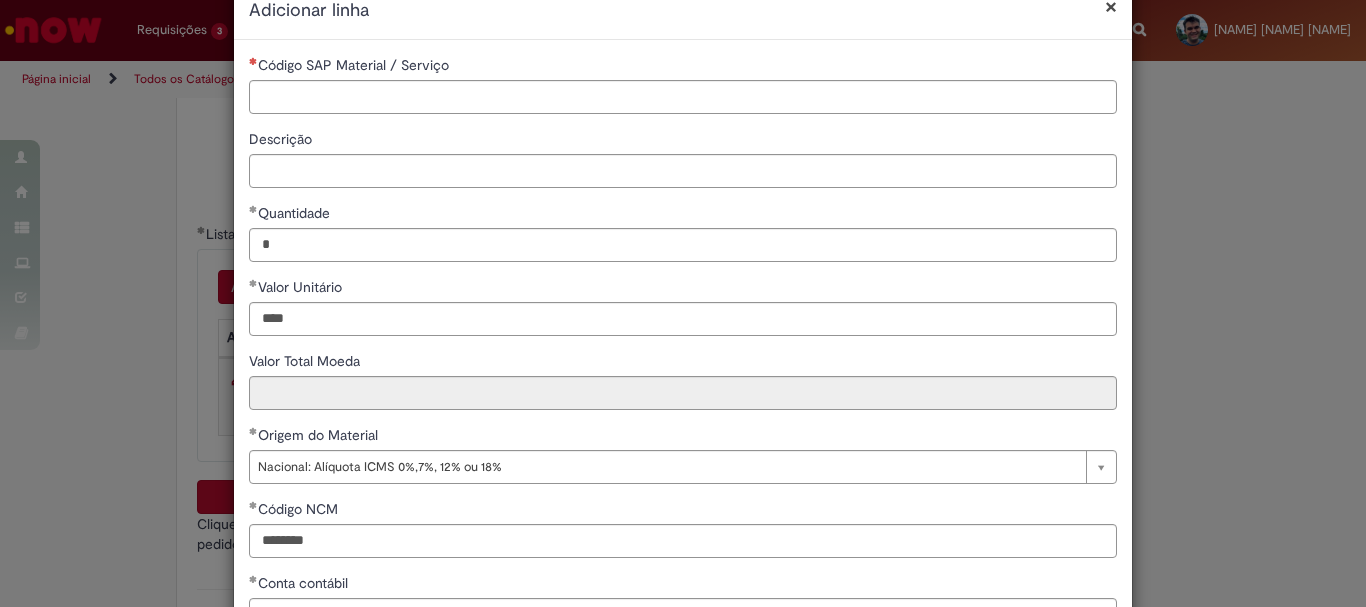 type on "*****" 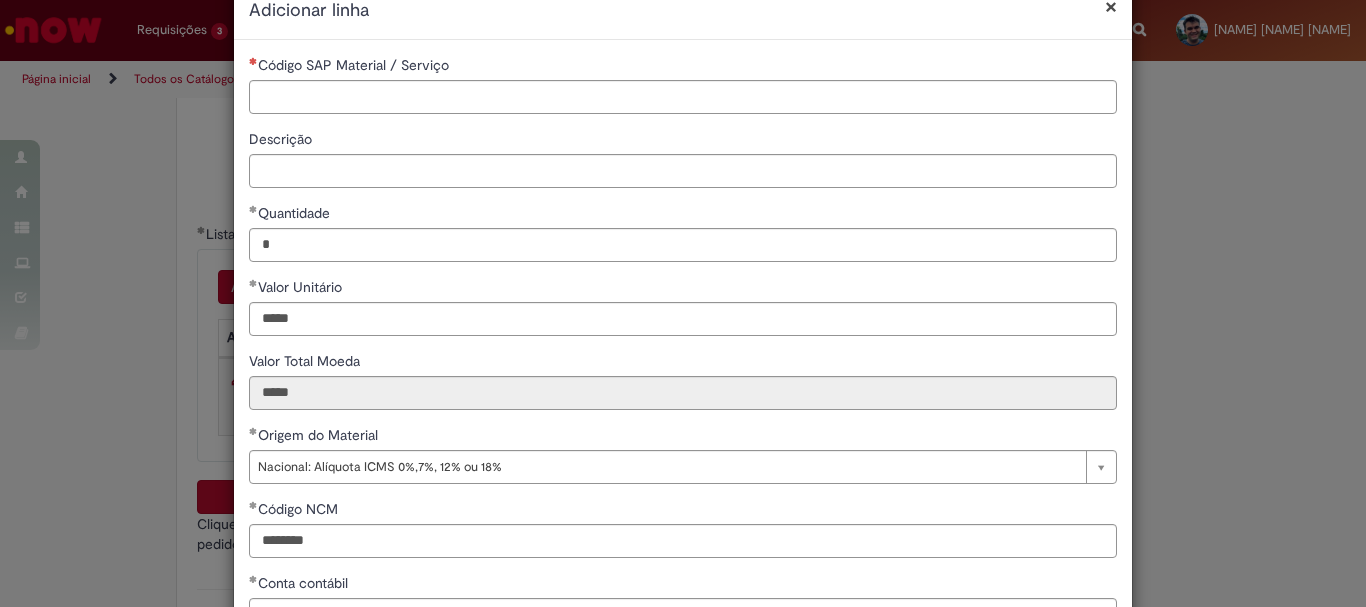 click on "Valor Unitário" at bounding box center (683, 289) 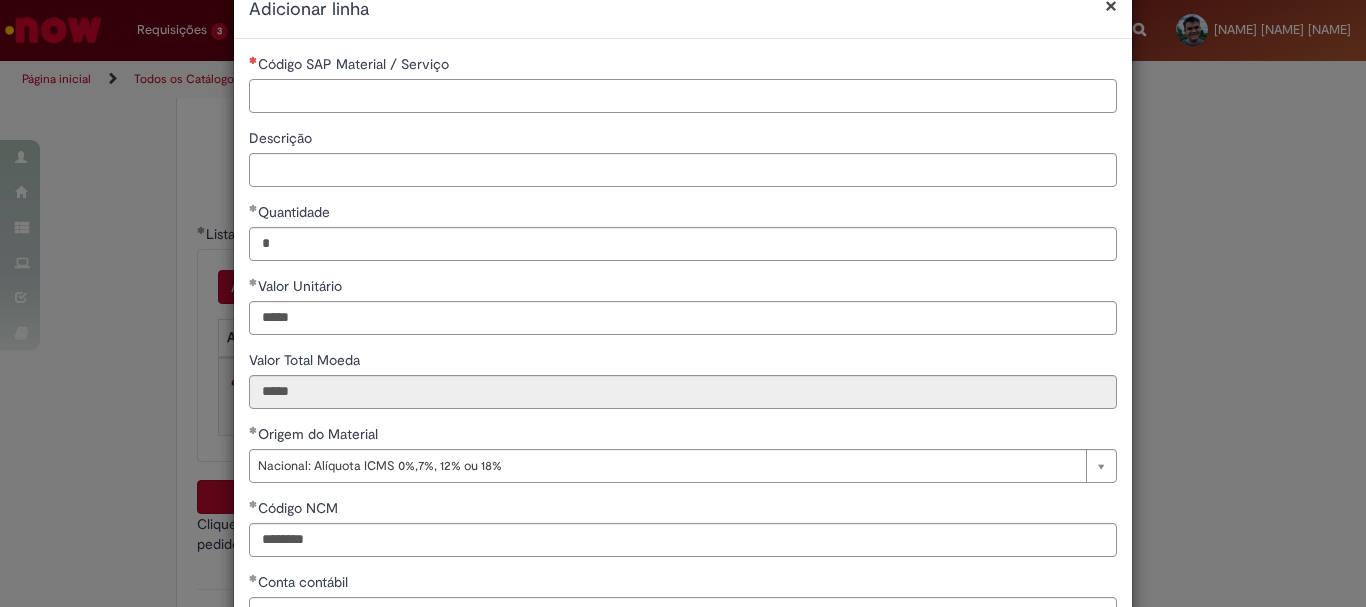 click on "Código SAP Material / Serviço" at bounding box center [683, 96] 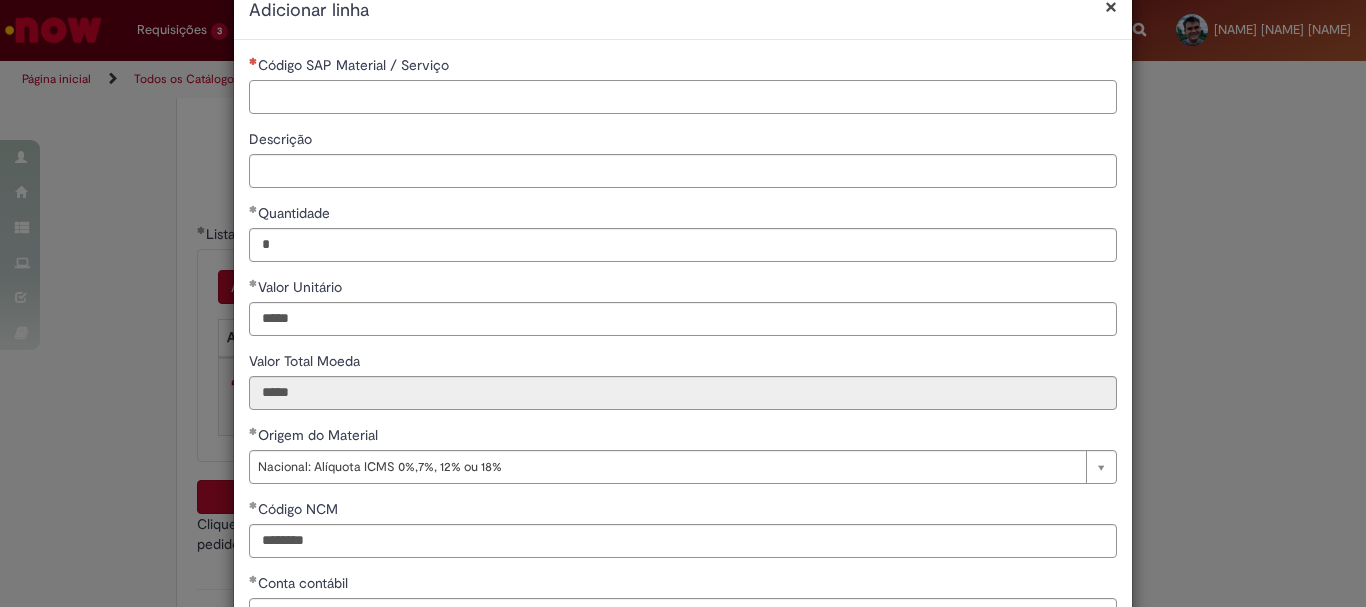 paste on "********" 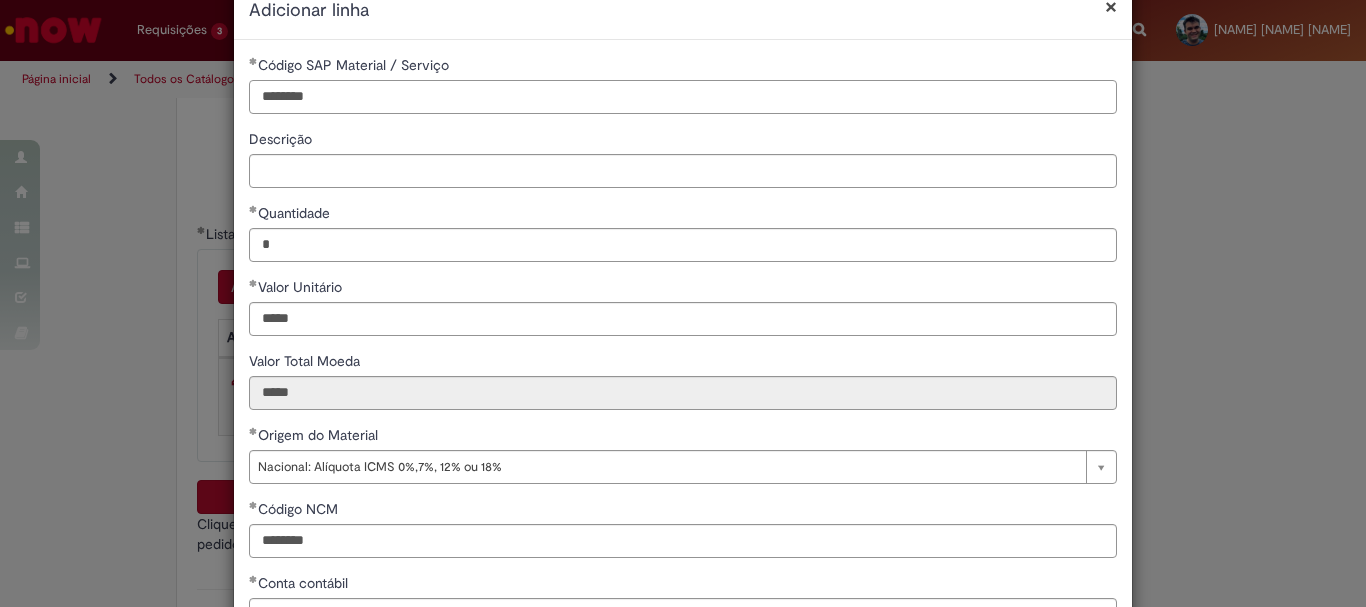 type on "********" 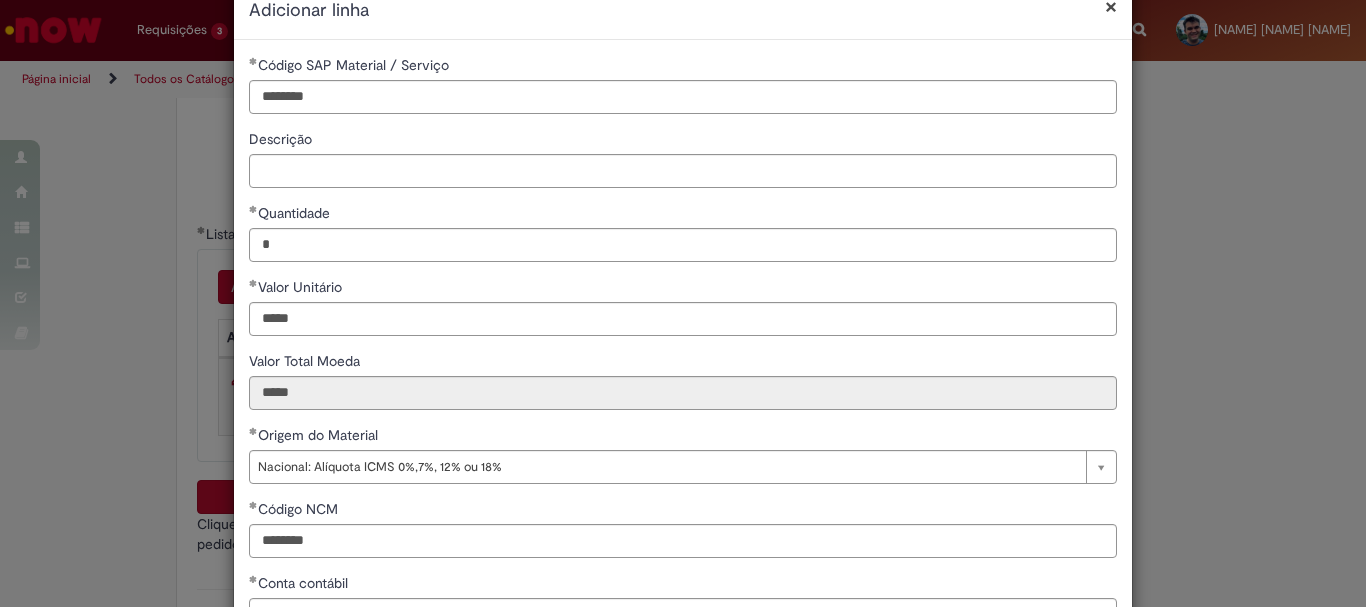 click on "Descrição" at bounding box center (683, 141) 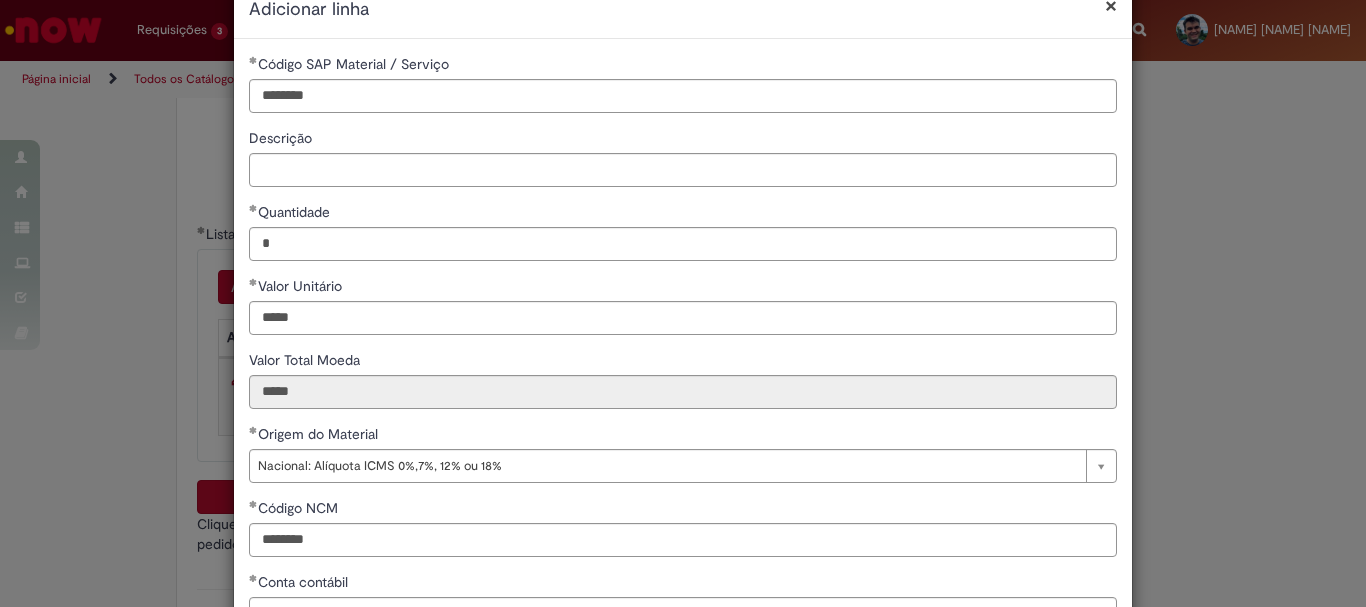 scroll, scrollTop: 349, scrollLeft: 0, axis: vertical 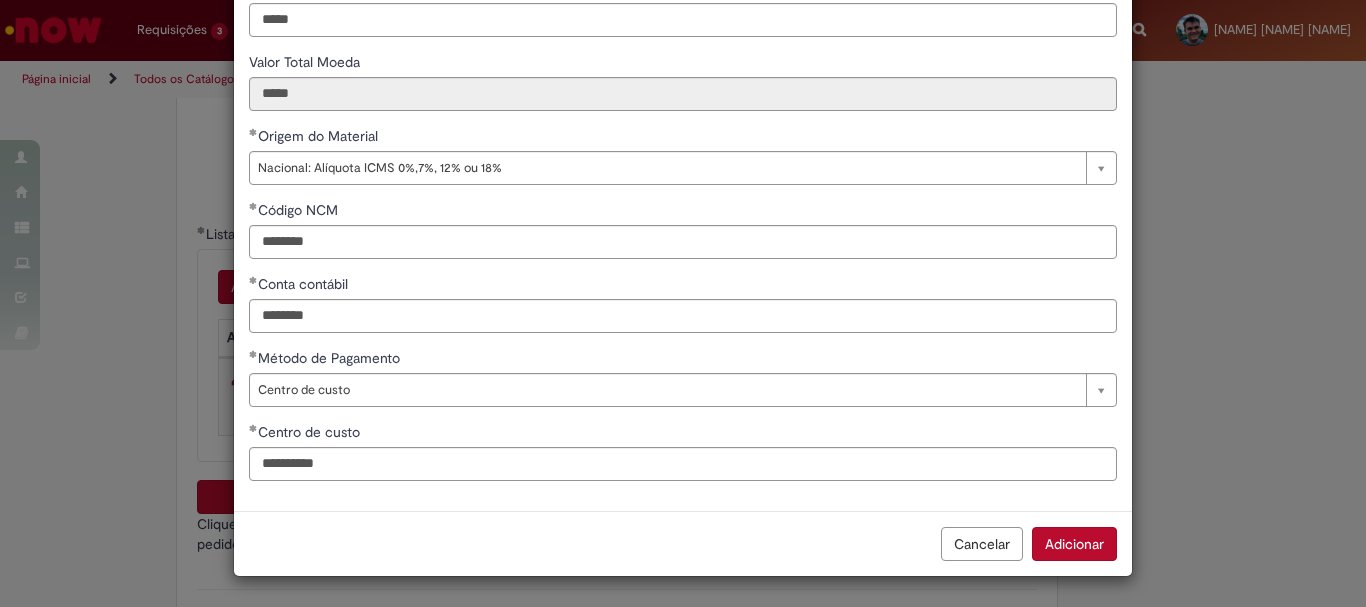 click on "Adicionar" at bounding box center [1074, 544] 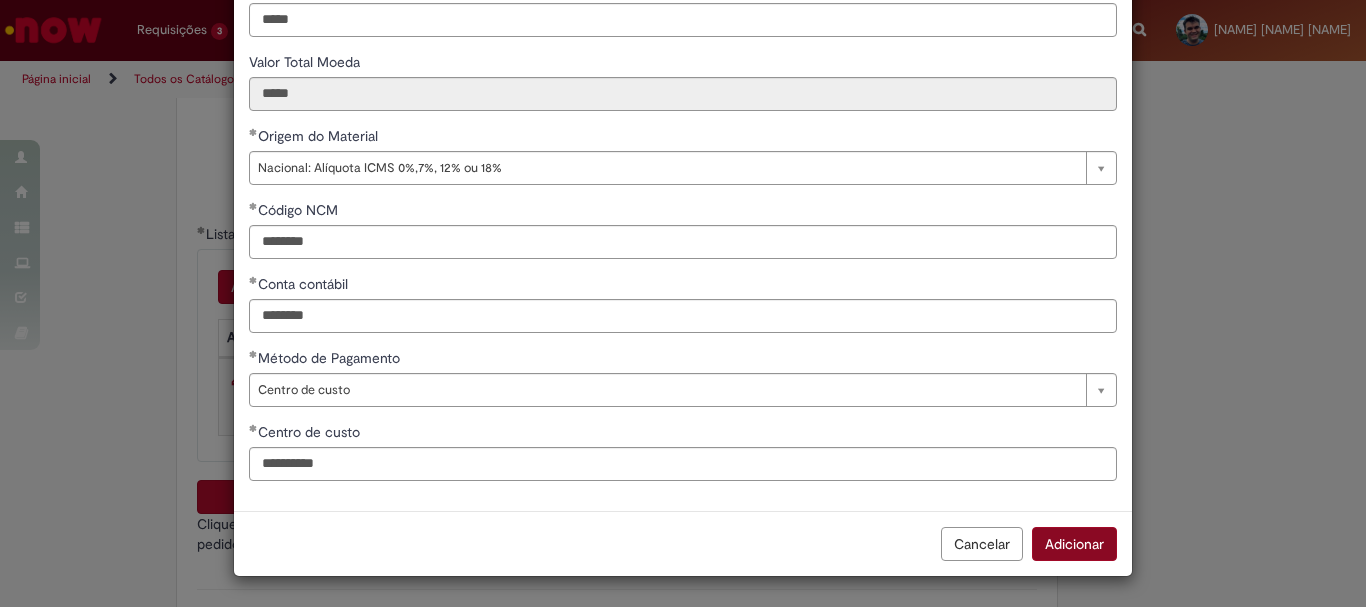 scroll, scrollTop: 347, scrollLeft: 0, axis: vertical 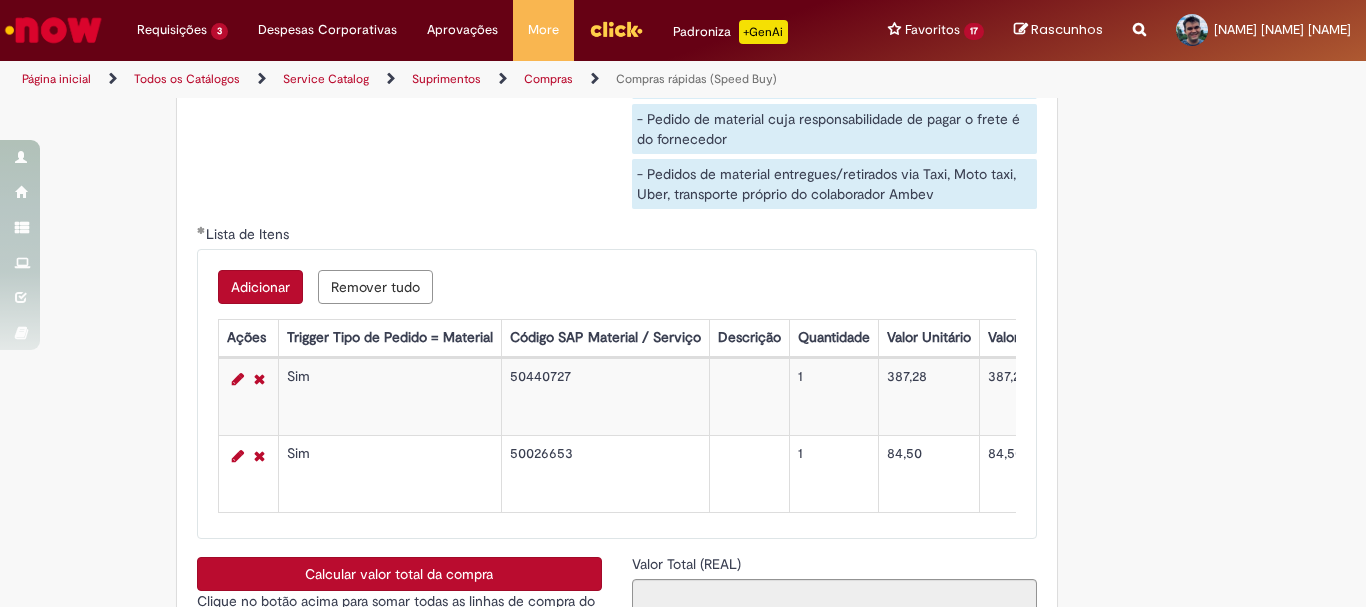 click on "Adicionar" at bounding box center [260, 287] 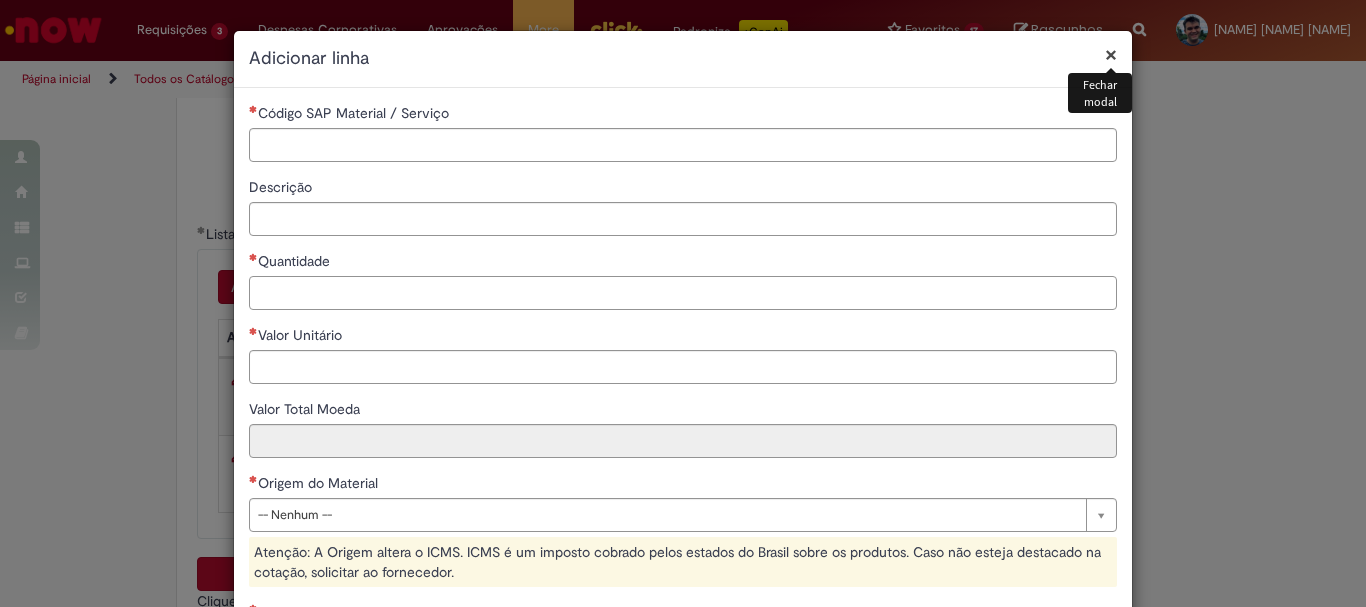 click on "Quantidade" at bounding box center [683, 293] 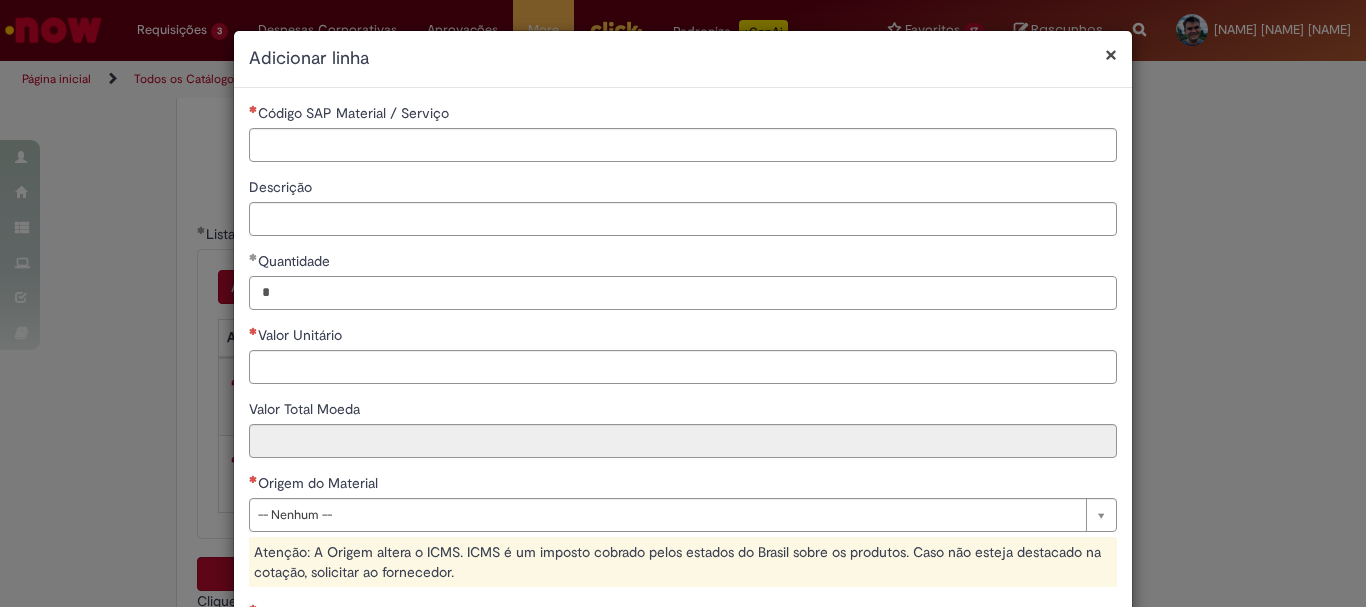 type on "*" 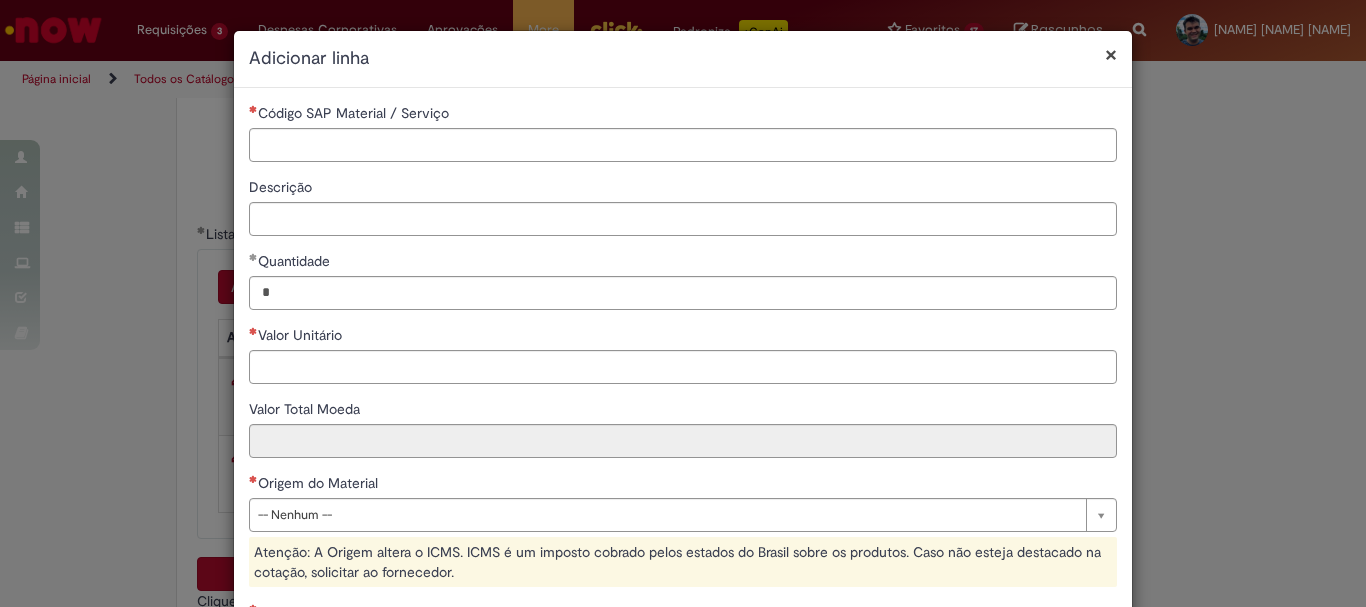 click on "Quantidade" at bounding box center [683, 263] 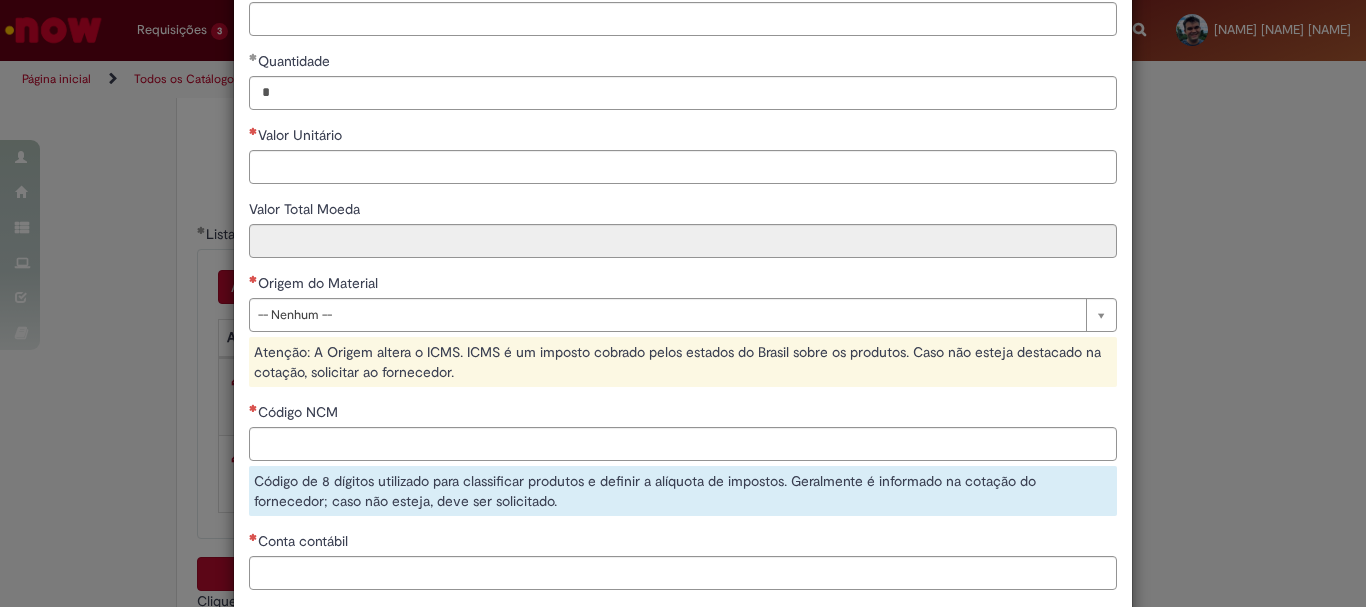 scroll, scrollTop: 300, scrollLeft: 0, axis: vertical 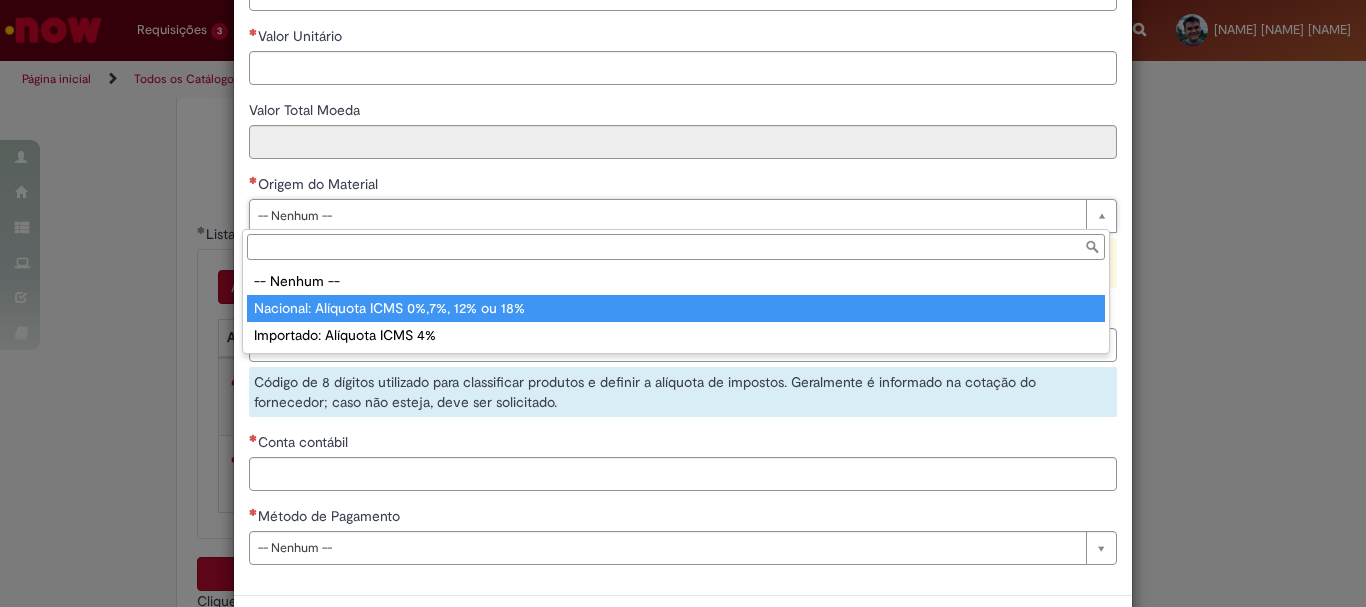 type on "**********" 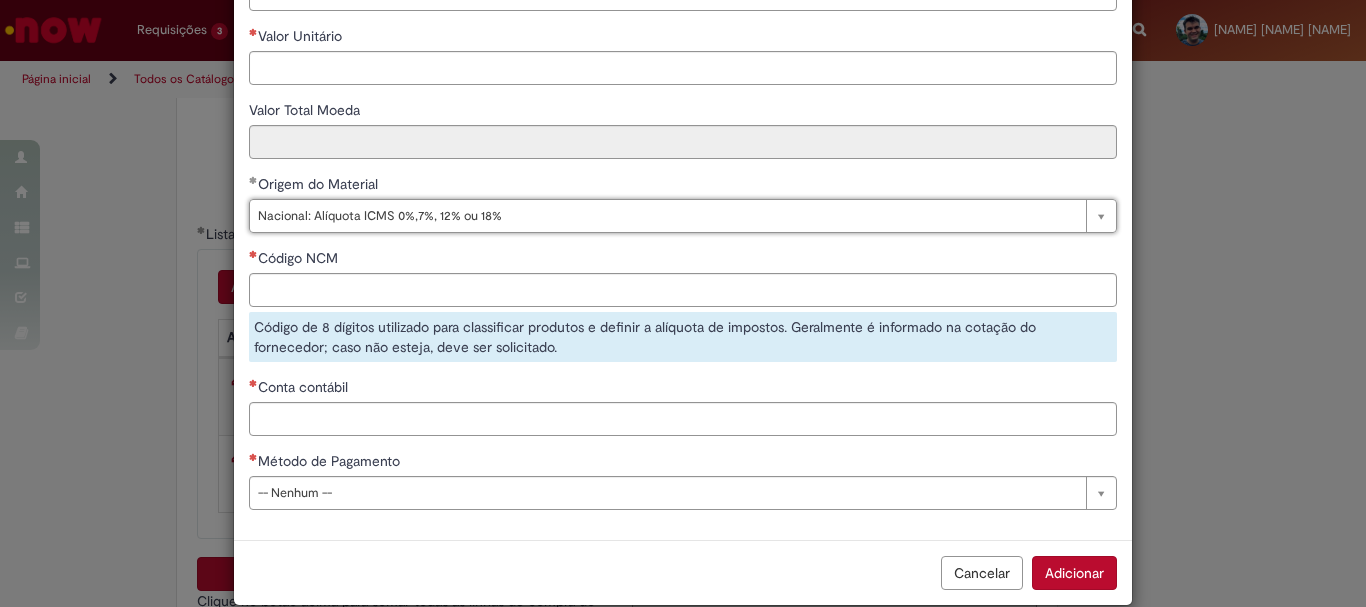 click on "Origem do Material" at bounding box center [683, 186] 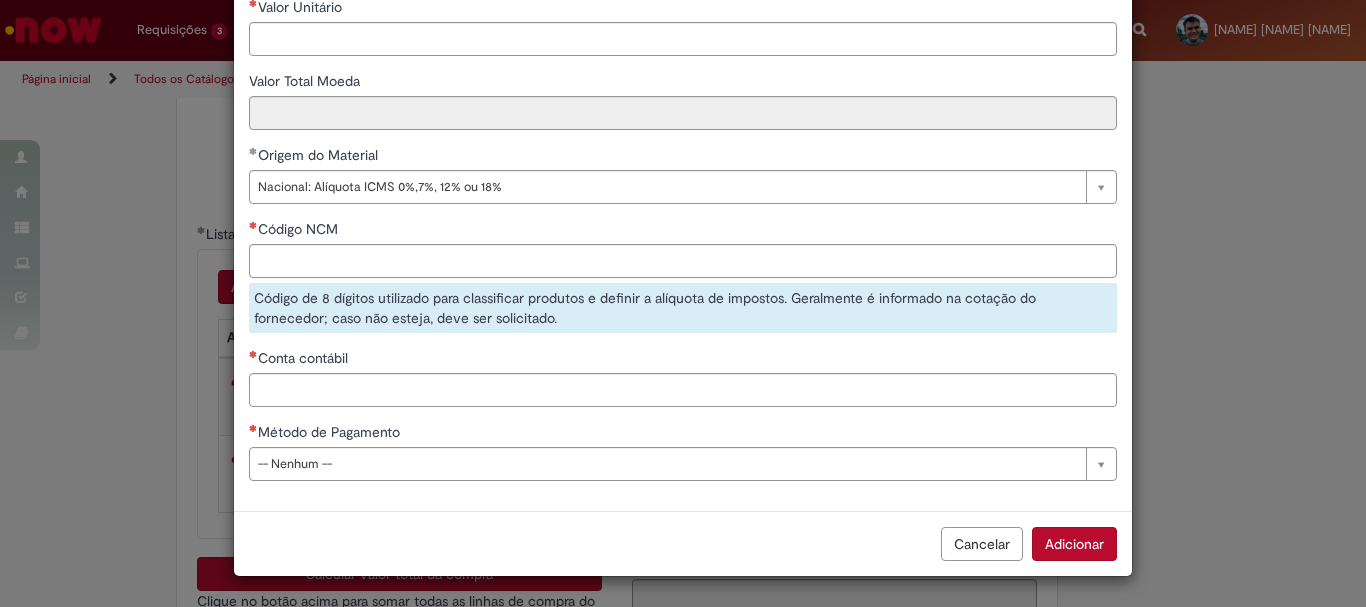 scroll, scrollTop: 328, scrollLeft: 0, axis: vertical 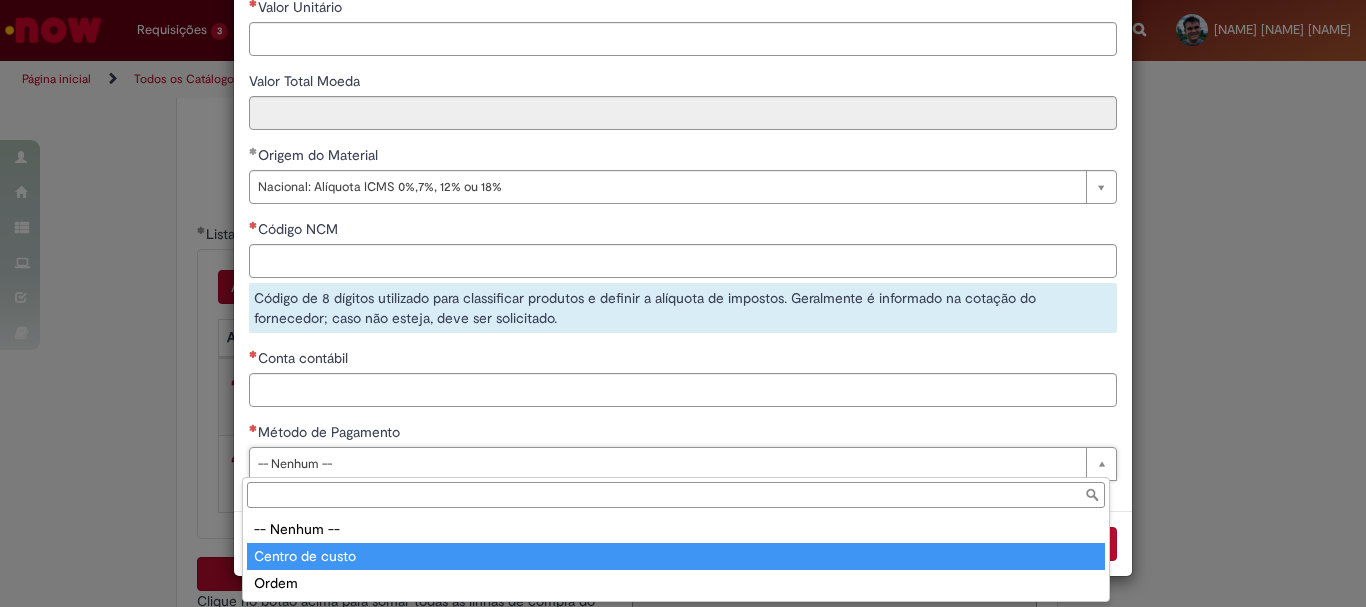 type on "**********" 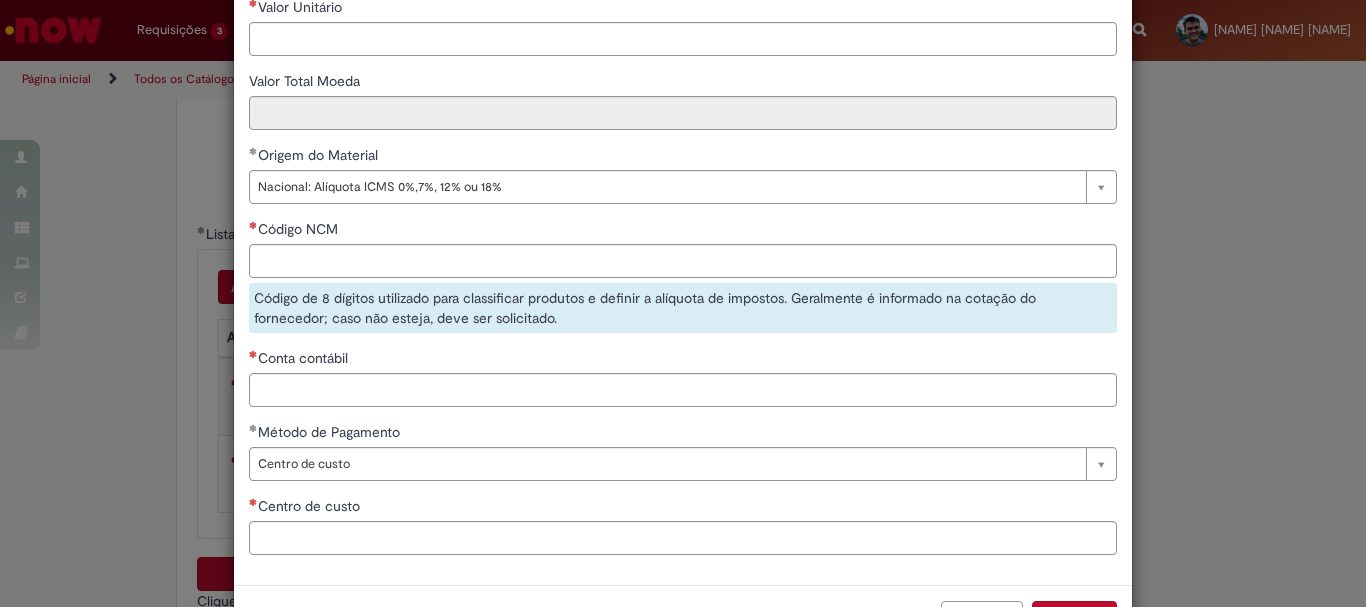 scroll, scrollTop: 329, scrollLeft: 0, axis: vertical 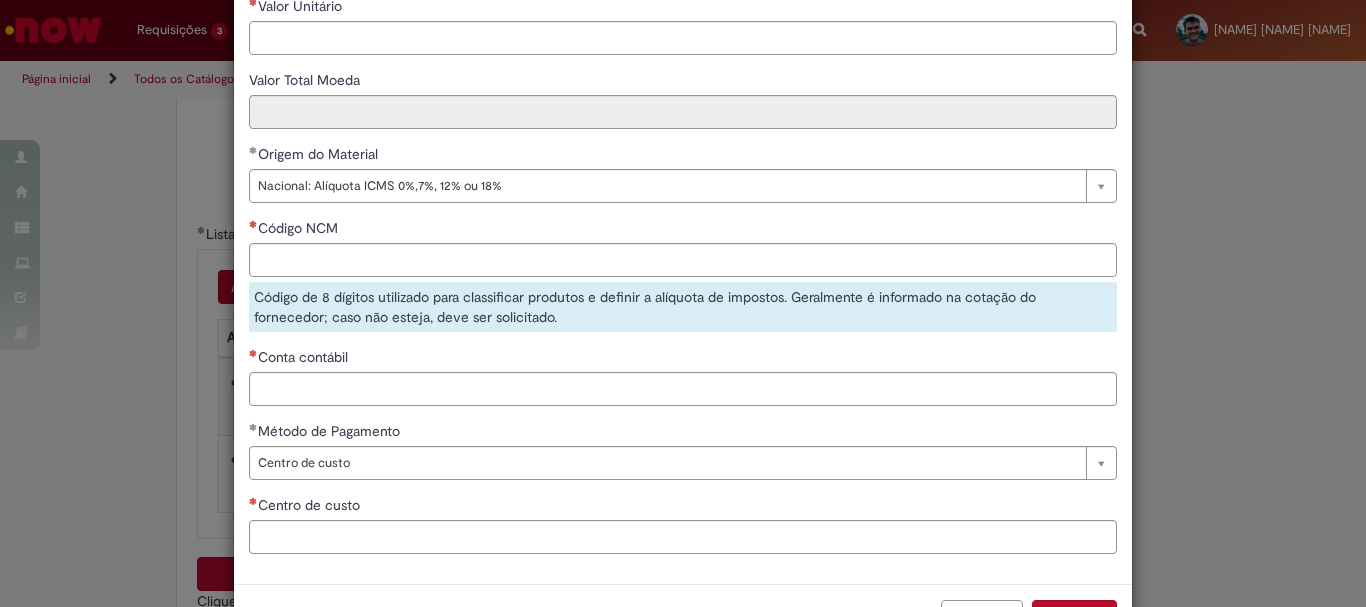 click on "Método de Pagamento" at bounding box center [683, 433] 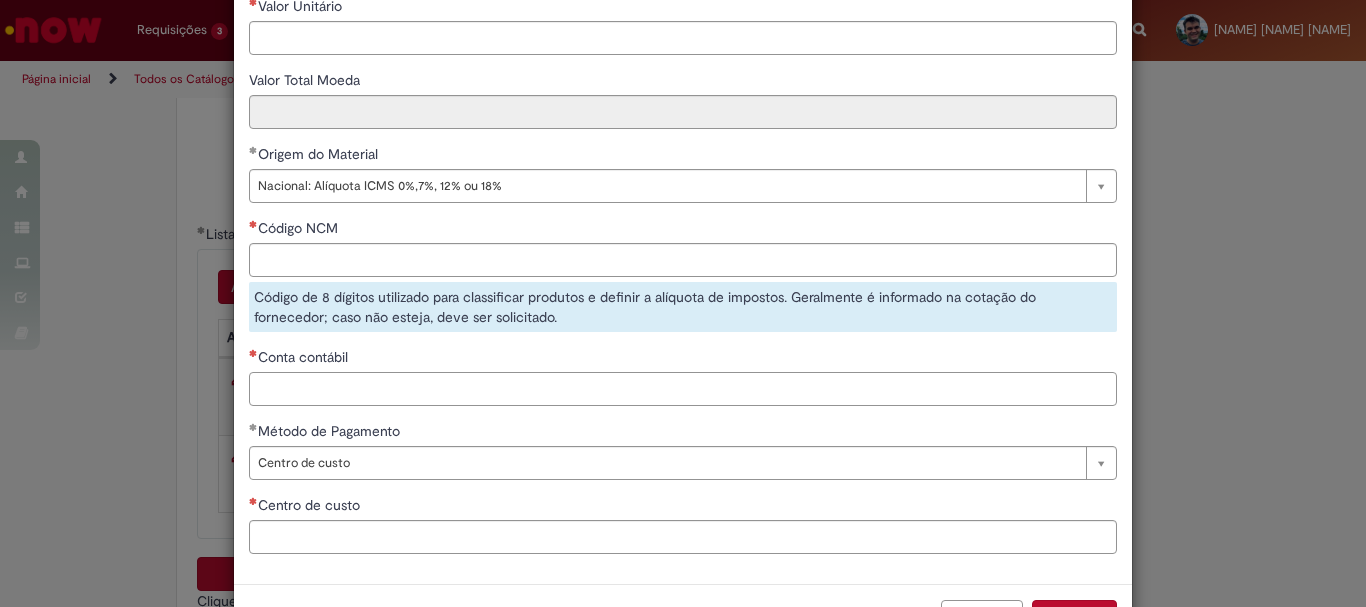 click on "Conta contábil" at bounding box center [683, 389] 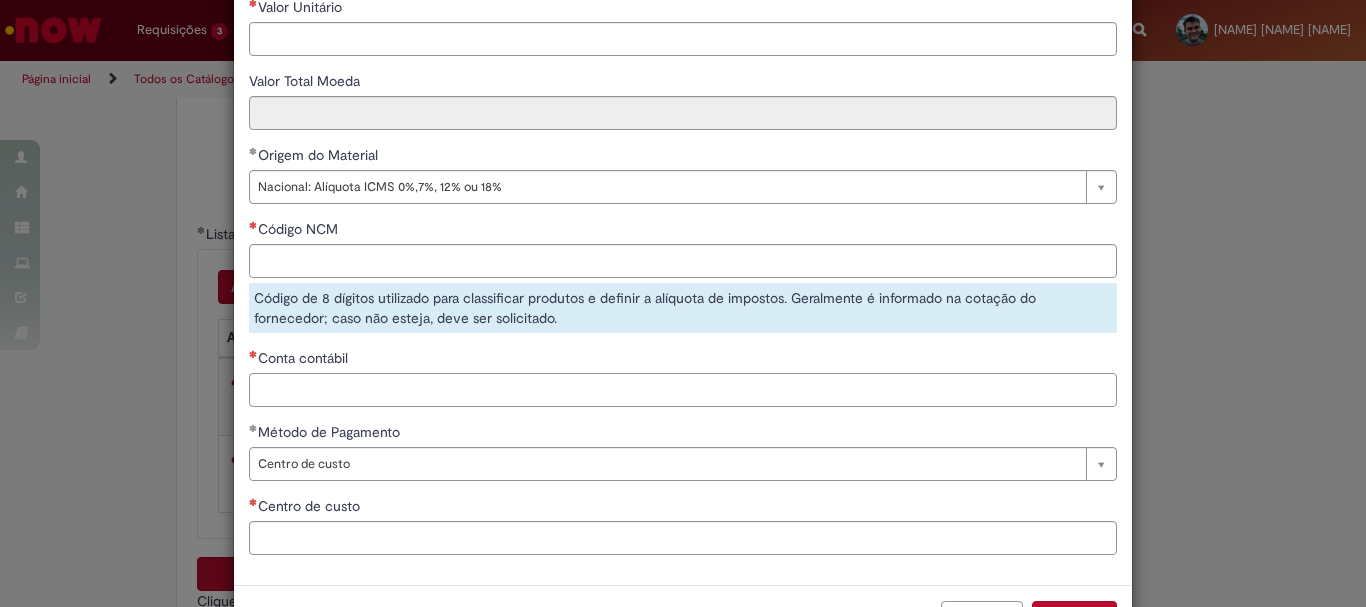 paste on "********" 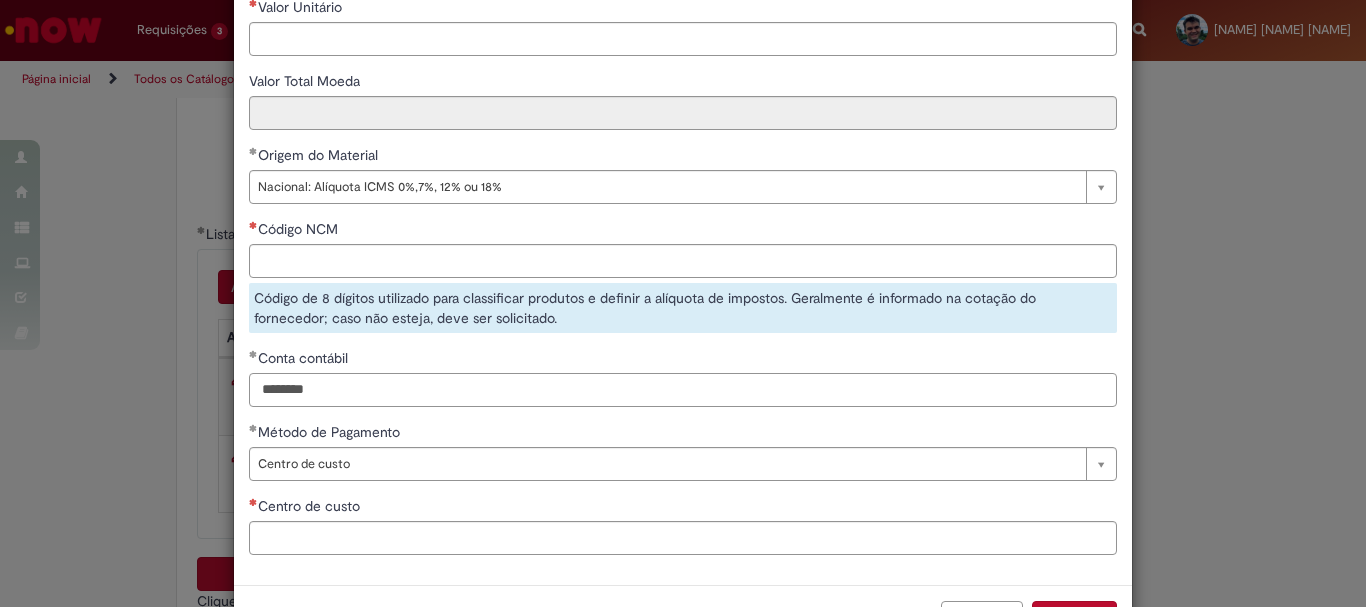type on "********" 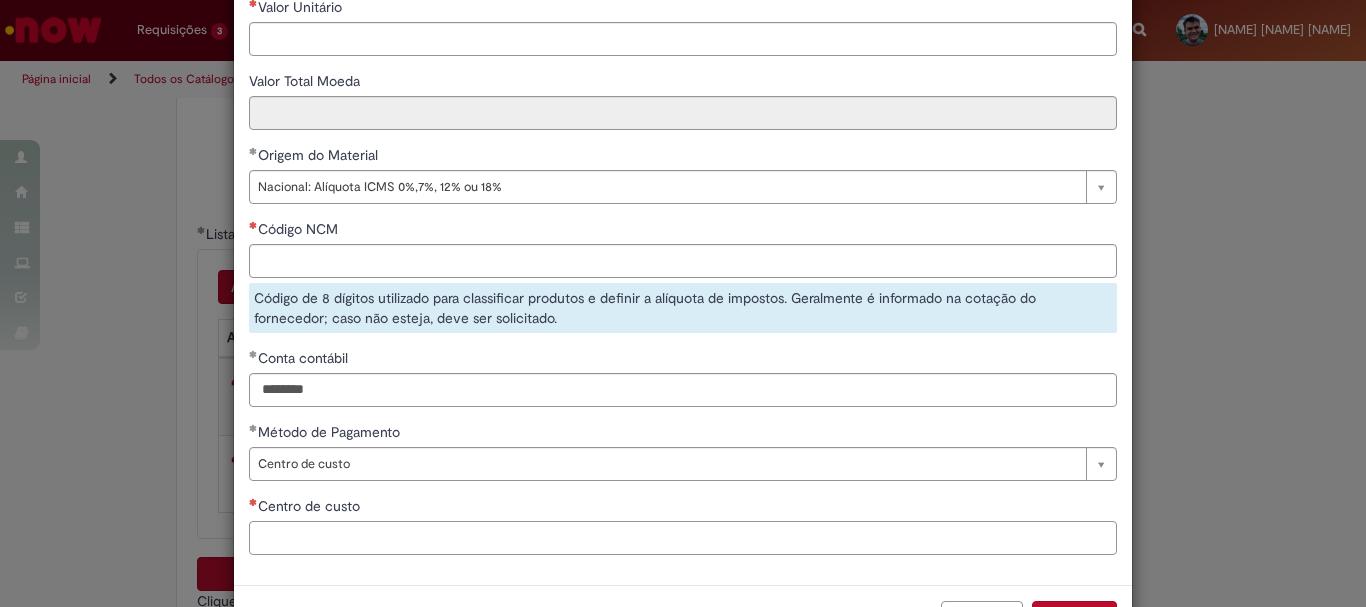 click on "Centro de custo" at bounding box center [683, 538] 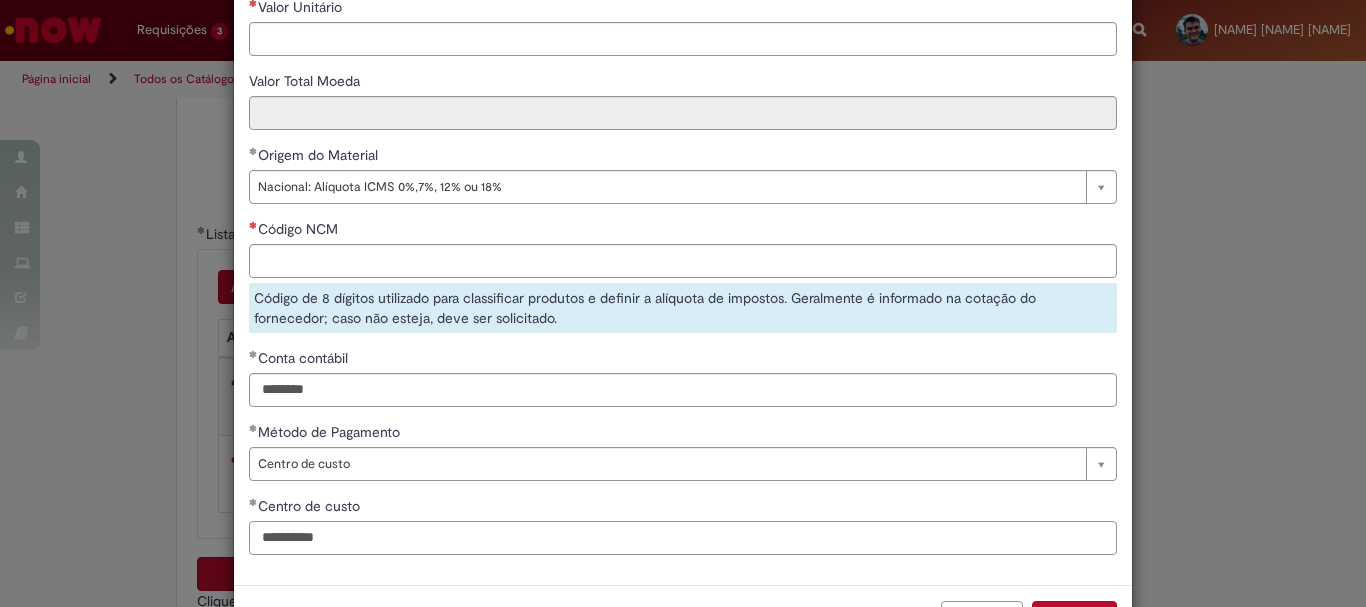 type on "**********" 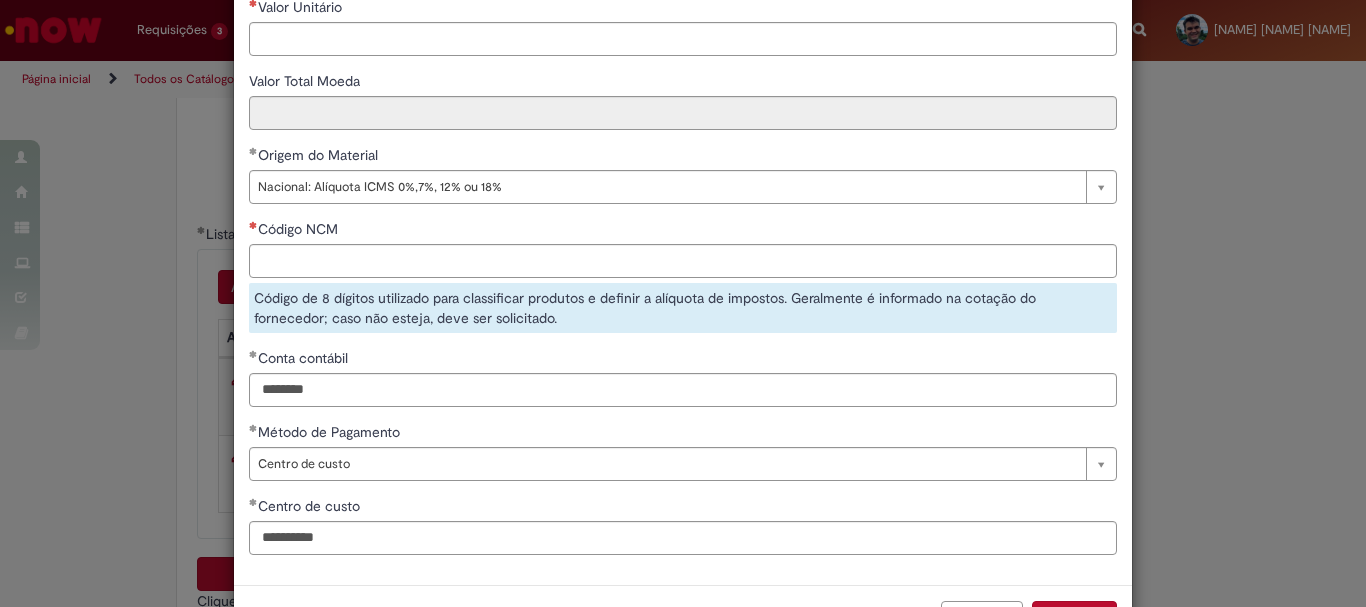 click on "Centro de custo" at bounding box center (683, 508) 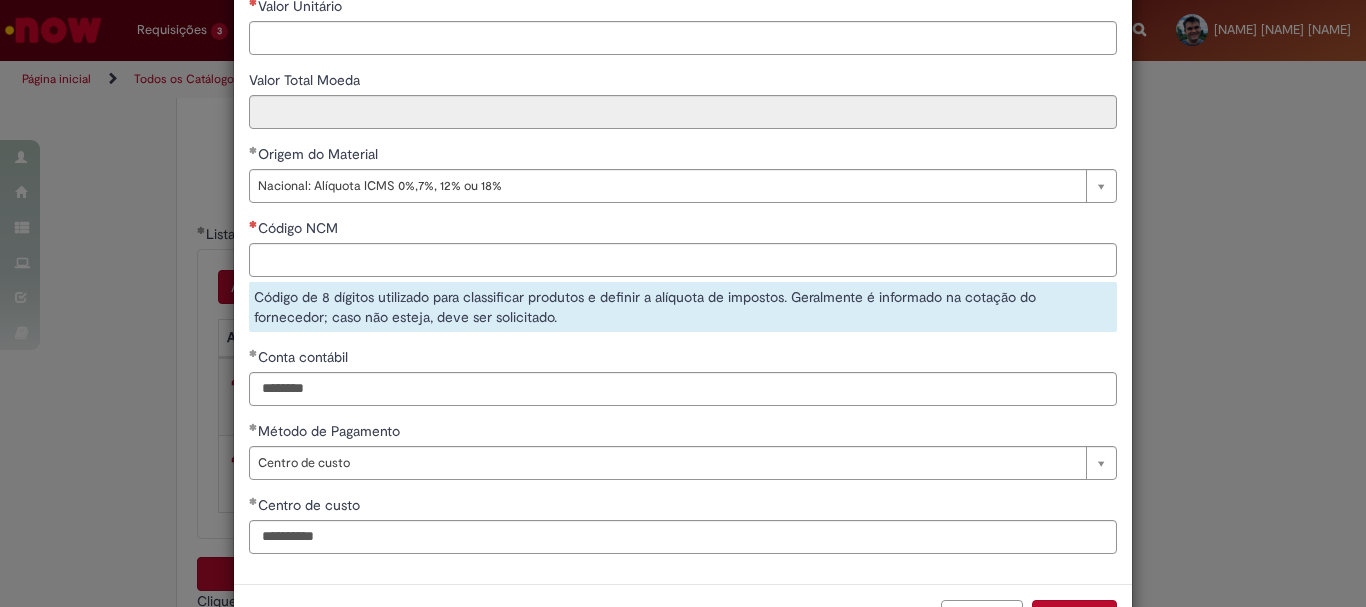 scroll, scrollTop: 229, scrollLeft: 0, axis: vertical 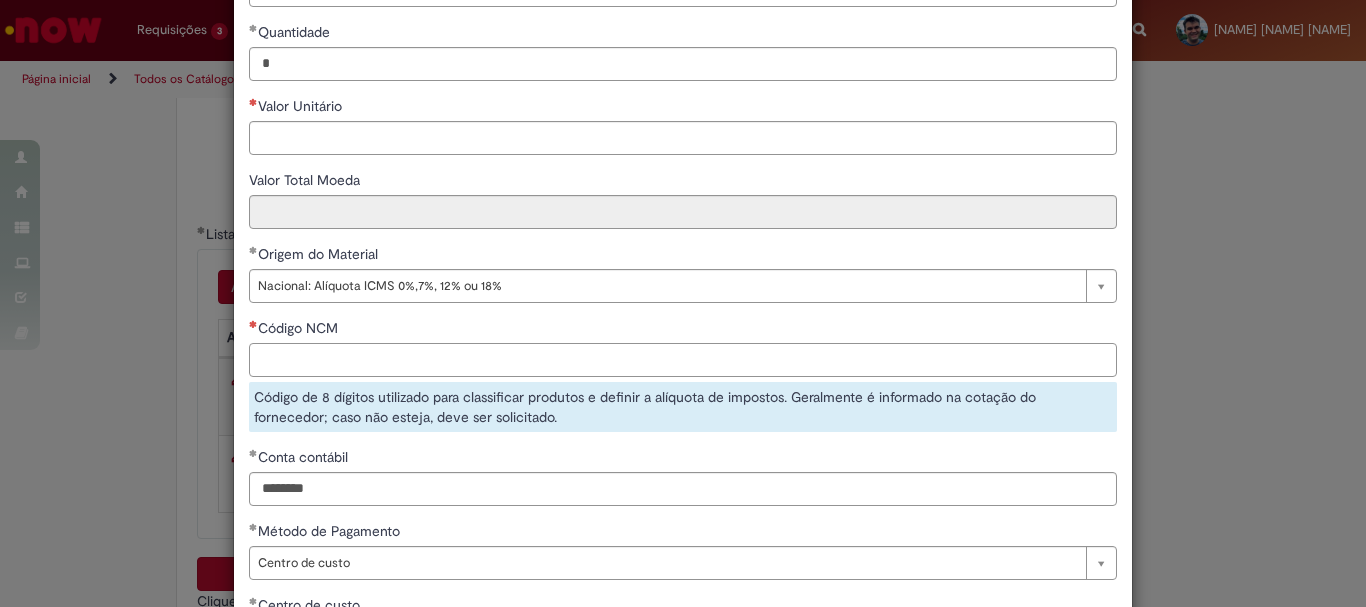 click on "Código NCM" at bounding box center [683, 360] 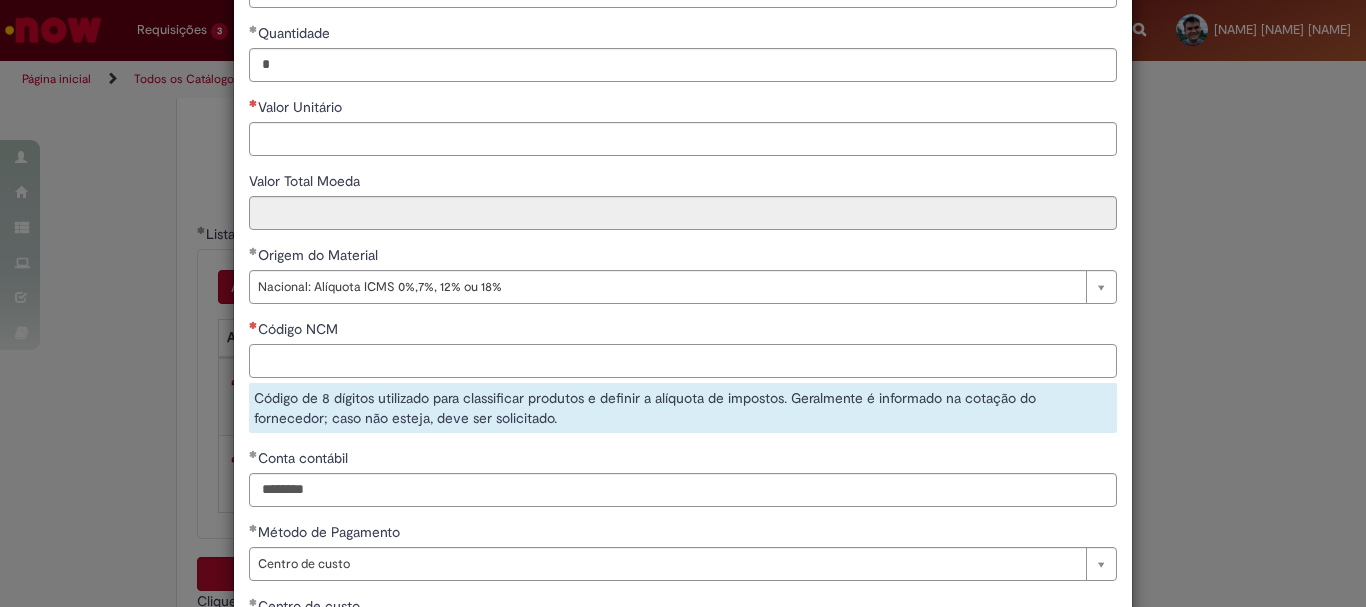 paste on "********" 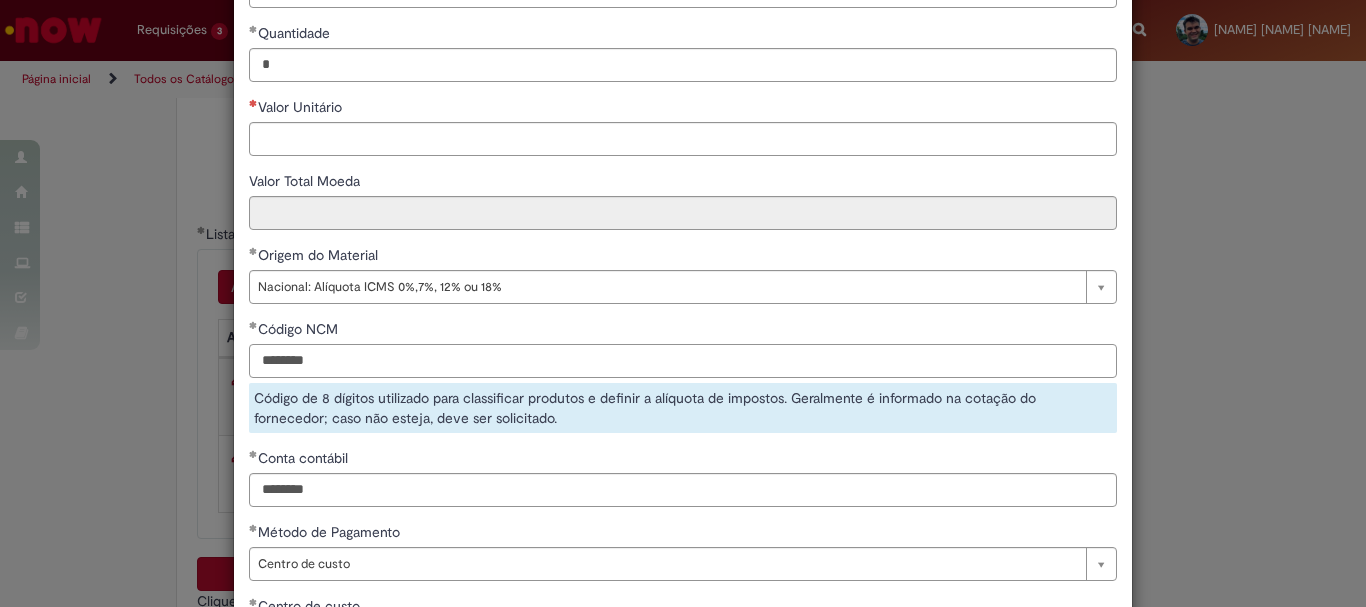 type on "********" 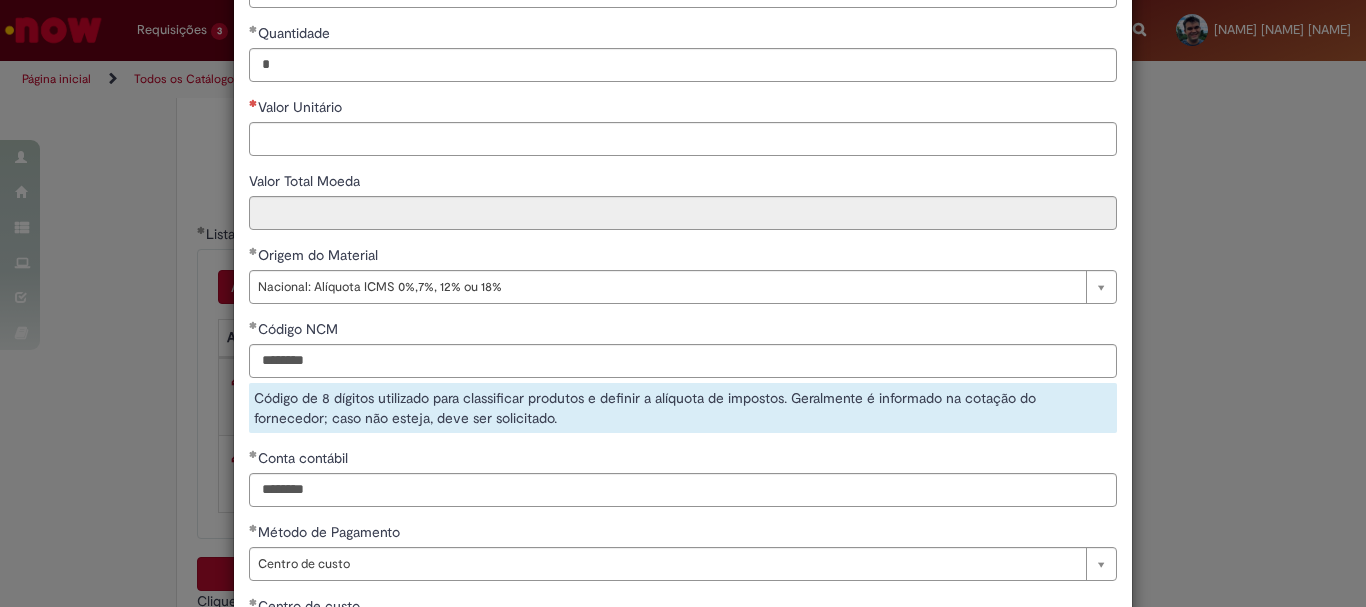 click on "Código NCM" at bounding box center [683, 331] 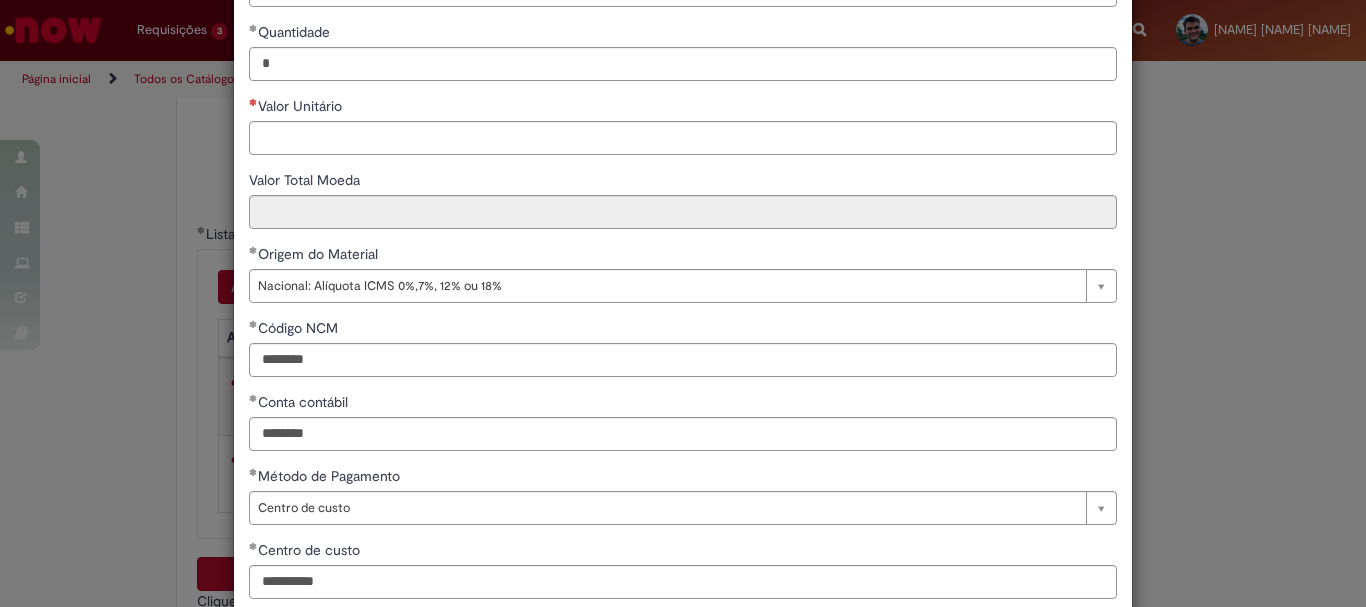 scroll, scrollTop: 29, scrollLeft: 0, axis: vertical 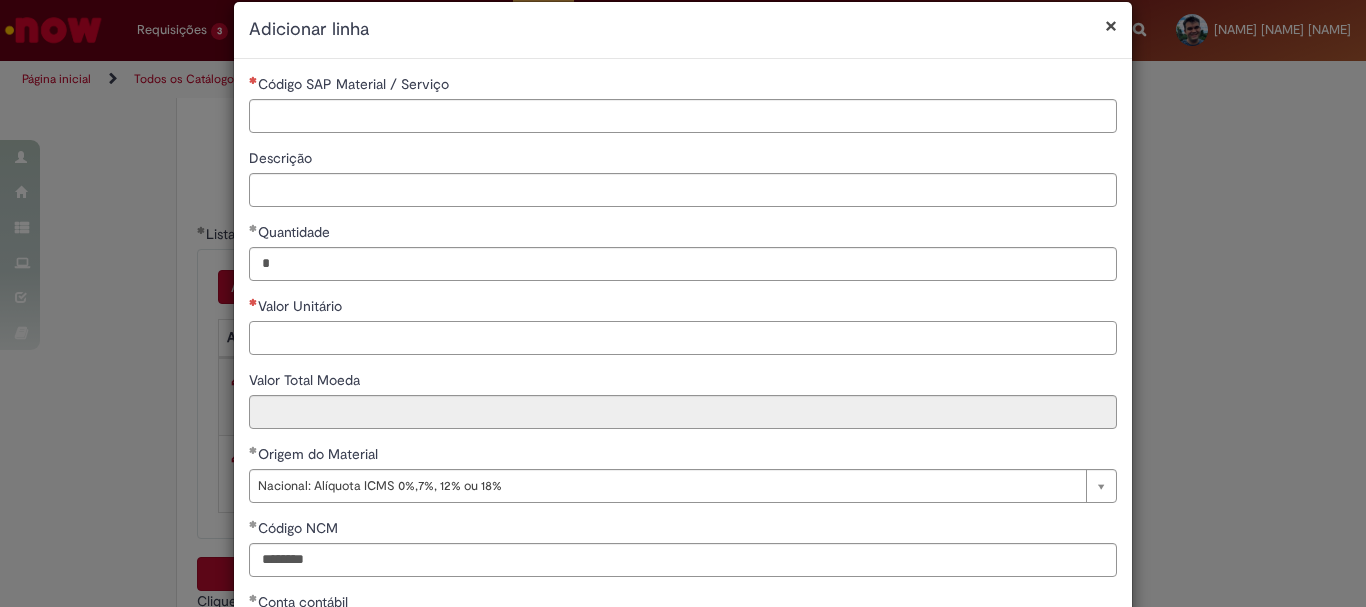 click on "Valor Unitário" at bounding box center (683, 338) 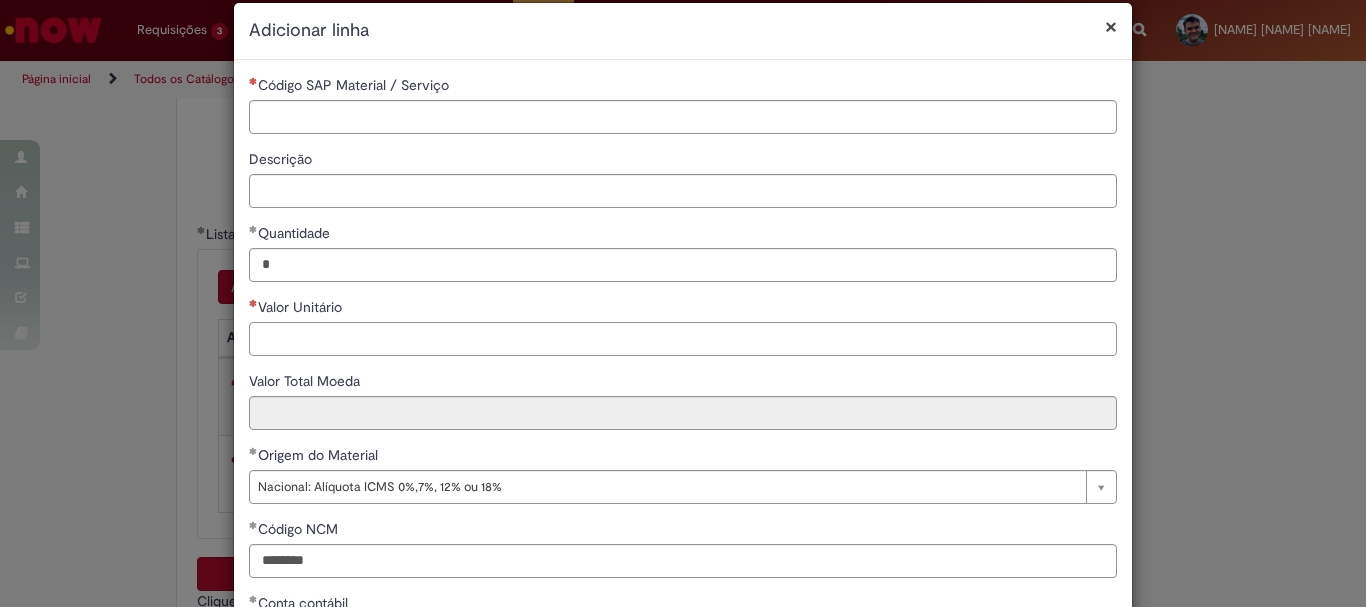 paste on "*" 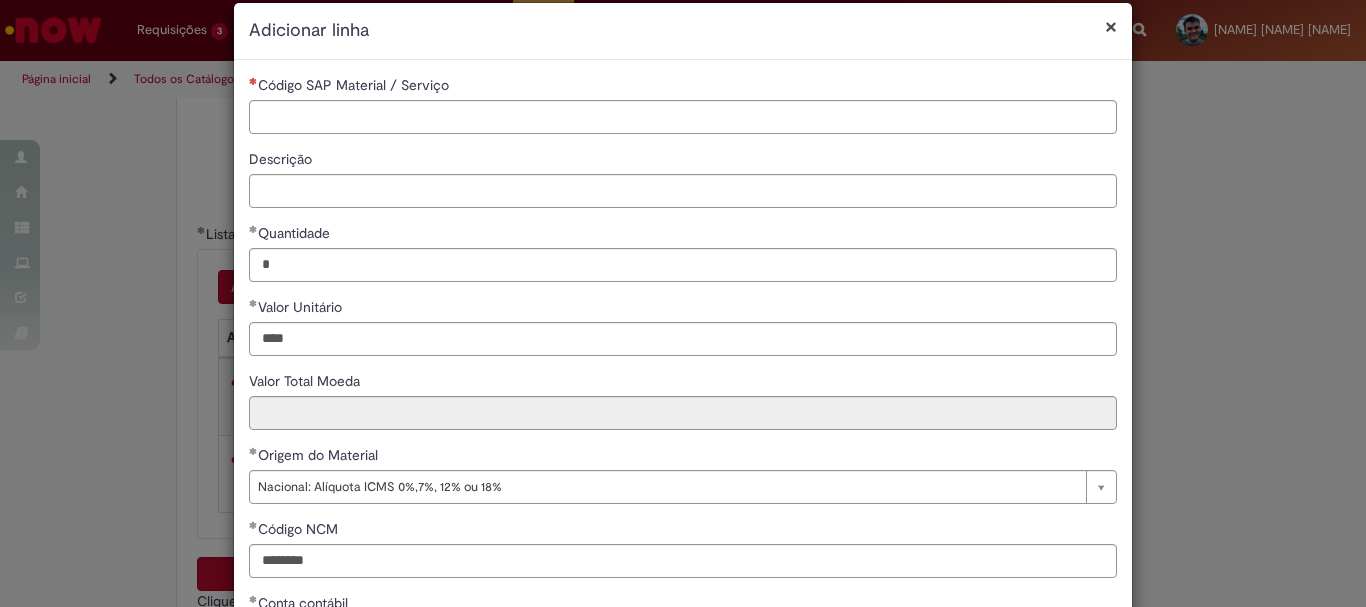 click on "Valor Unitário" at bounding box center (683, 309) 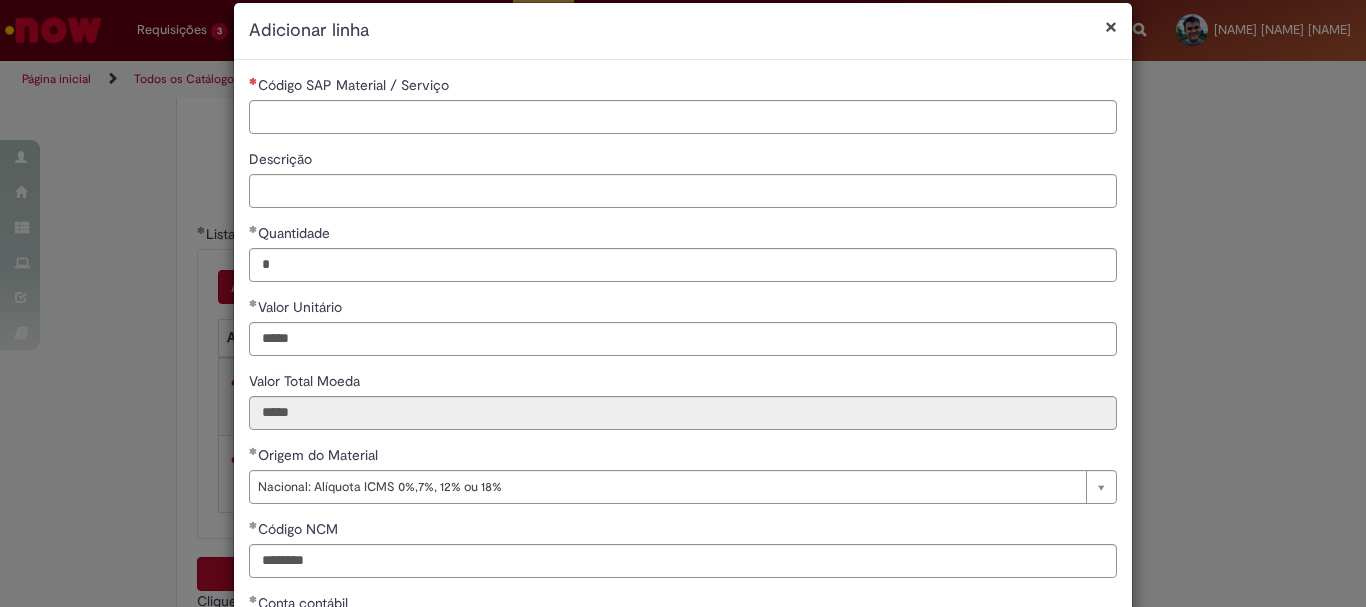 scroll, scrollTop: 29, scrollLeft: 0, axis: vertical 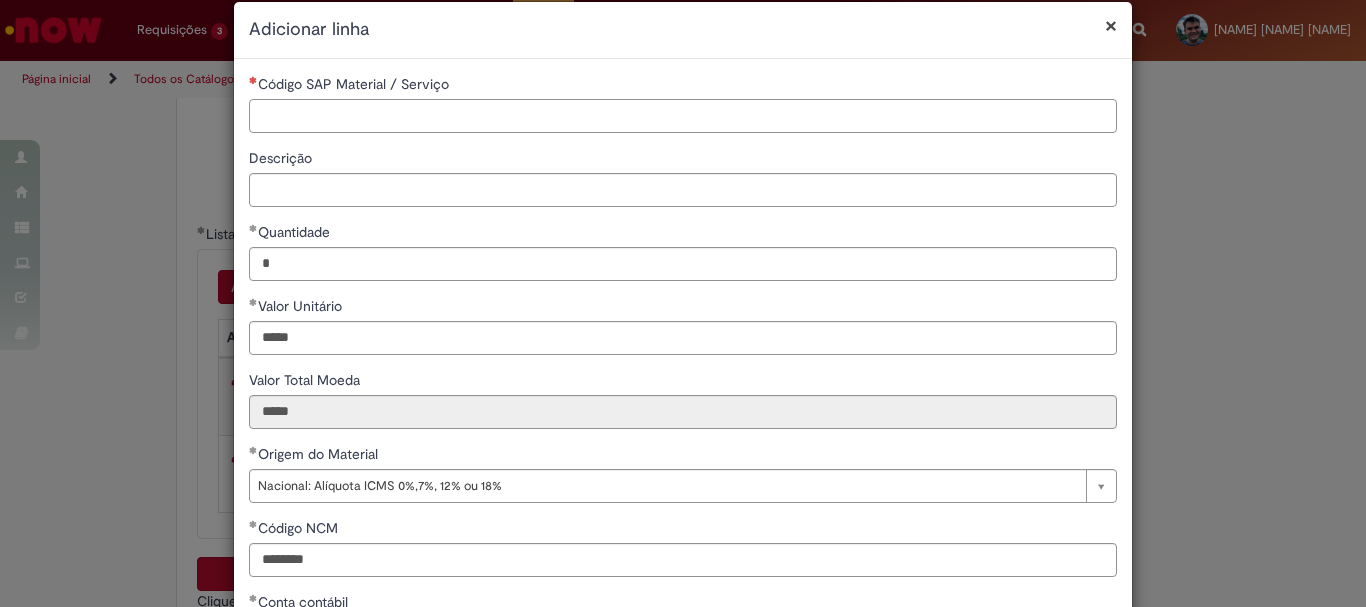click on "Código SAP Material / Serviço" at bounding box center [683, 116] 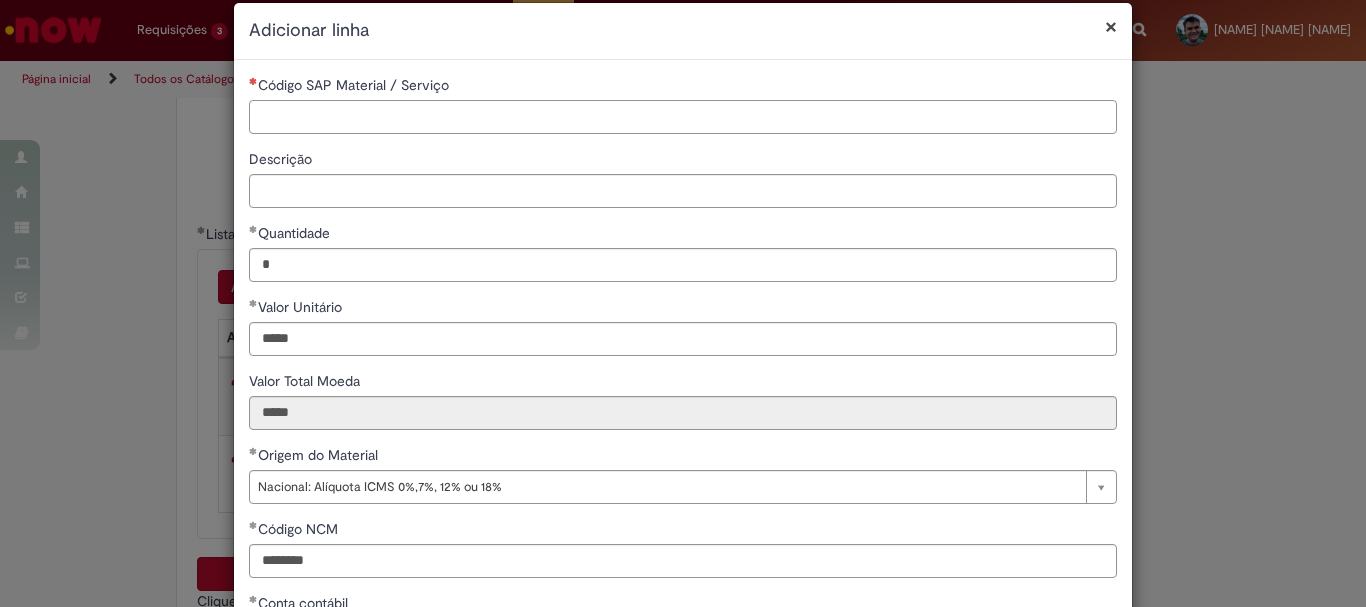 paste on "********" 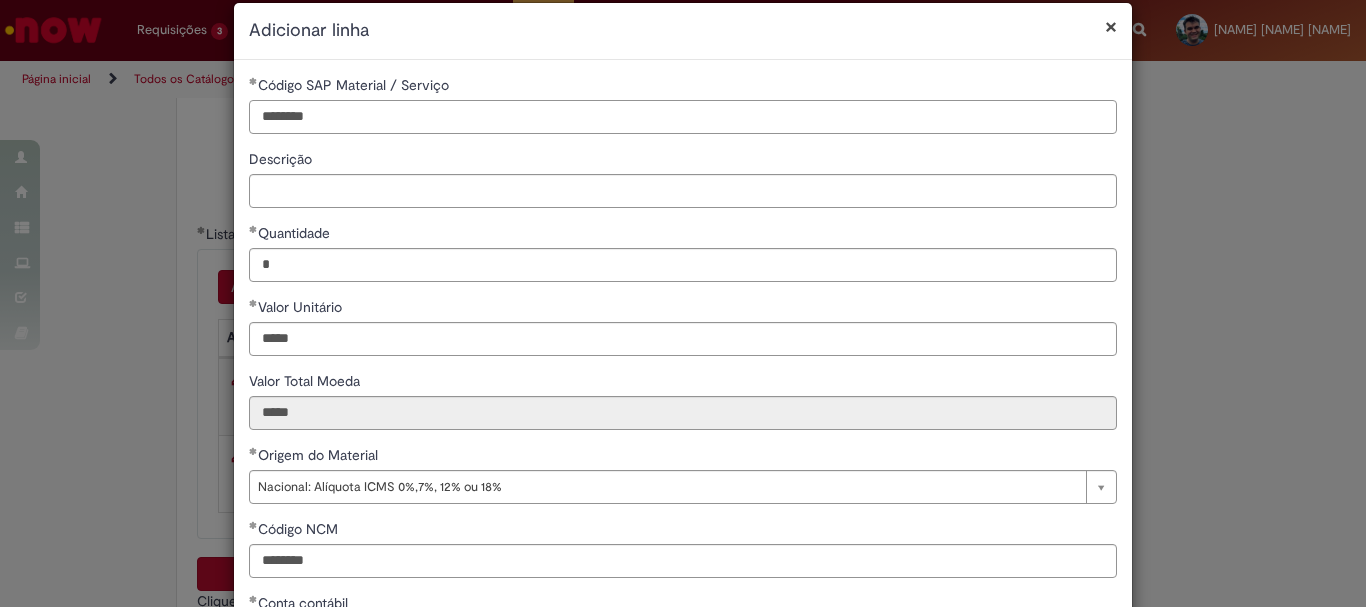 type on "********" 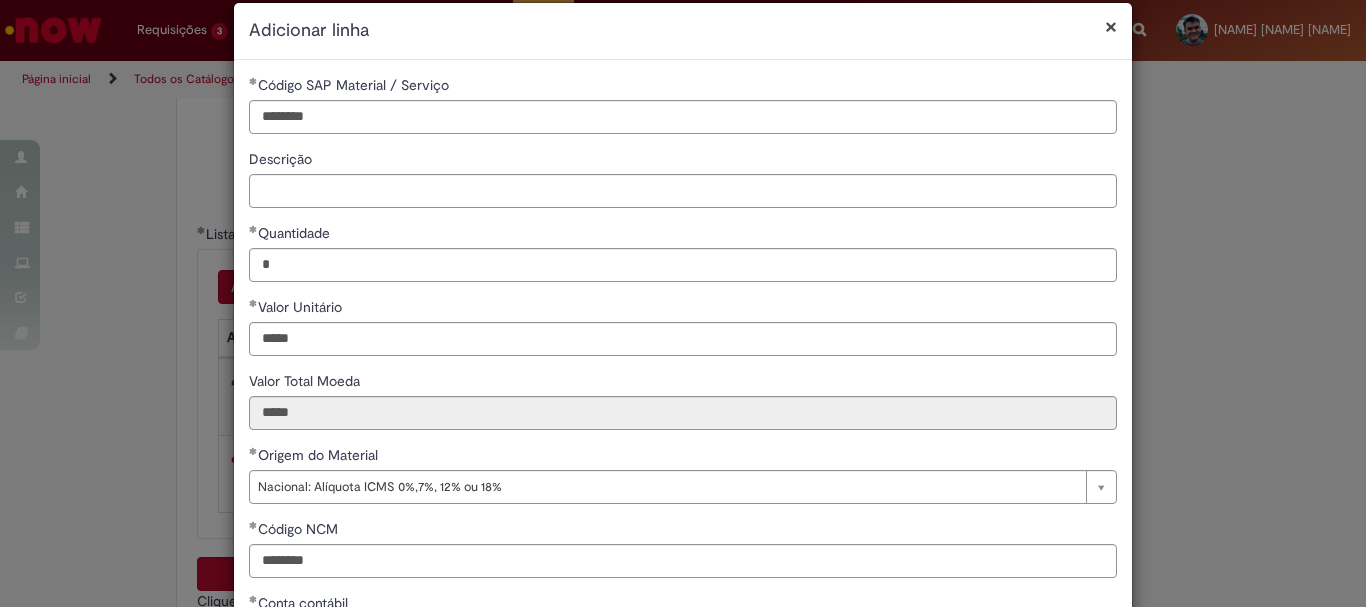 click on "Descrição" at bounding box center (683, 161) 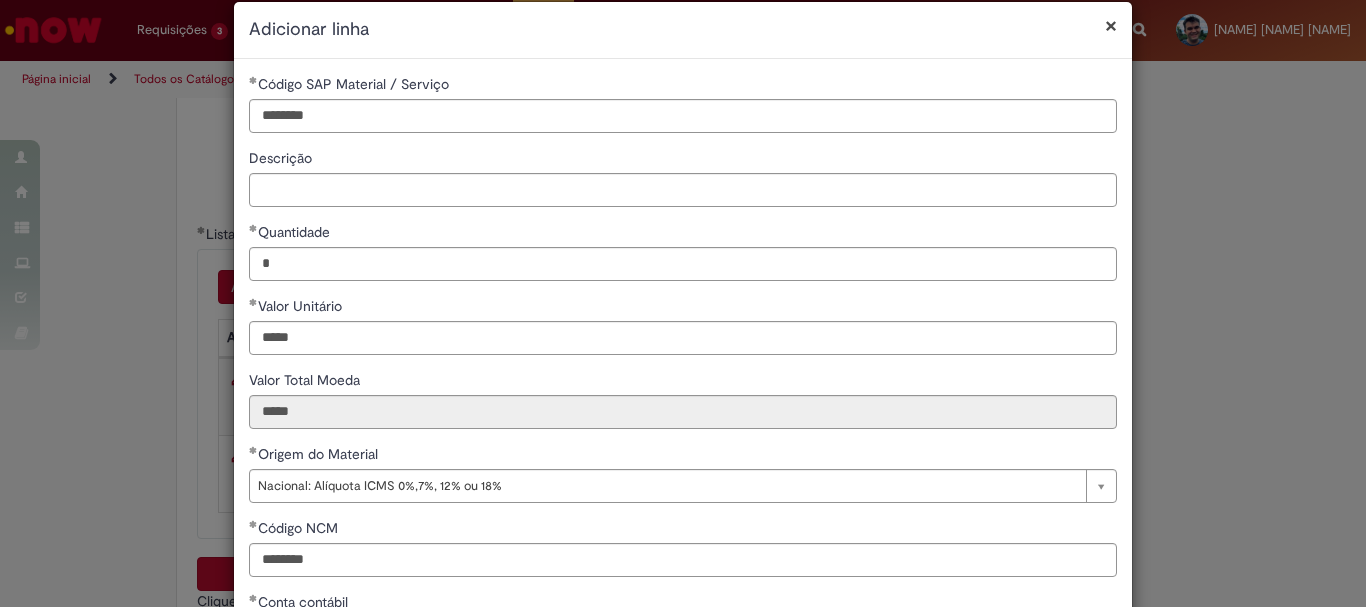 scroll, scrollTop: 329, scrollLeft: 0, axis: vertical 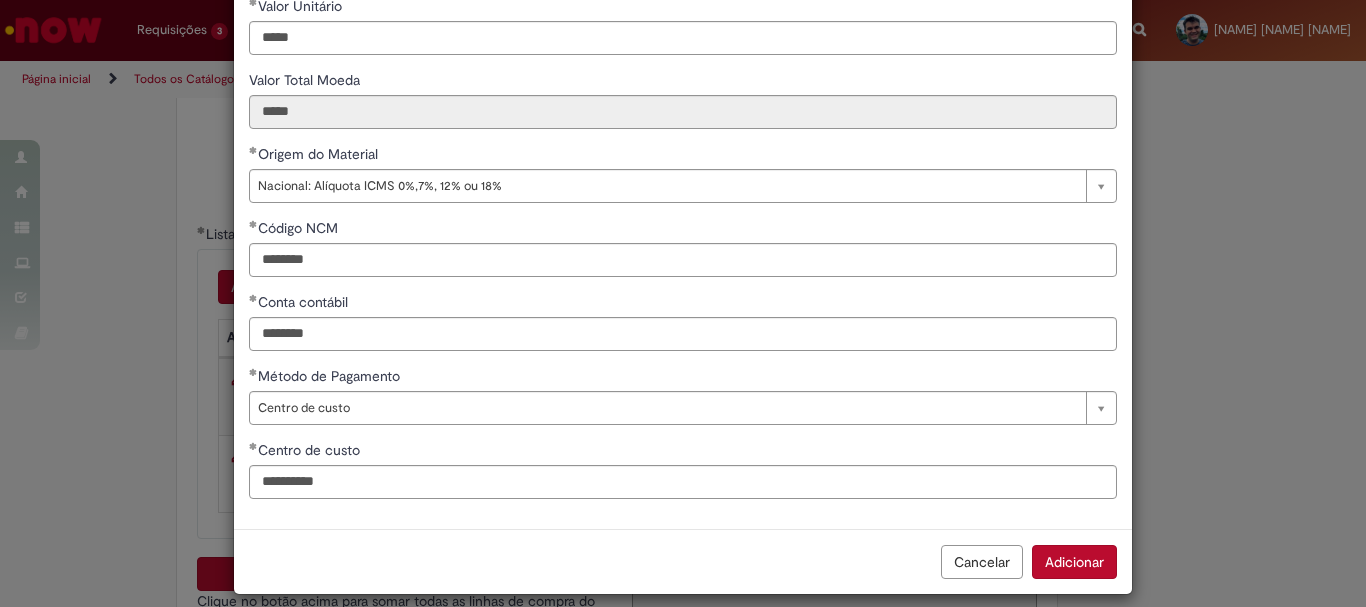 click on "Adicionar" at bounding box center [1074, 562] 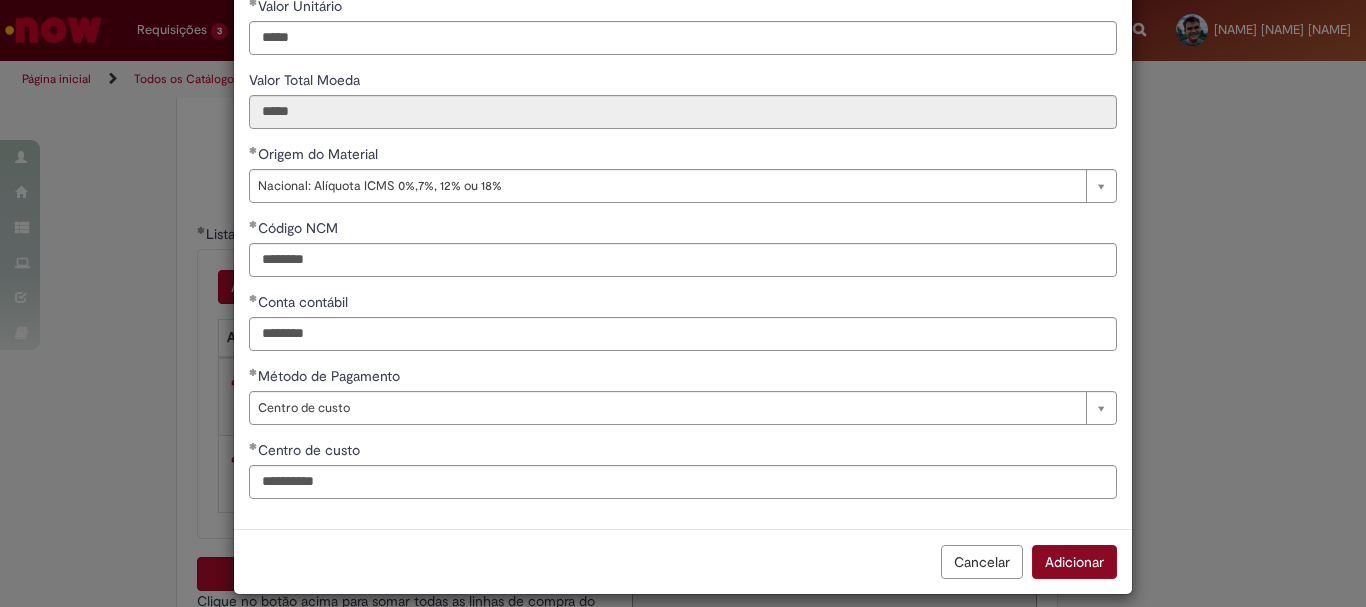 scroll, scrollTop: 328, scrollLeft: 0, axis: vertical 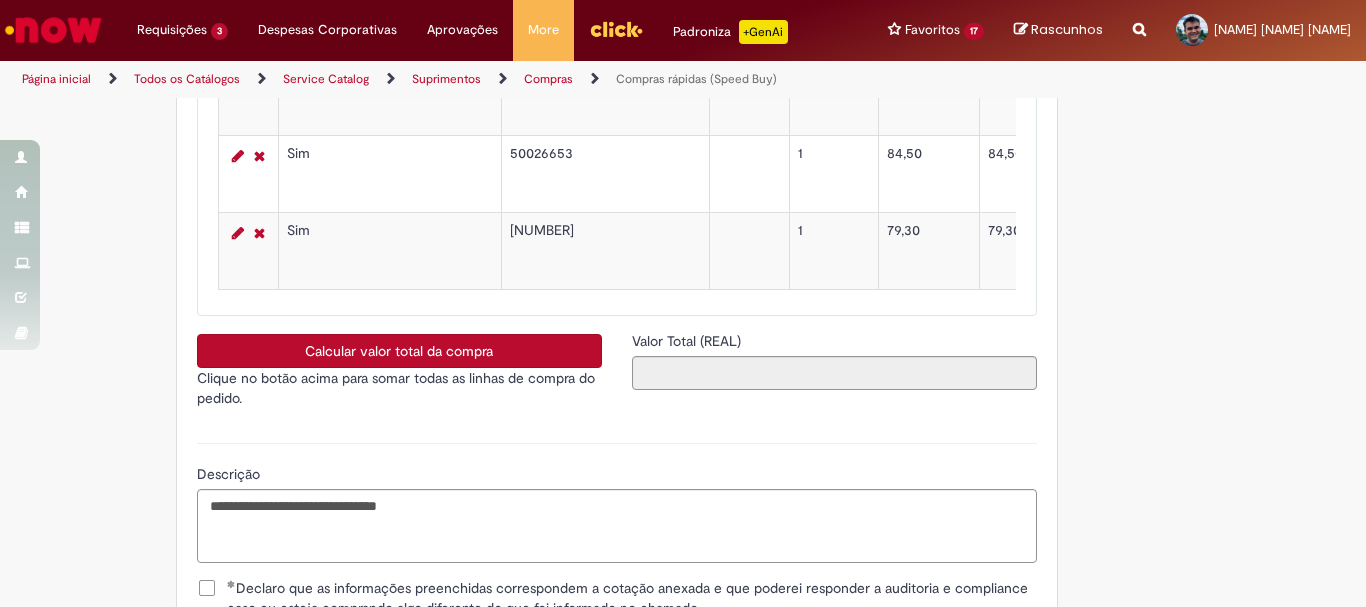 click on "Calcular valor total da compra
Clique no botão acima para somar todas as linhas de compra do pedido.
caixa de seleção" at bounding box center [399, 377] 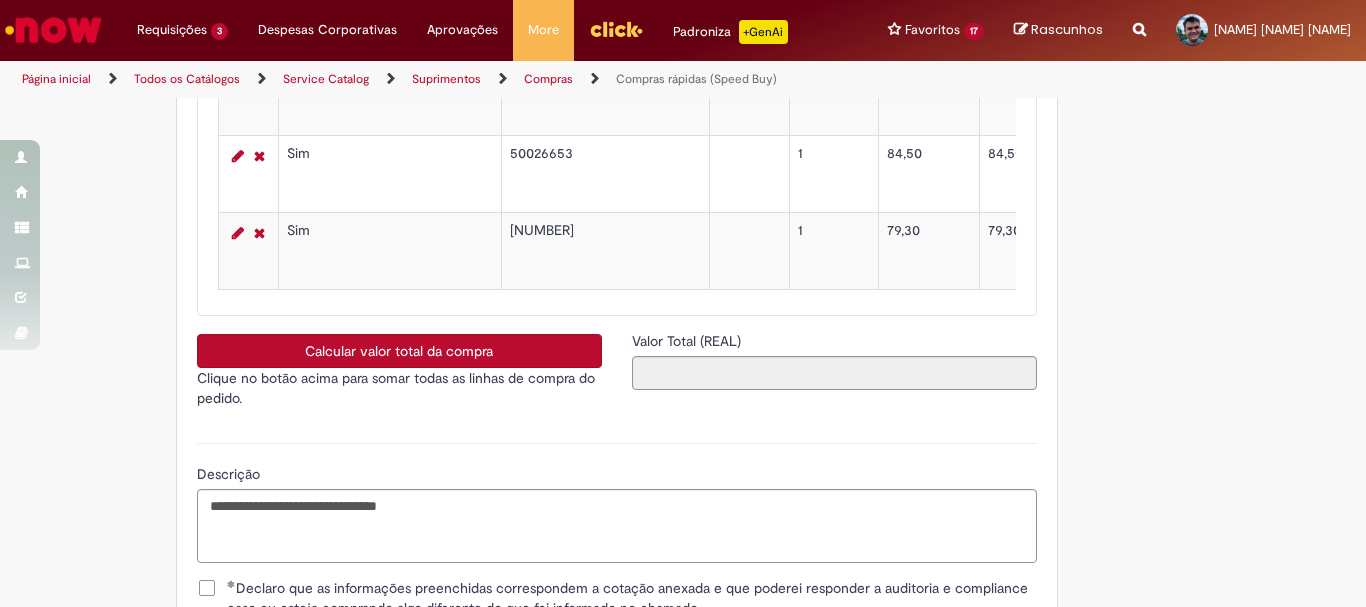 click on "Calcular valor total da compra" at bounding box center (399, 351) 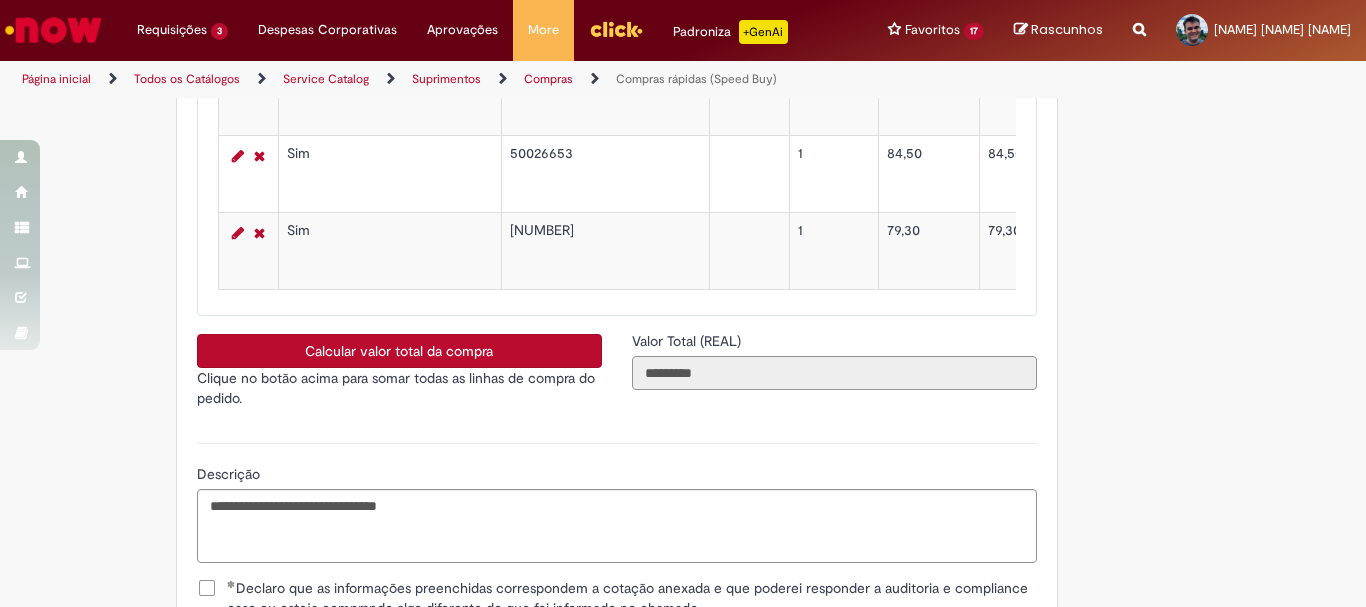 drag, startPoint x: 749, startPoint y: 393, endPoint x: 635, endPoint y: 392, distance: 114.00439 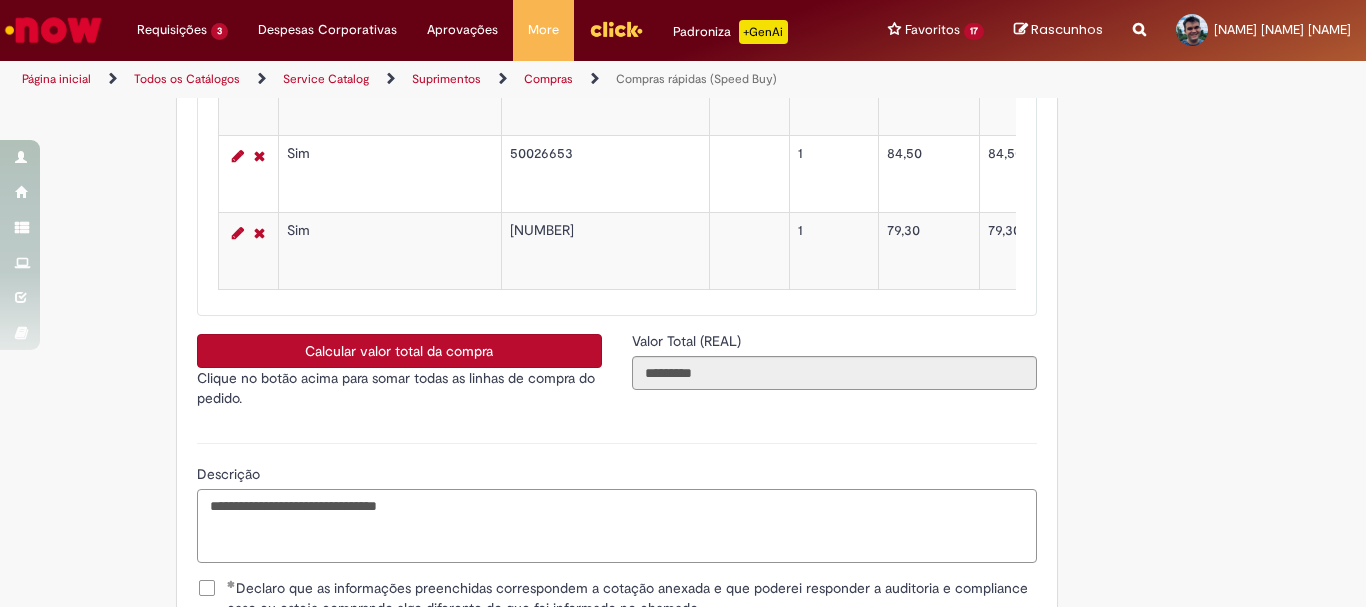 click on "**********" at bounding box center [617, 526] 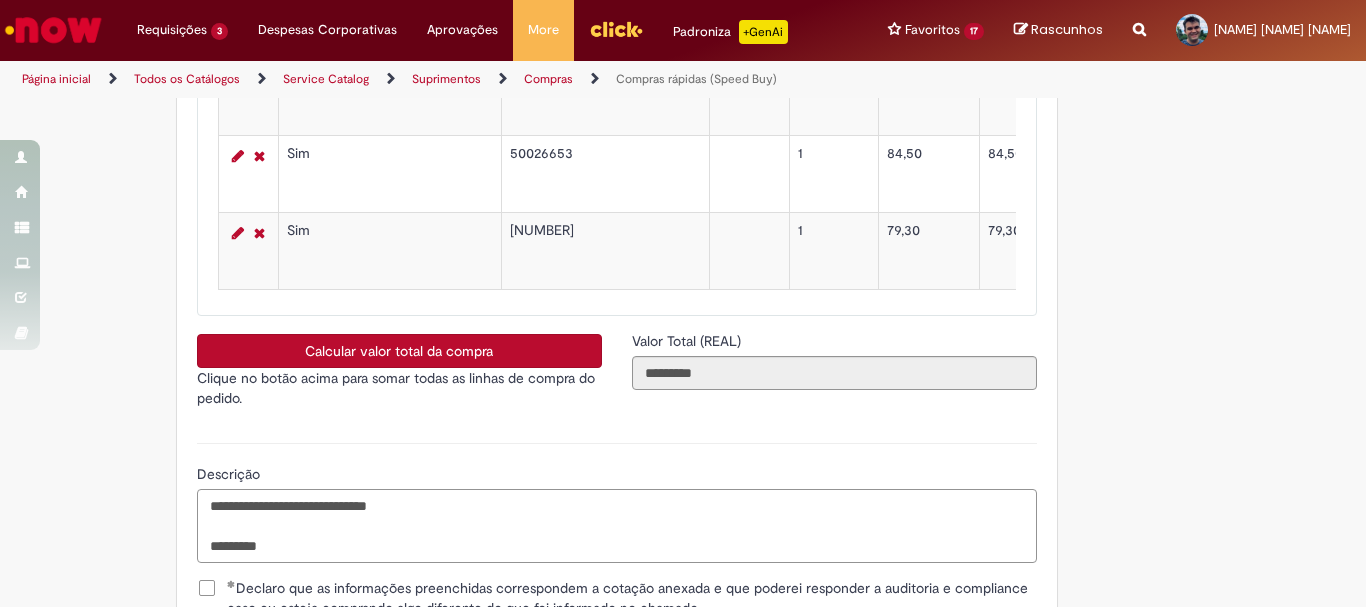 type on "**********" 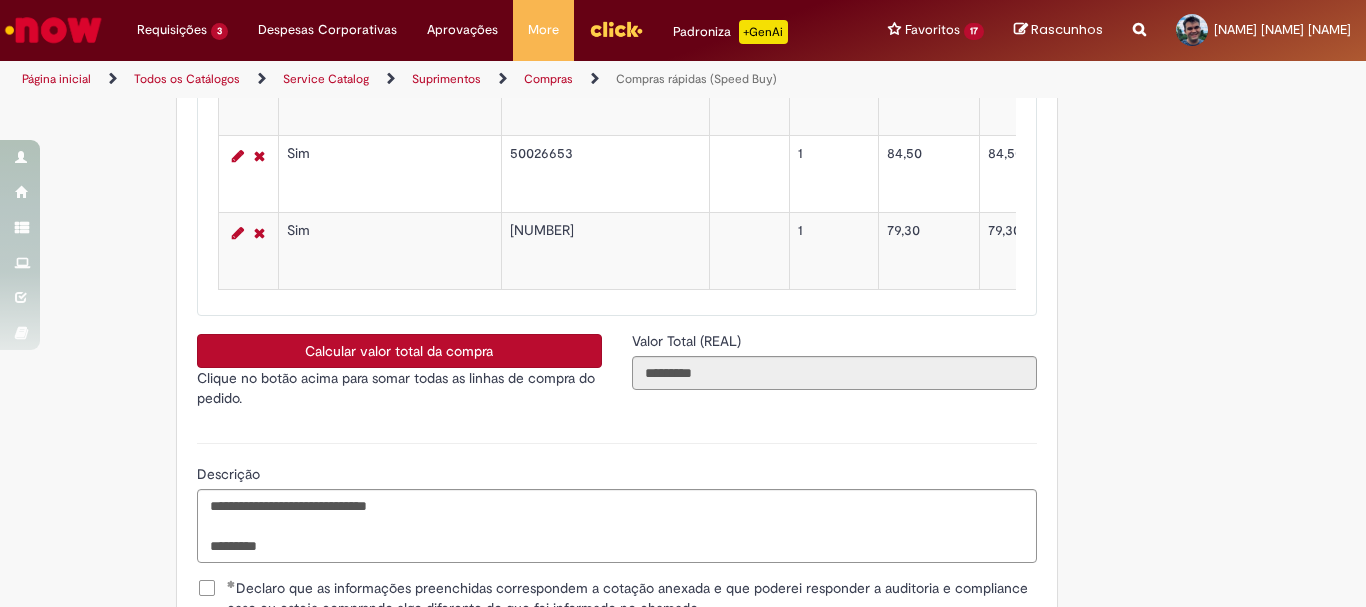 click on "Obrigatório um anexo.
Adicionar a Favoritos
Compras rápidas (Speed Buy)
Chamado destinado para a geração de pedido de compra de indiretos.
O Speed buy é a ferramenta oficial para a geração de pedidos de compra que atenda aos seguintes requisitos:
Compras de material e serviço indiretos
Compras inferiores a R$13.000 *
Compras com fornecedores nacionais
Compras de material sem contrato ativo no SAP para o centro solicitado
* Essa cota é referente ao tipo de solicitação padrão de Speed buy. Os chamados com cotas especiais podem possuir valores divergentes.
Regras de Utilização
No campo “Tipo de Solicitação” selecionar a opção correspondente a sua unidade de negócio.
Solicitação Padrão de Speed buy:
Fábricas, centros de Excelência e de Distribuição:  habilitado para todos usuários ambev
Cotas especiais de Speed buy:" at bounding box center [585, -1232] 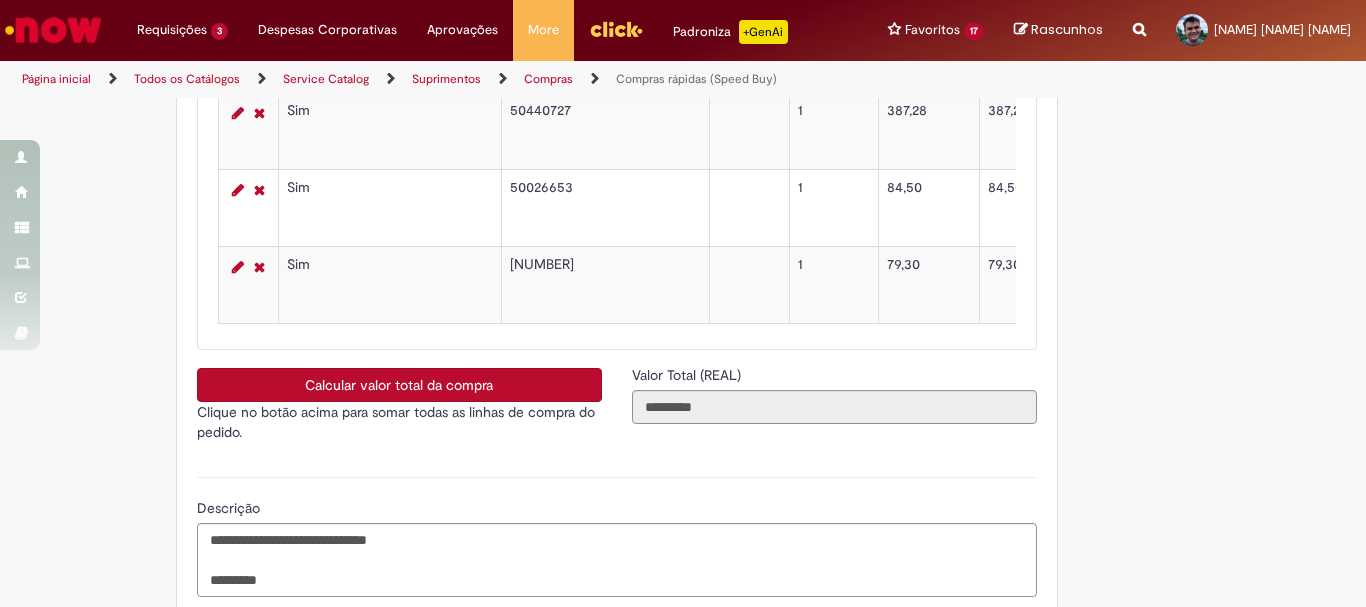 scroll, scrollTop: 3687, scrollLeft: 0, axis: vertical 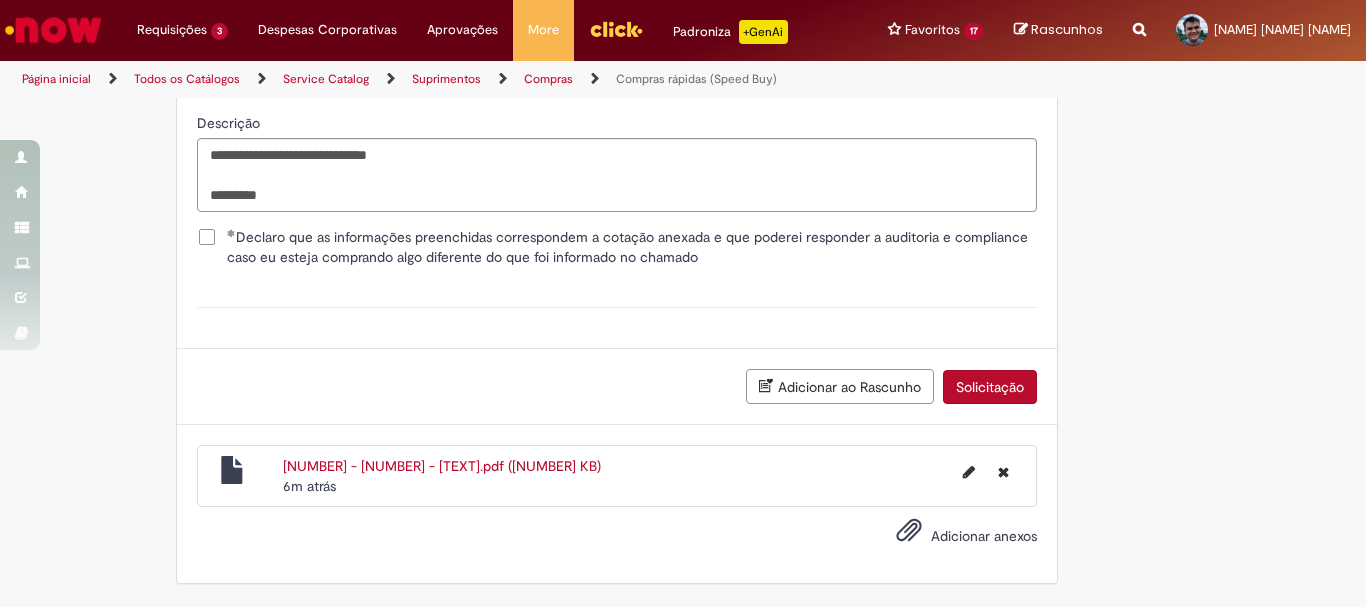 click on "Solicitação" at bounding box center [990, 387] 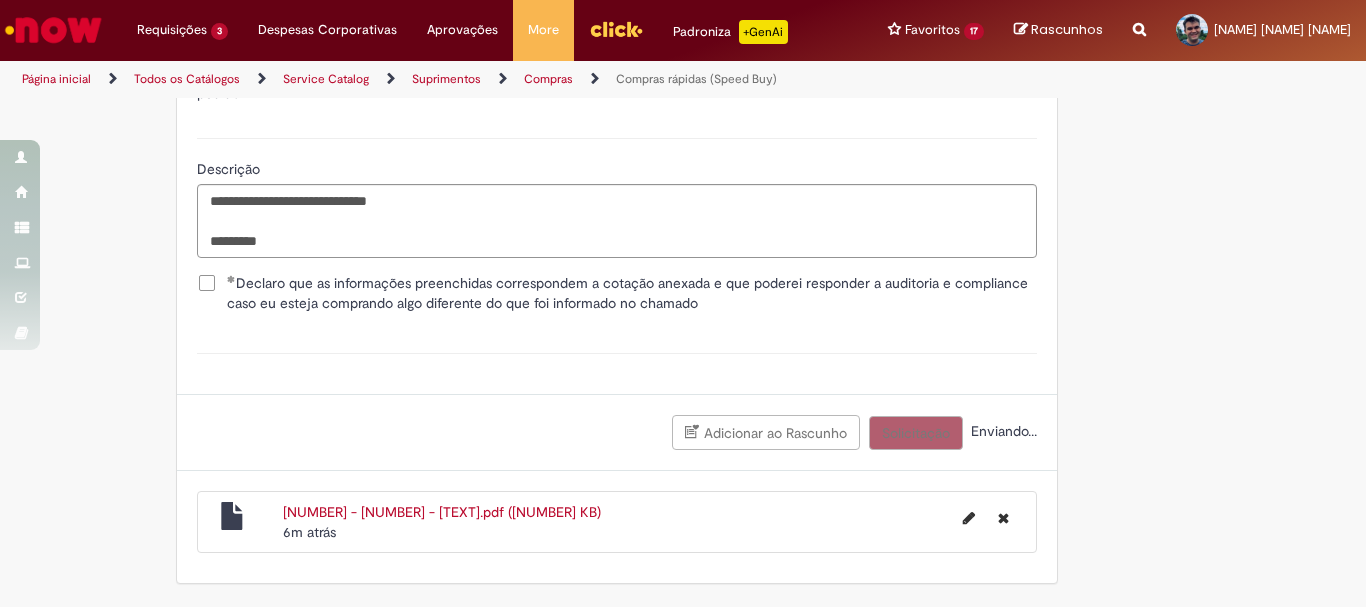 scroll, scrollTop: 3841, scrollLeft: 0, axis: vertical 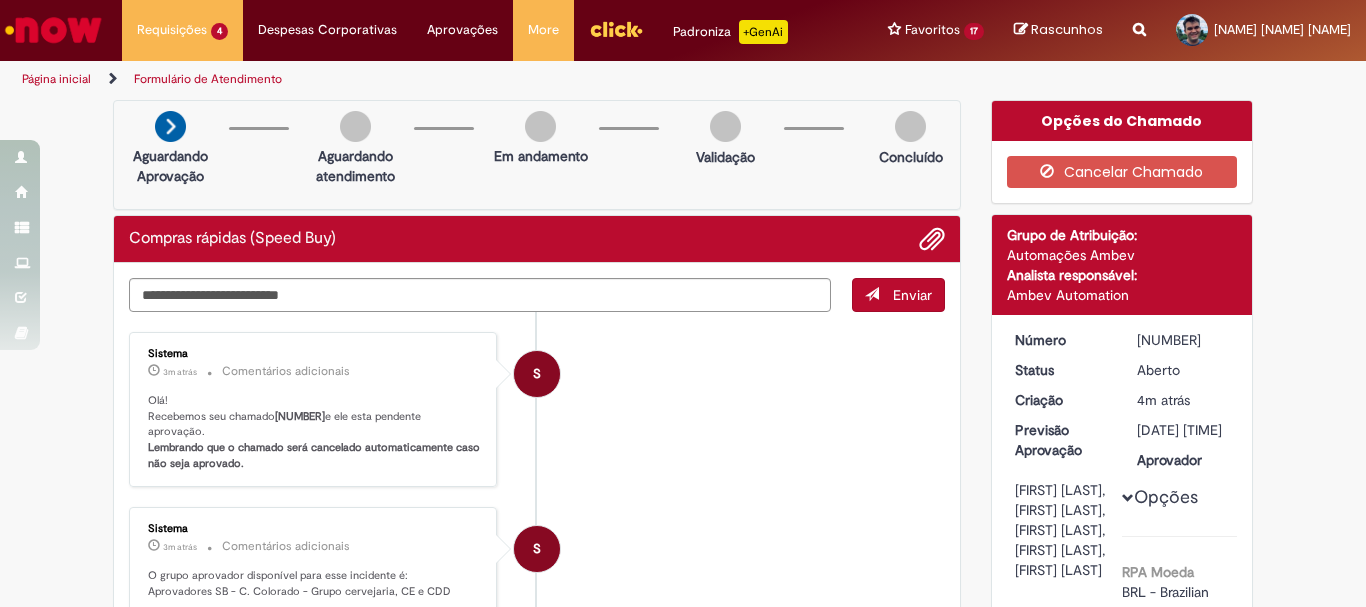 click on "R13352584" at bounding box center [300, 416] 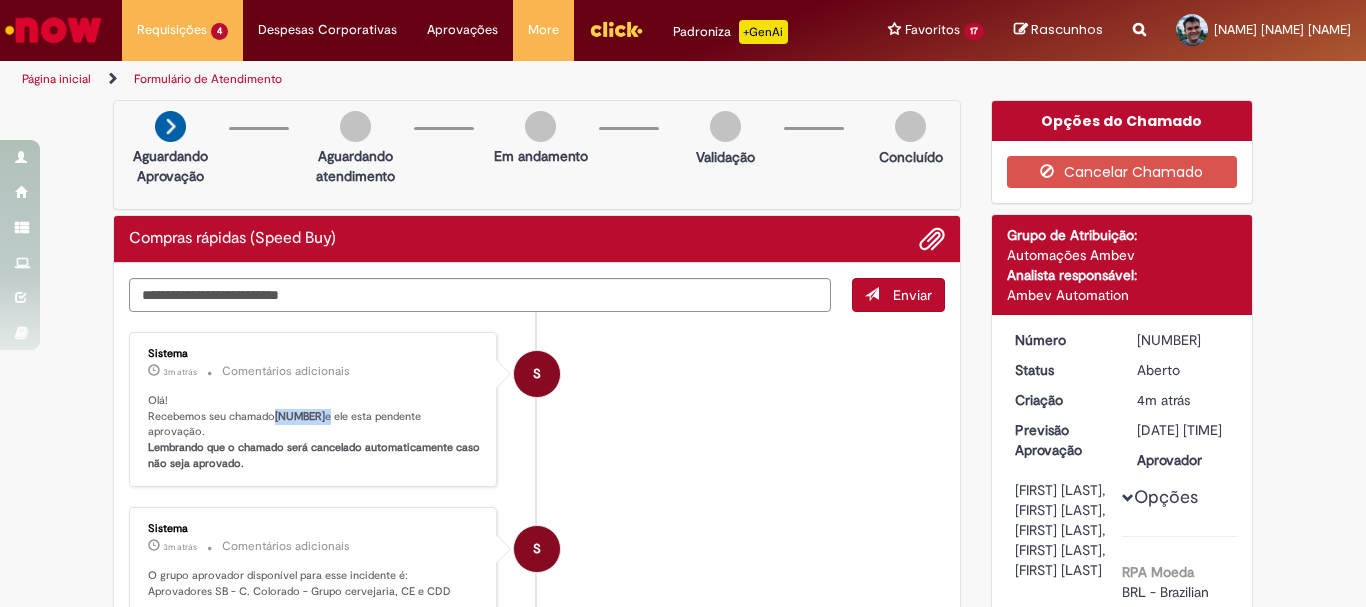 click on "R13352584" at bounding box center (300, 416) 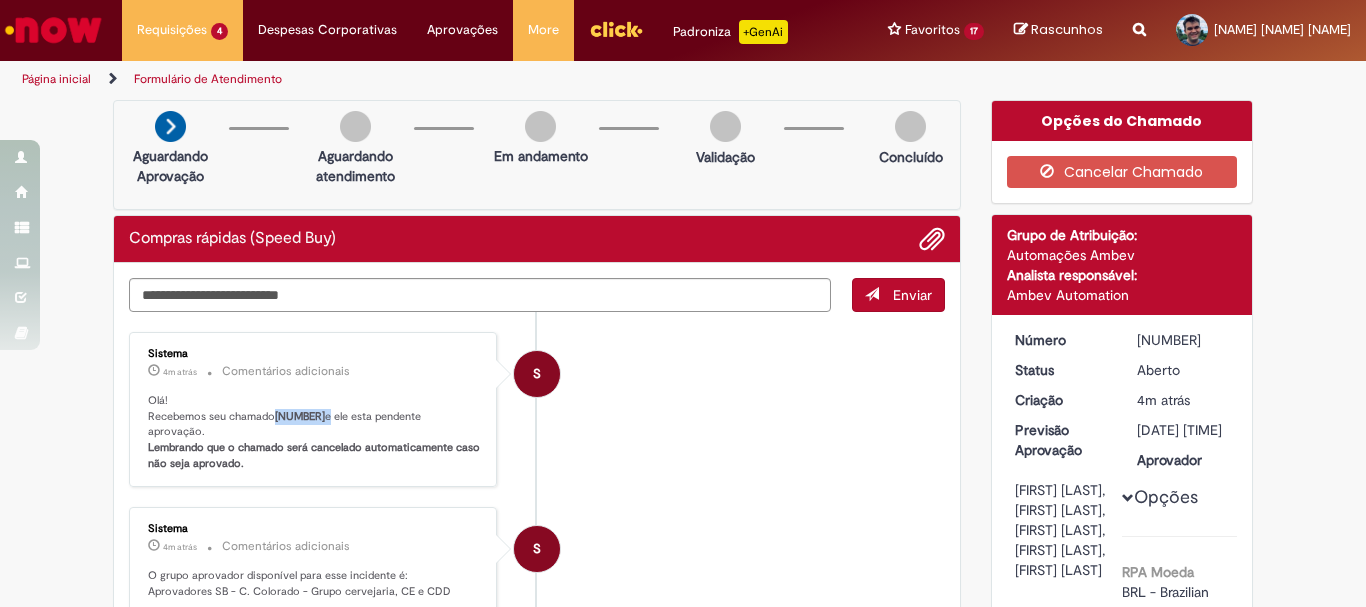 click at bounding box center [53, 30] 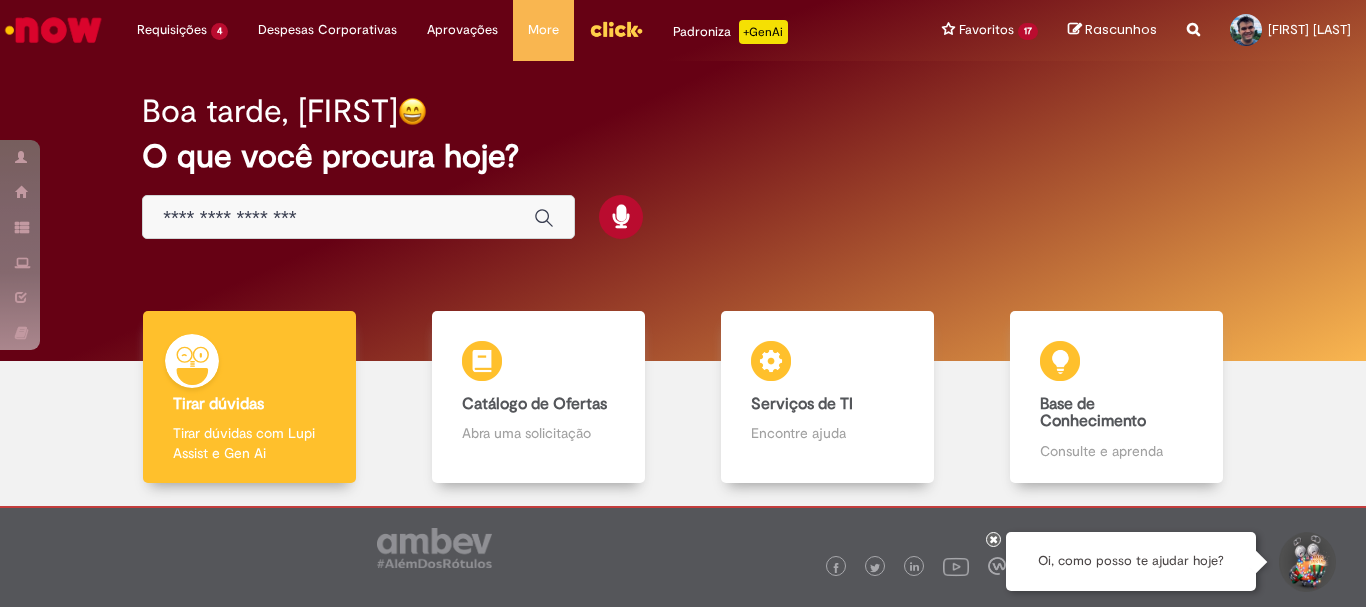scroll, scrollTop: 0, scrollLeft: 0, axis: both 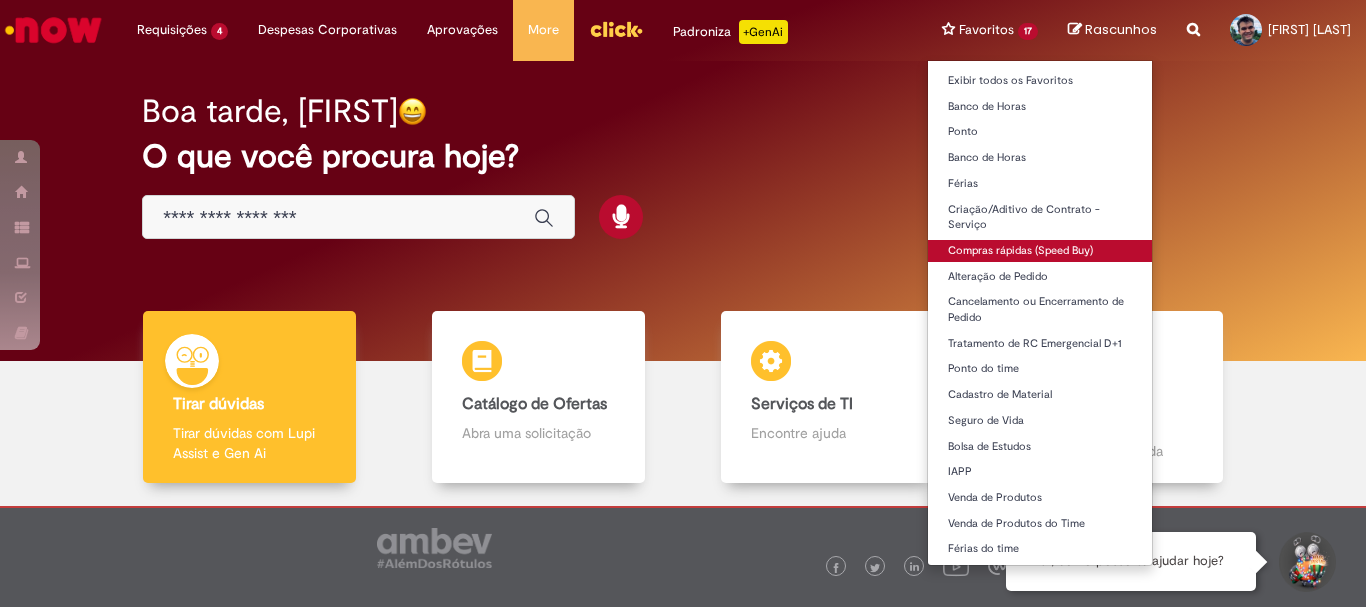 click on "Compras rápidas (Speed Buy)" at bounding box center (1040, 251) 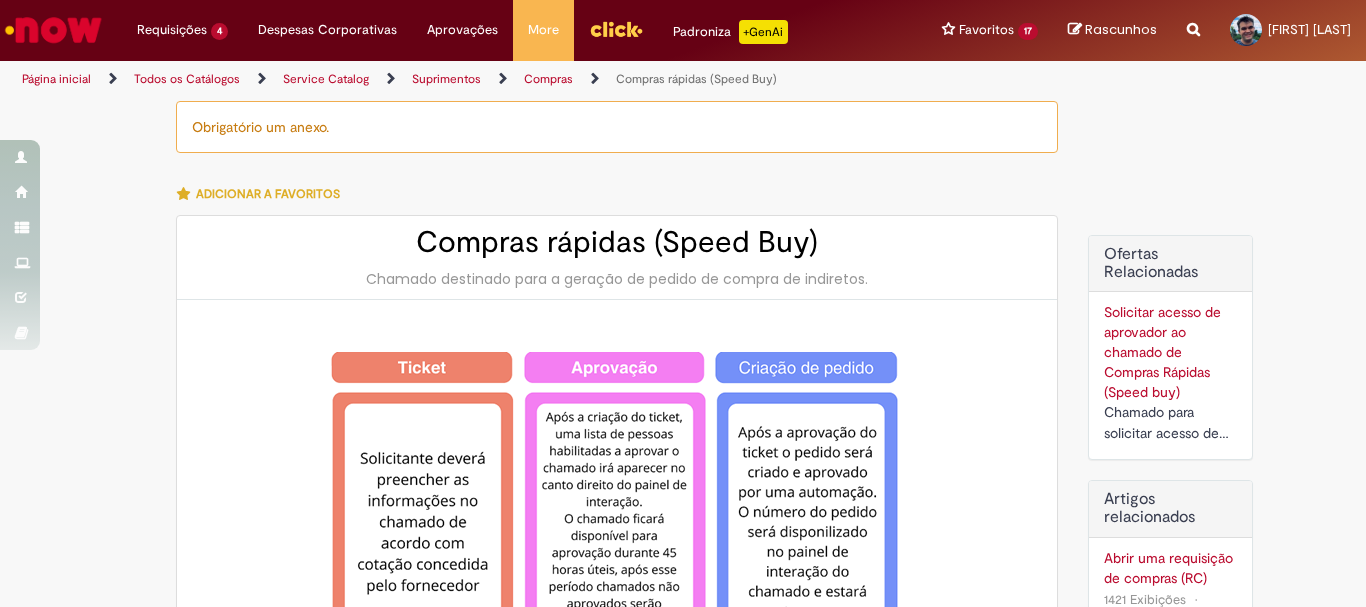 type on "********" 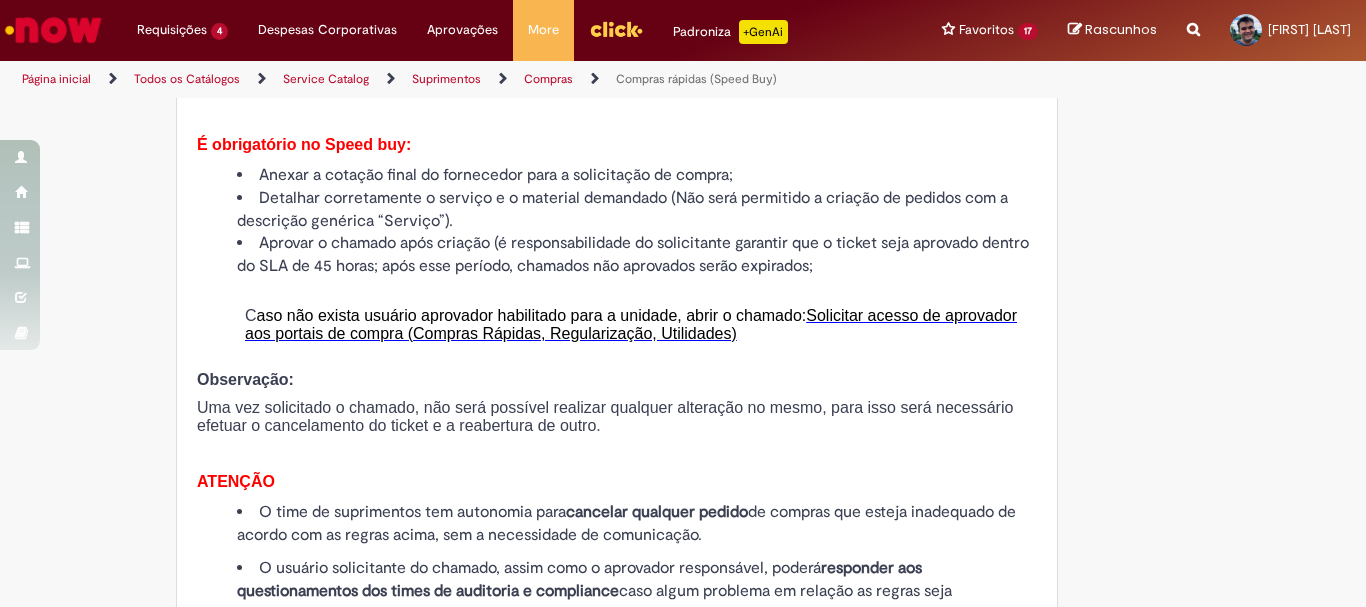 scroll, scrollTop: 2300, scrollLeft: 0, axis: vertical 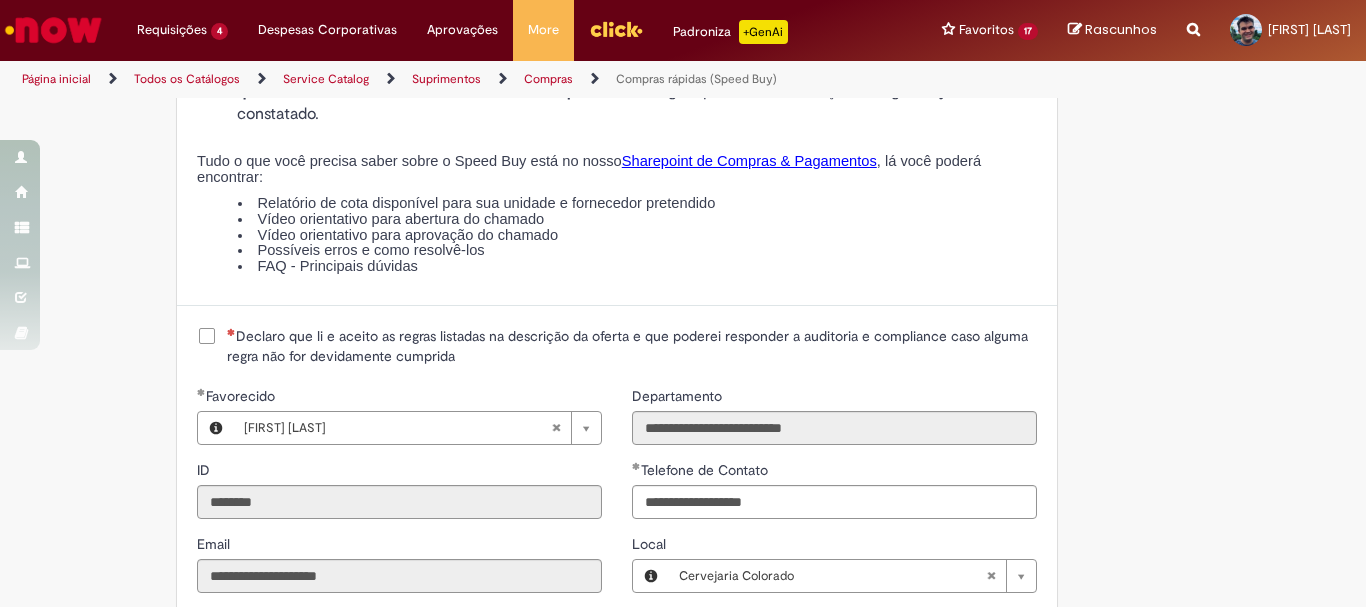 click on "Declaro que li e aceito as regras listadas na descrição da oferta e que poderei responder a auditoria e compliance caso alguma regra não for devidamente cumprida" at bounding box center (632, 346) 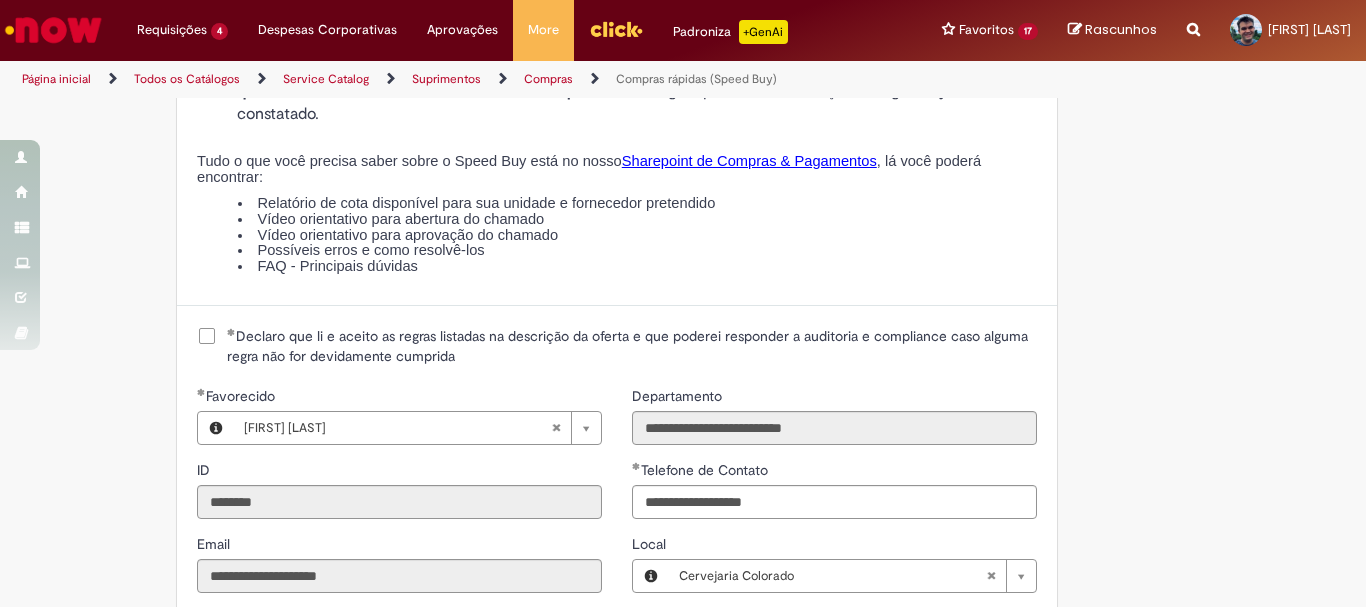 scroll, scrollTop: 2800, scrollLeft: 0, axis: vertical 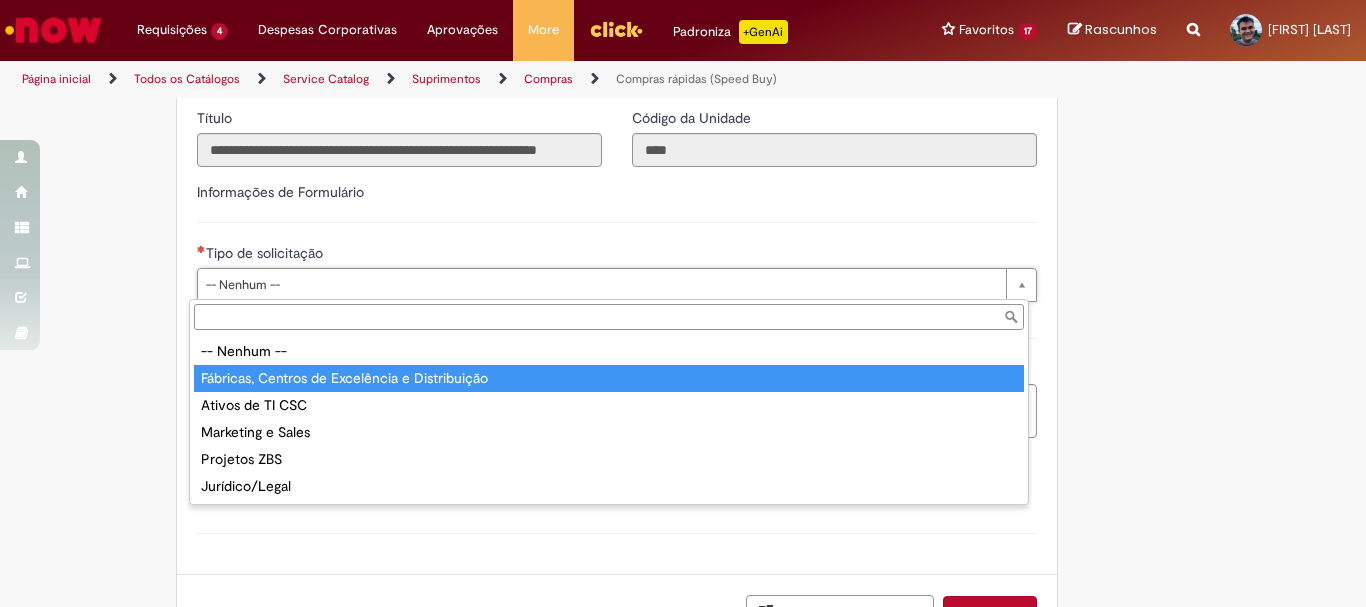 type on "**********" 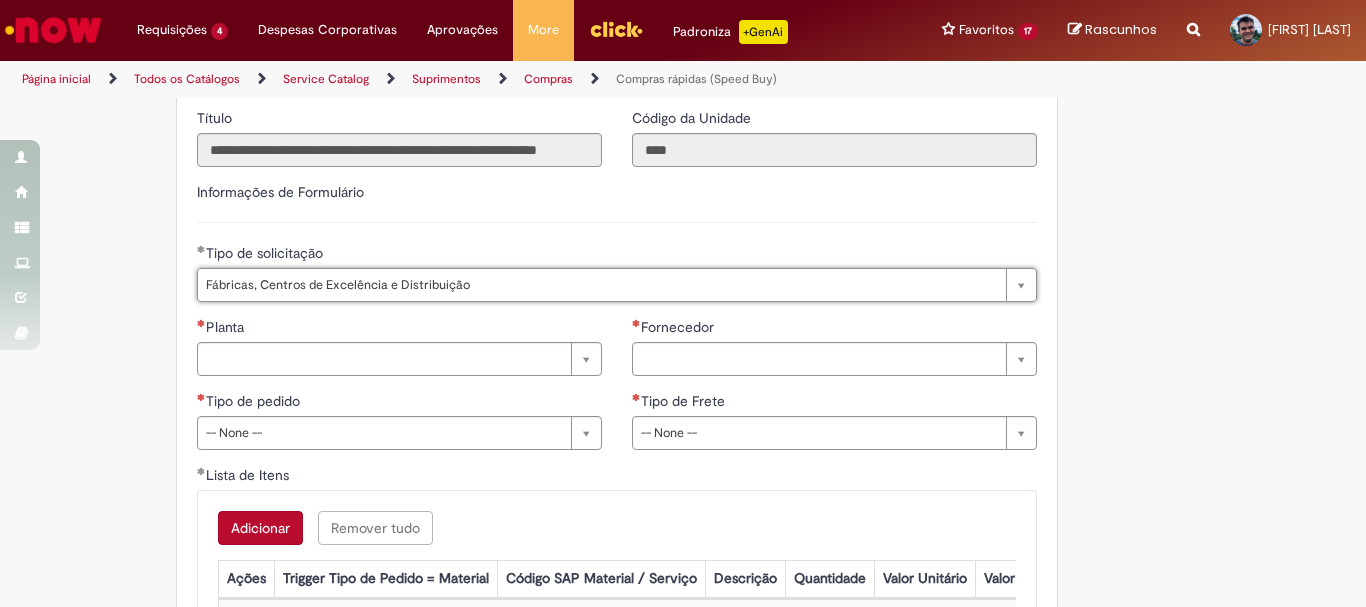 click on "Tire dúvidas com LupiAssist    +GenAI
Oi! Eu sou LupiAssist, uma Inteligência Artificial Generativa em constante aprendizado   Meu conteúdo é monitorado para trazer uma melhor experiência
Dúvidas comuns:
Só mais um instante, estou consultando nossas bases de conhecimento  e escrevendo a melhor resposta pra você!
Title
Lorem ipsum dolor sit amet    Fazer uma nova pergunta
Gerei esta resposta utilizando IA Generativa em conjunto com os nossos padrões. Em caso de divergência, os documentos oficiais prevalecerão.
Saiba mais em:
Ou ligue para:
E aí, te ajudei?
Sim, obrigado!" at bounding box center (683, -744) 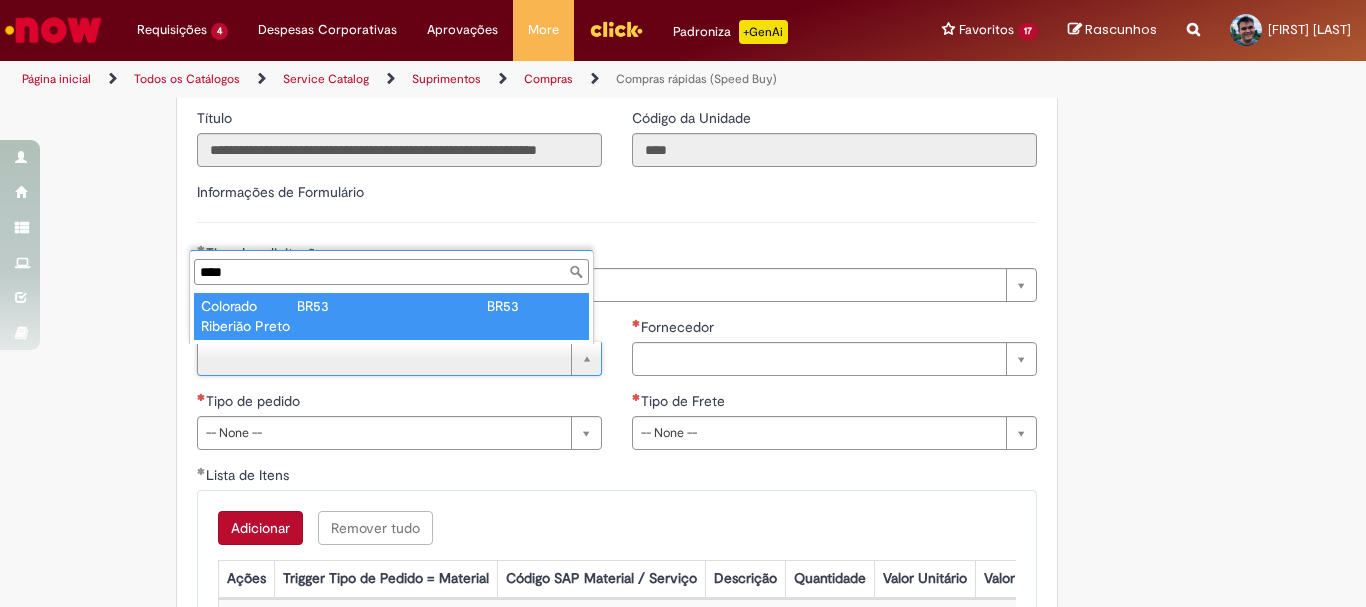 type on "****" 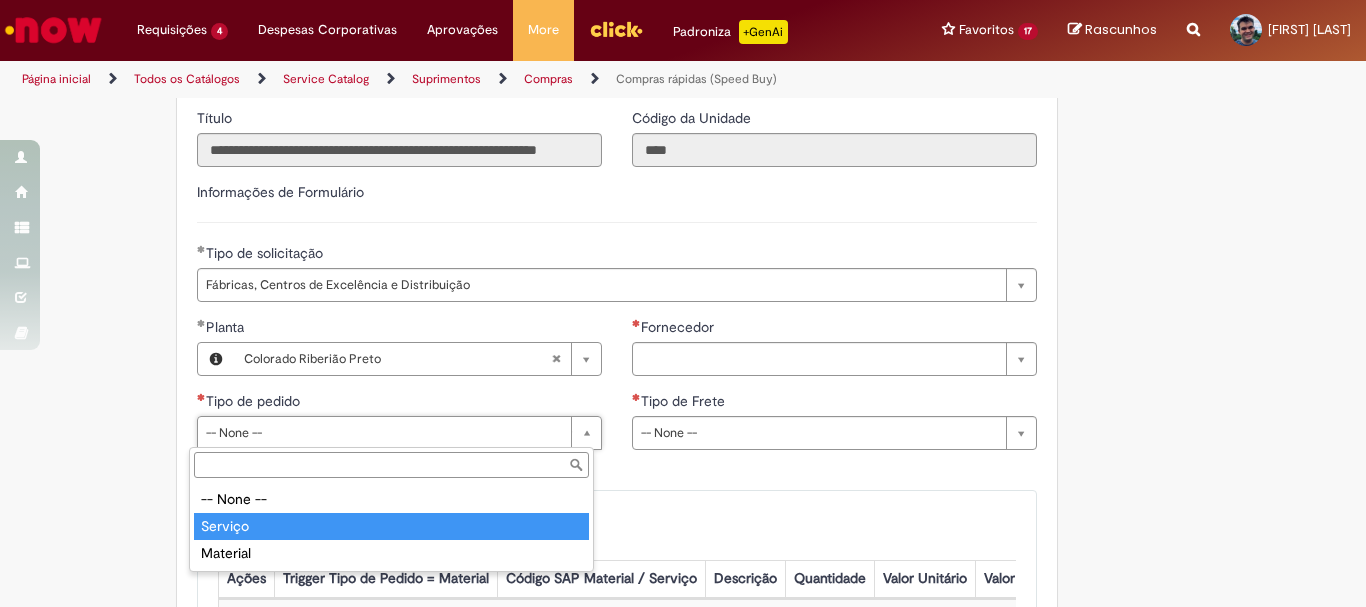 type on "*******" 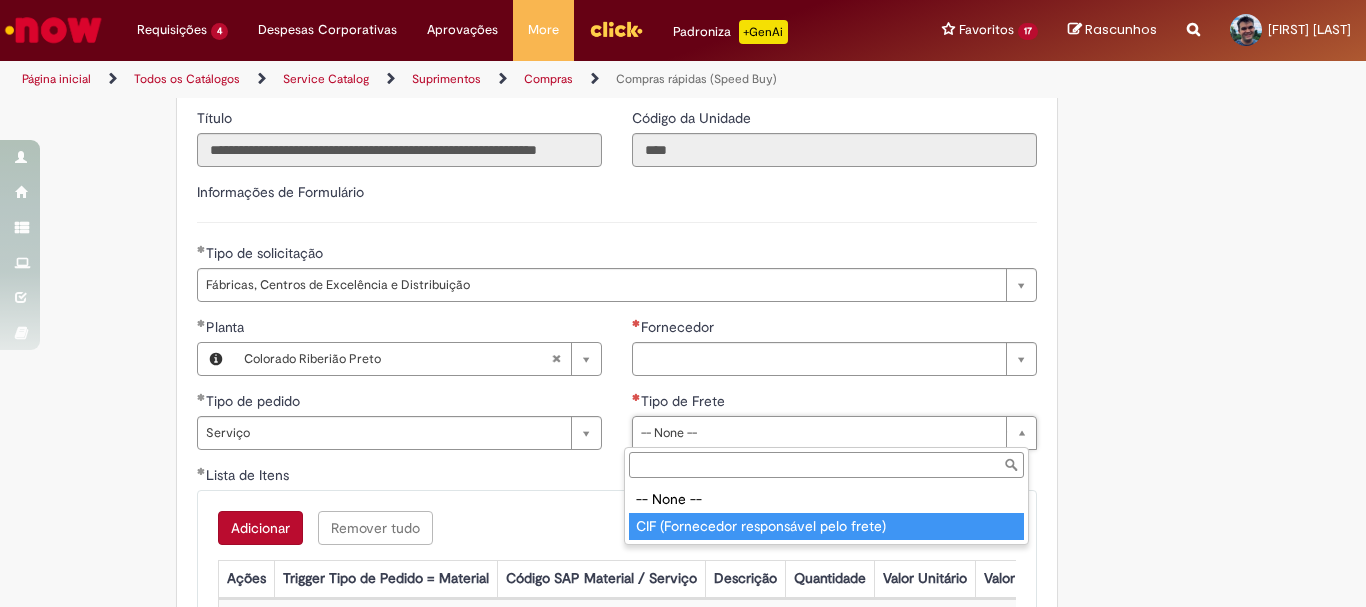 type on "**********" 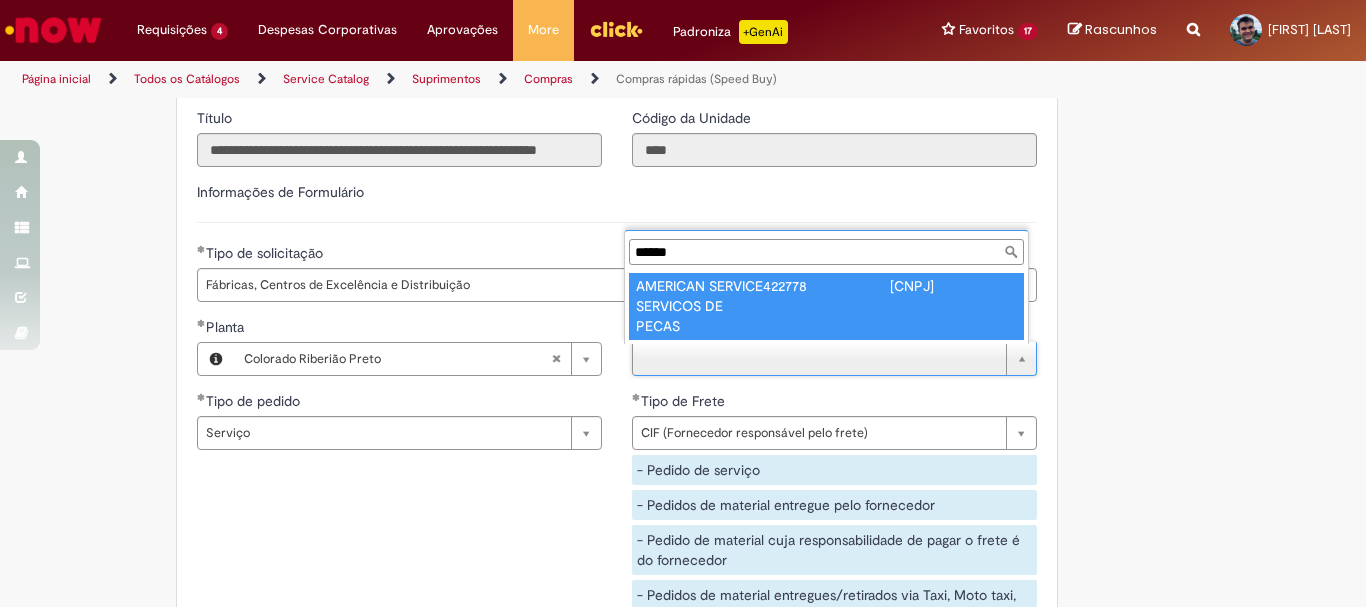 type on "******" 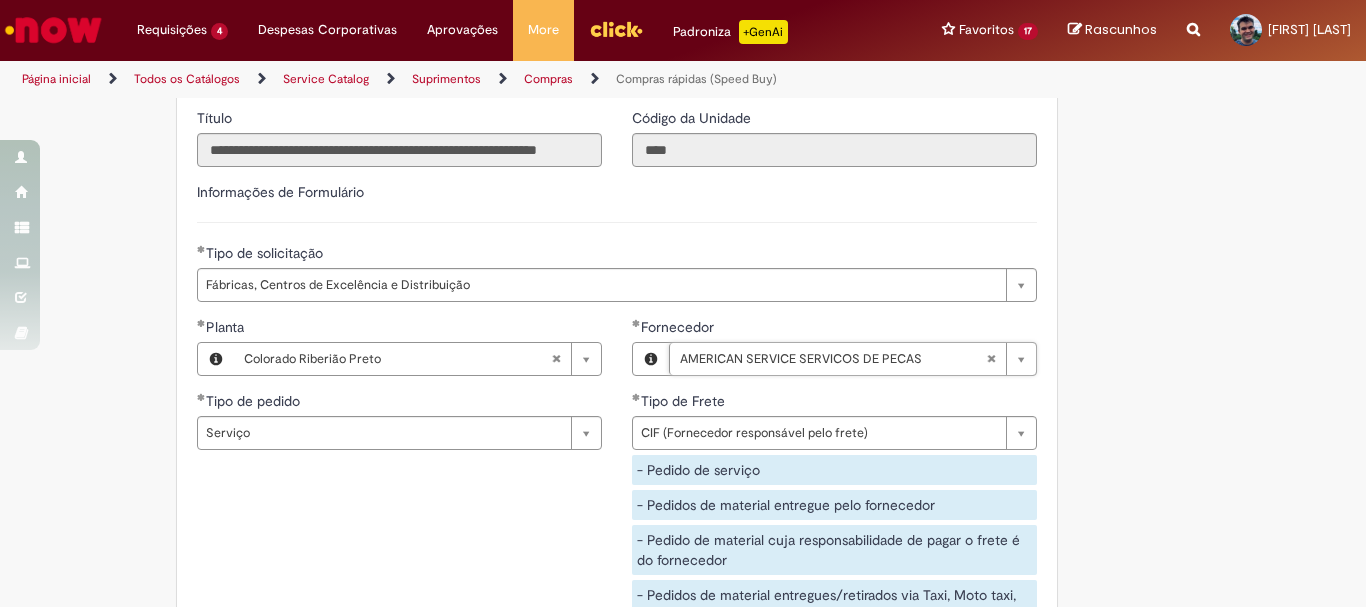 click on "Obrigatório um anexo.
Adicionar a Favoritos
Compras rápidas (Speed Buy)
Chamado destinado para a geração de pedido de compra de indiretos.
O Speed buy é a ferramenta oficial para a geração de pedidos de compra que atenda aos seguintes requisitos:
Compras de material e serviço indiretos
Compras inferiores a R$13.000 *
Compras com fornecedores nacionais
Compras de material sem contrato ativo no SAP para o centro solicitado
* Essa cota é referente ao tipo de solicitação padrão de Speed buy. Os chamados com cotas especiais podem possuir valores divergentes.
Regras de Utilização
No campo “Tipo de Solicitação” selecionar a opção correspondente a sua unidade de negócio.
Solicitação Padrão de Speed buy:
Fábricas, centros de Excelência e de Distribuição:  habilitado para todos usuários ambev
Ativos   de TI:" at bounding box center (683, -654) 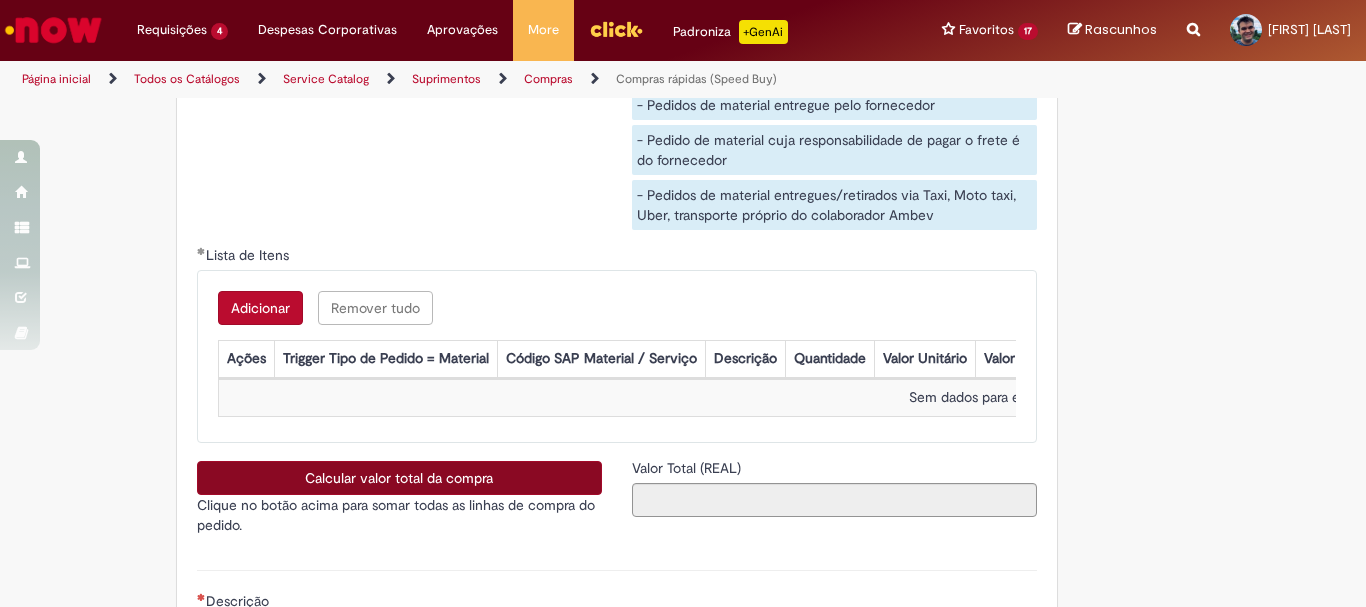 scroll, scrollTop: 3400, scrollLeft: 0, axis: vertical 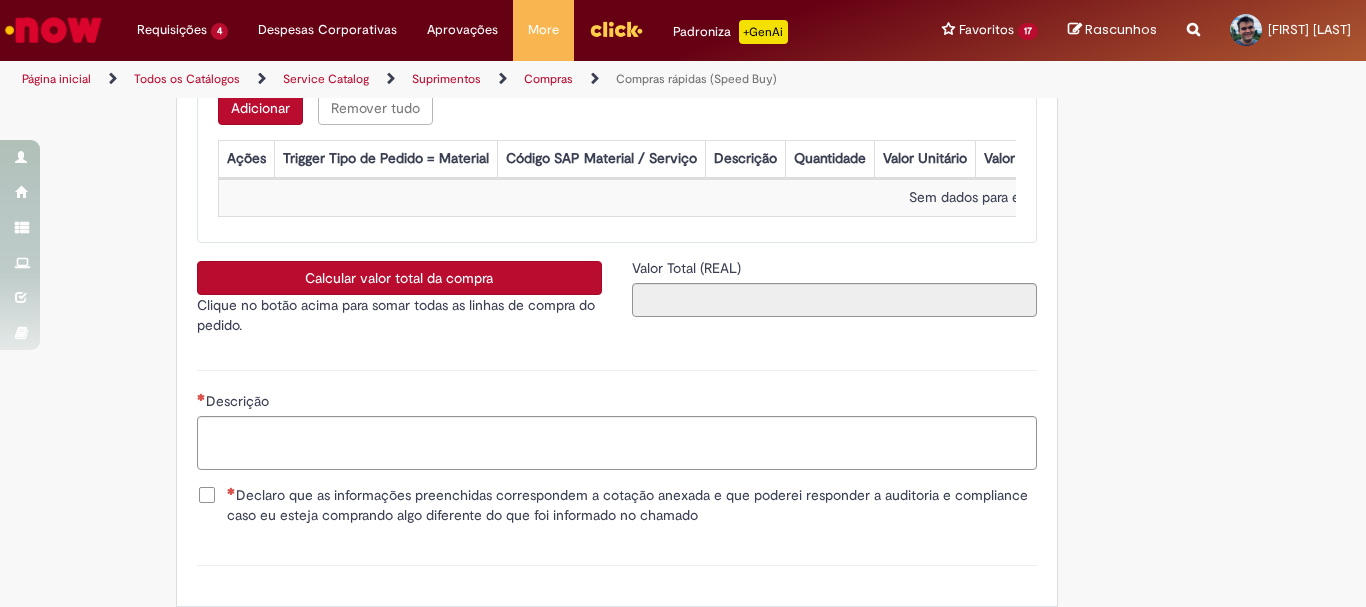 click on "Descrição" at bounding box center [617, 417] 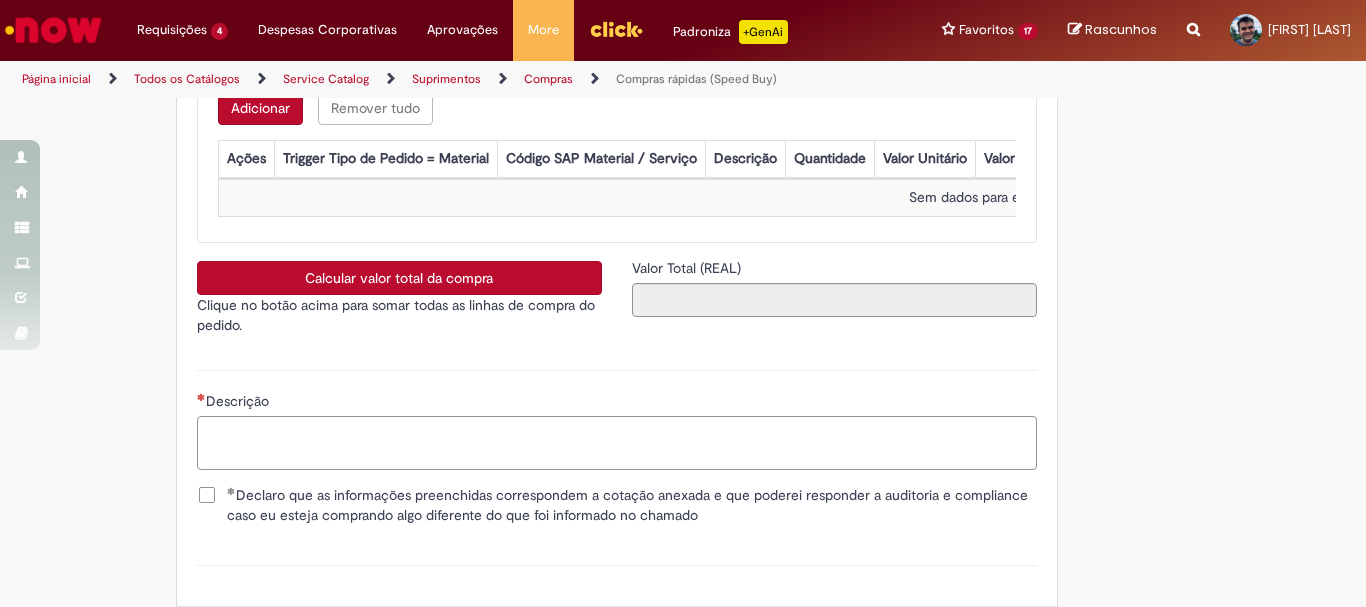 click on "Descrição" at bounding box center (617, 443) 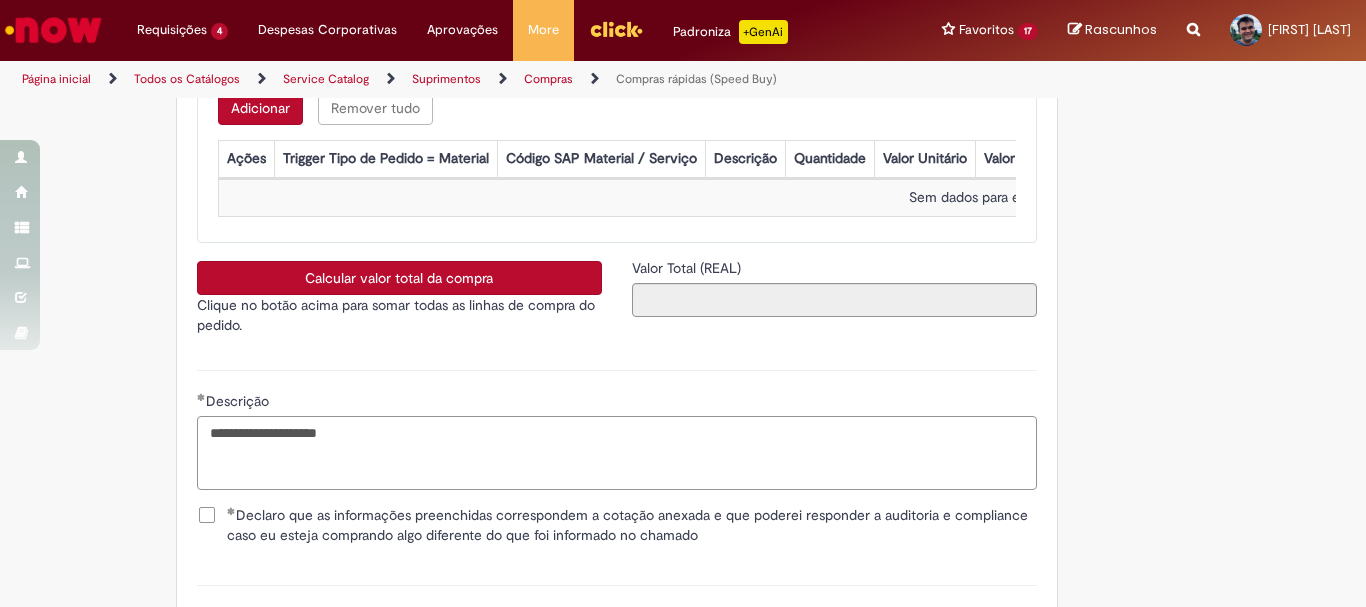 scroll, scrollTop: 3621, scrollLeft: 0, axis: vertical 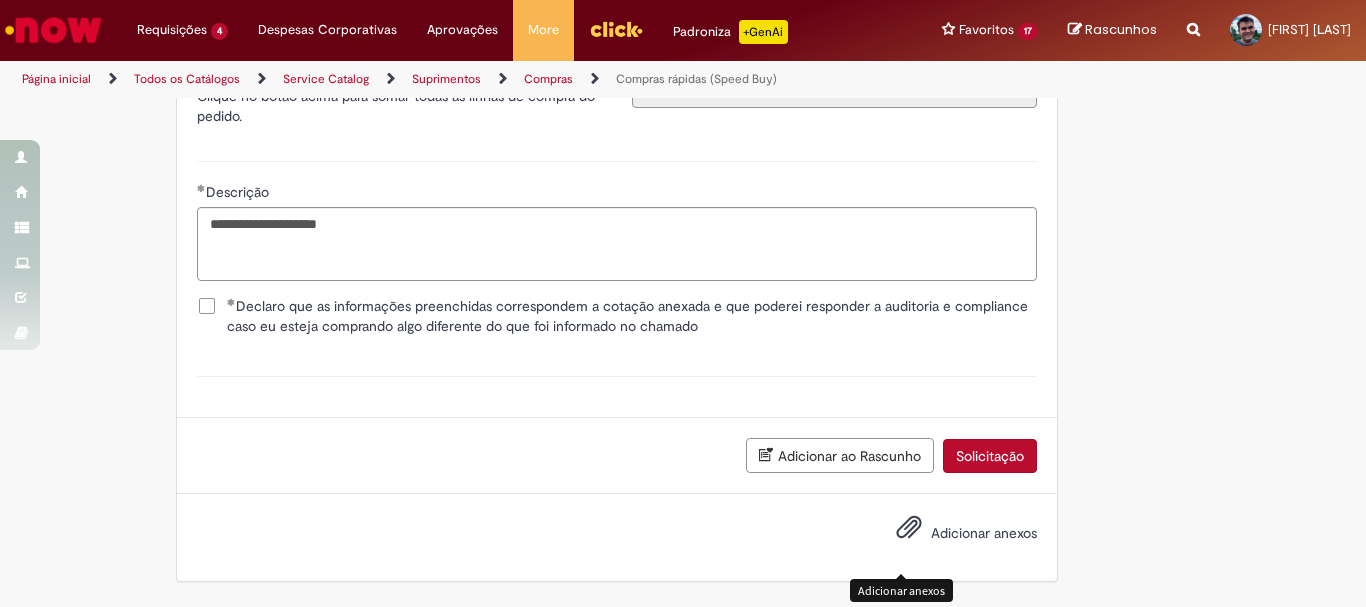 click at bounding box center (909, 528) 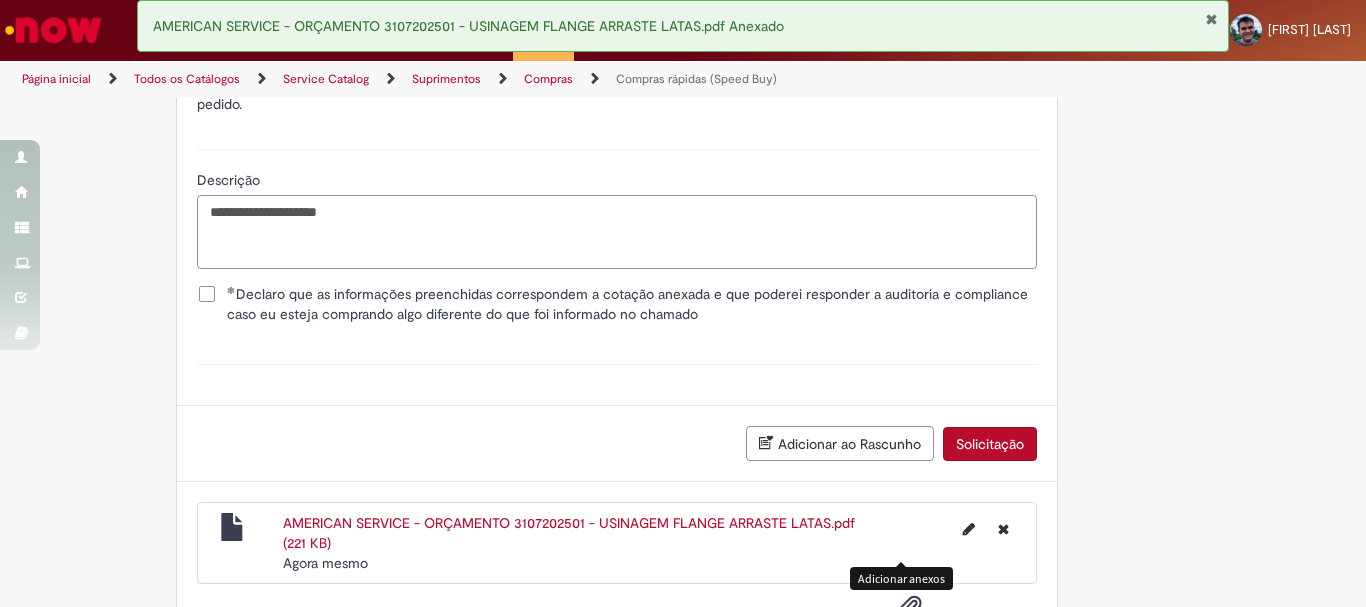 click on "**********" at bounding box center [617, 232] 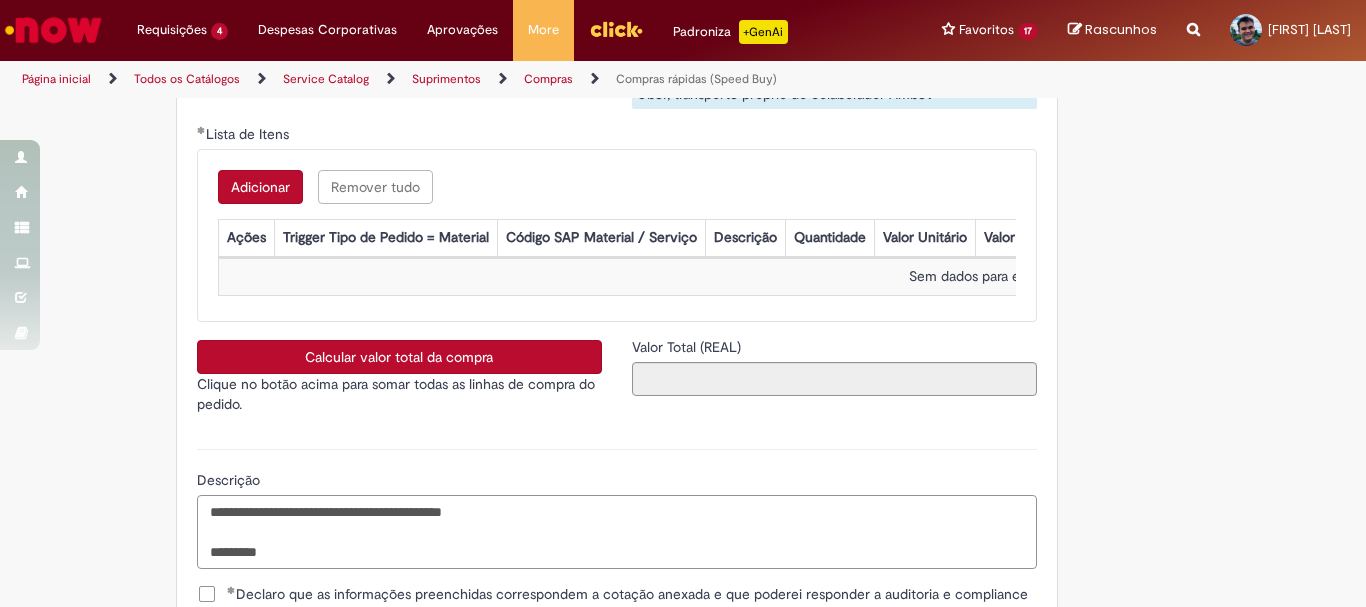 scroll, scrollTop: 3221, scrollLeft: 0, axis: vertical 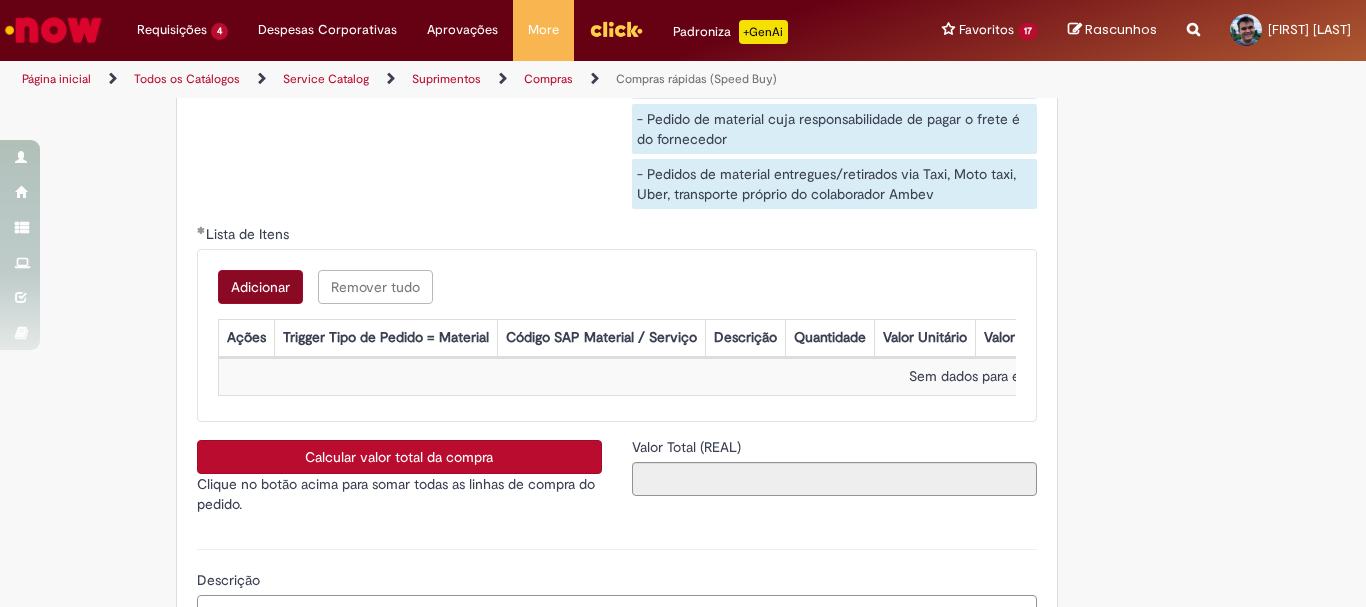type on "**********" 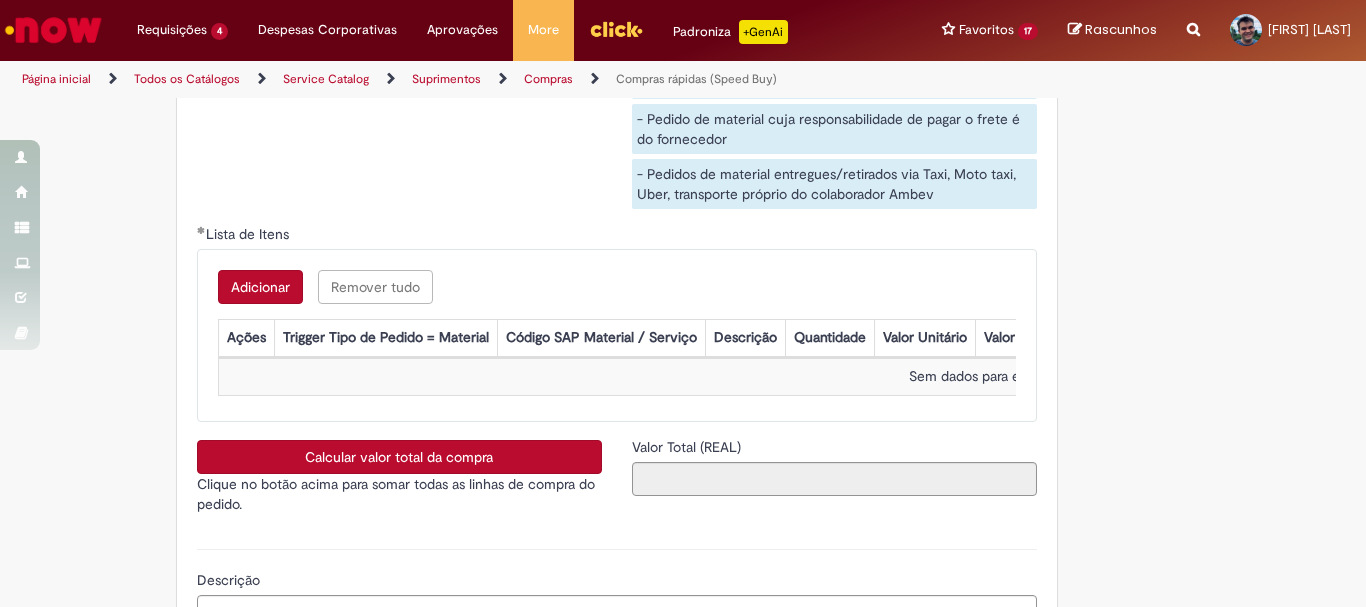 click on "Adicionar" at bounding box center [260, 287] 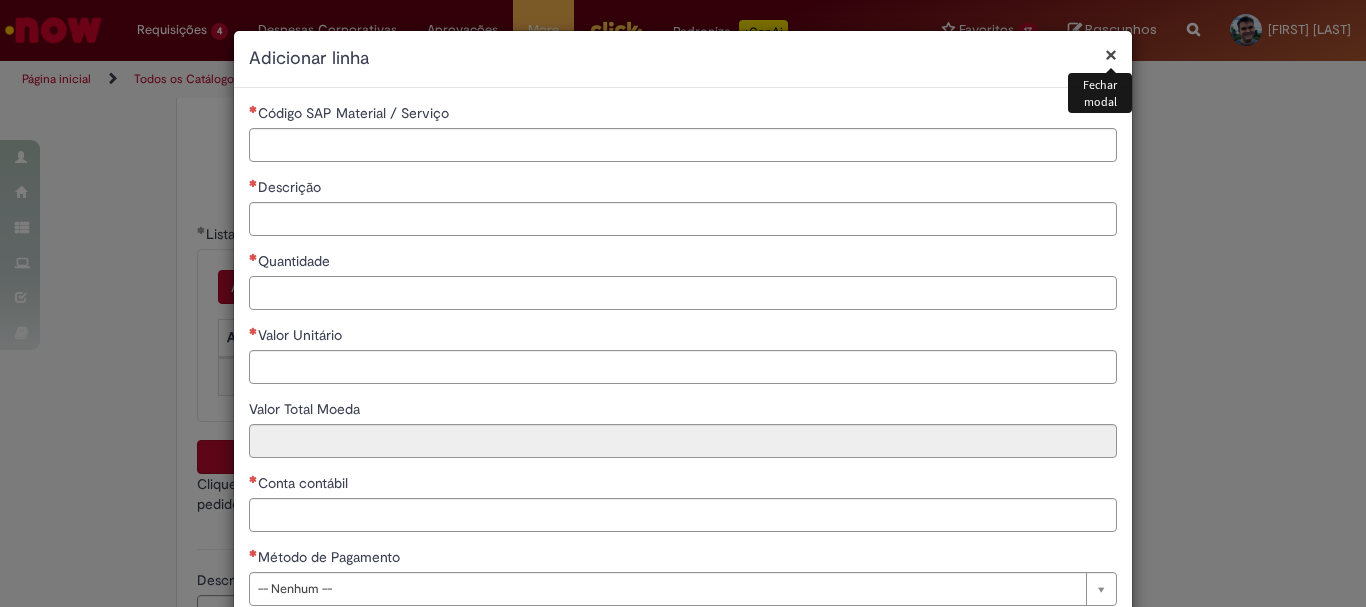 click on "Quantidade" at bounding box center (683, 293) 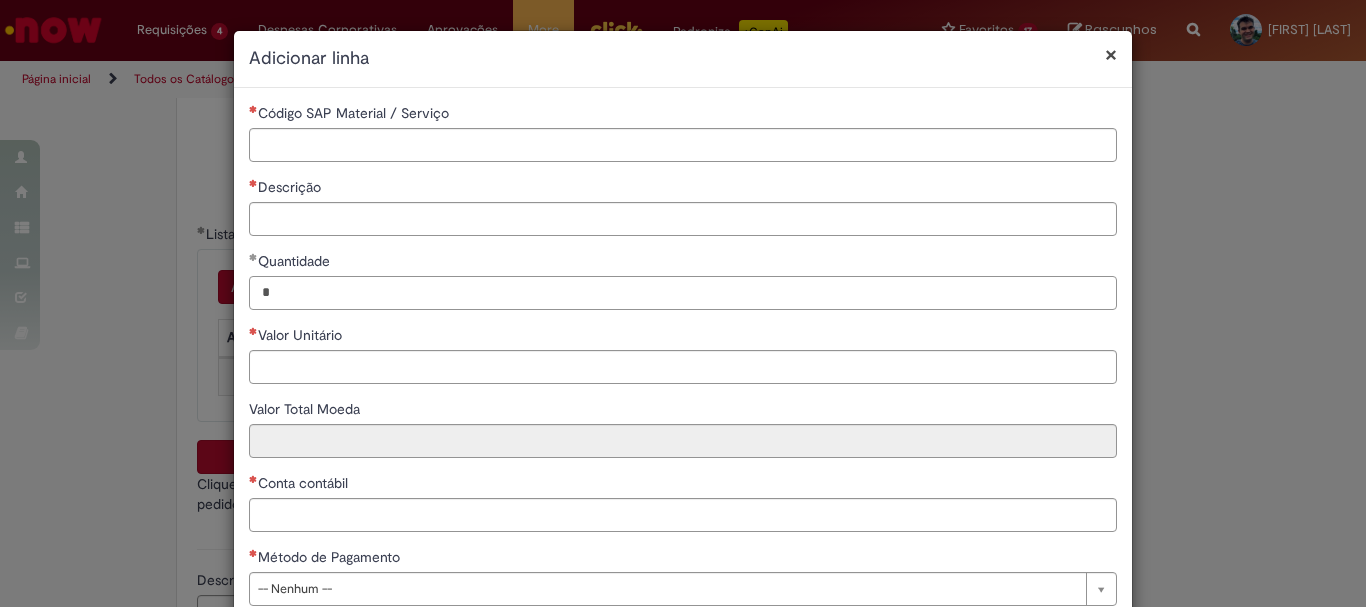 type on "*" 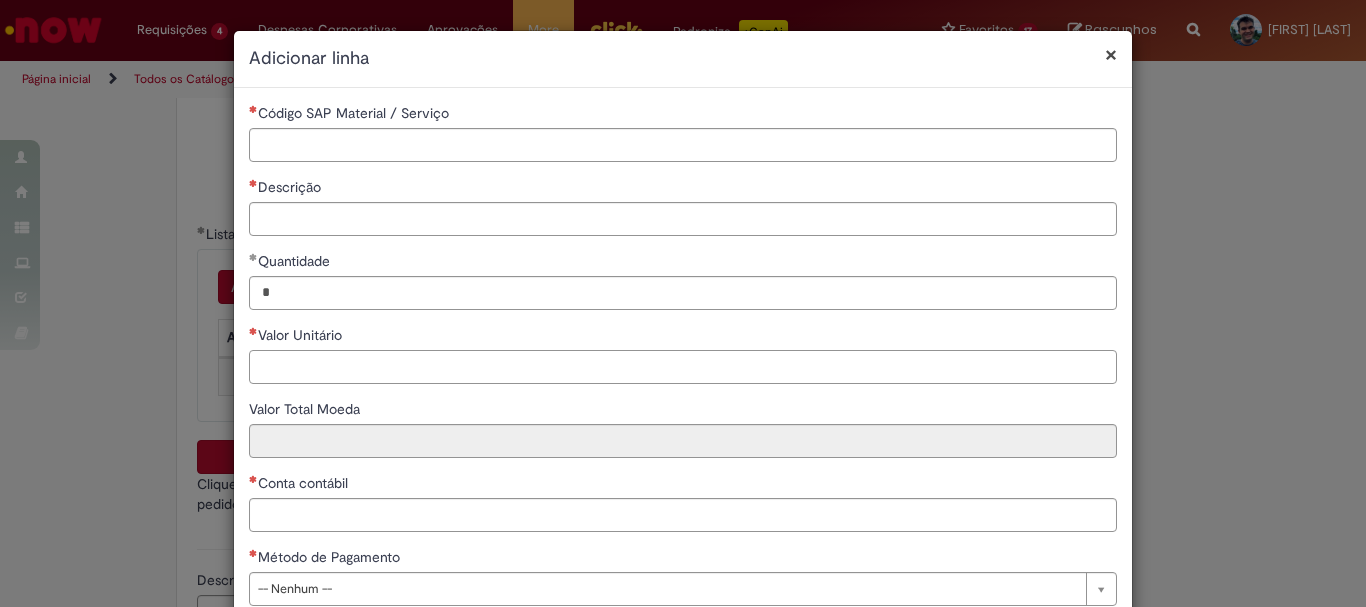 click on "Valor Unitário" at bounding box center [683, 367] 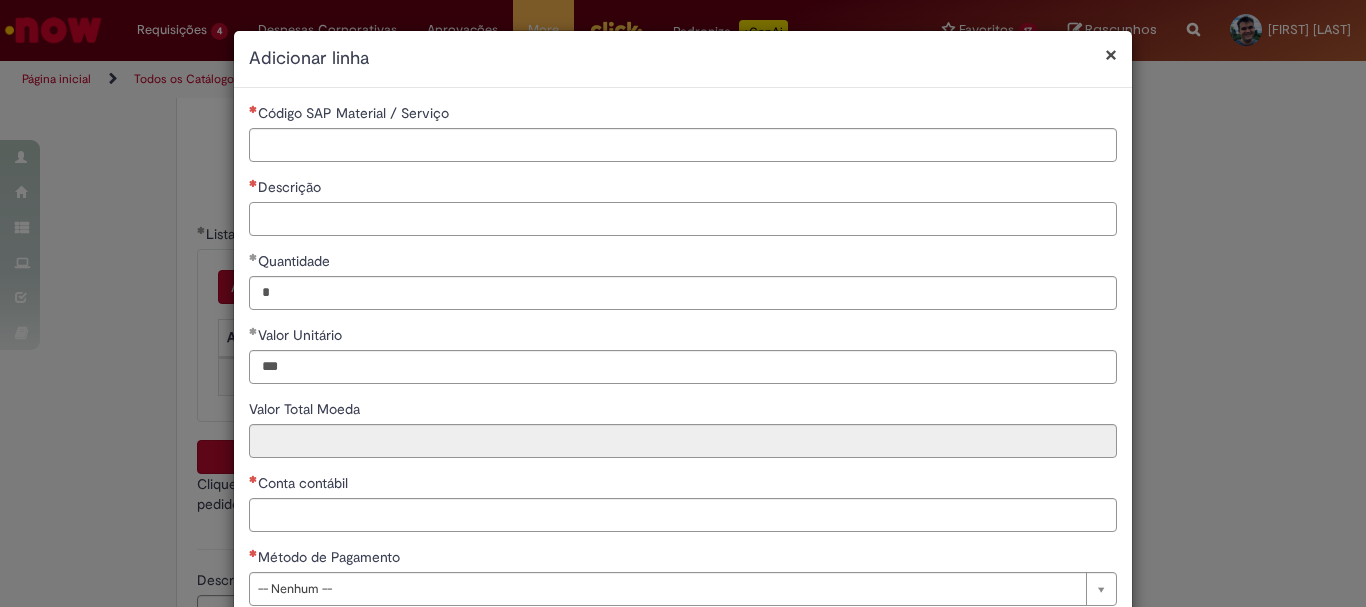 type on "******" 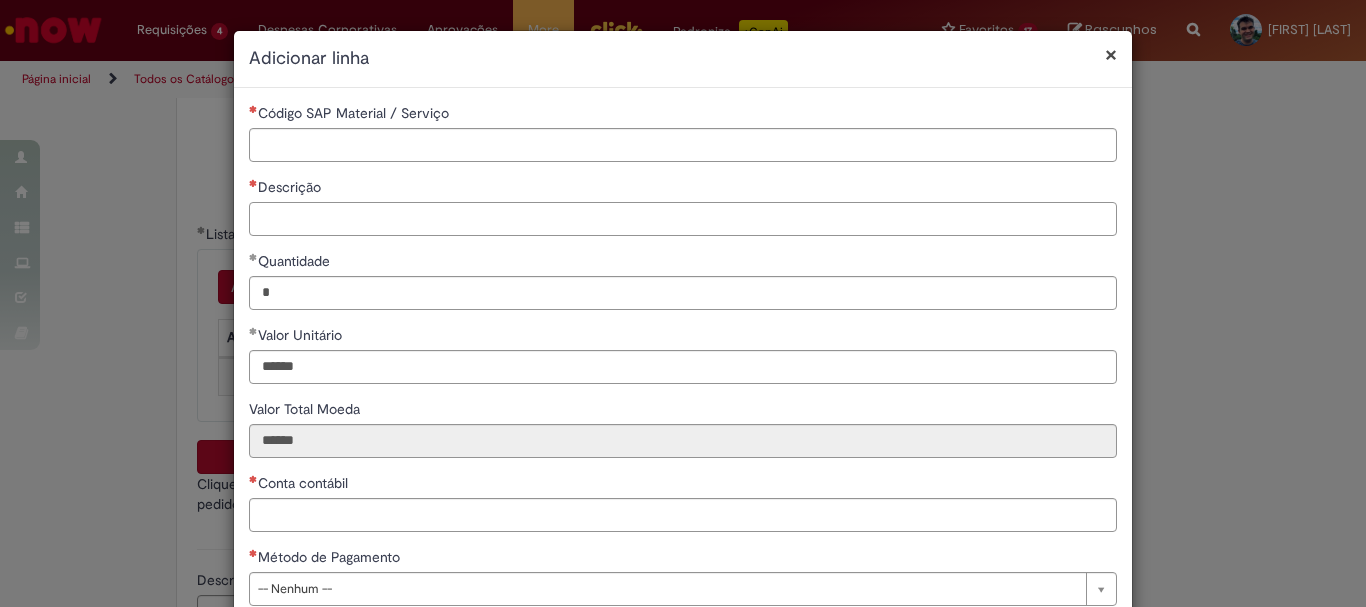 click on "Descrição" at bounding box center [683, 219] 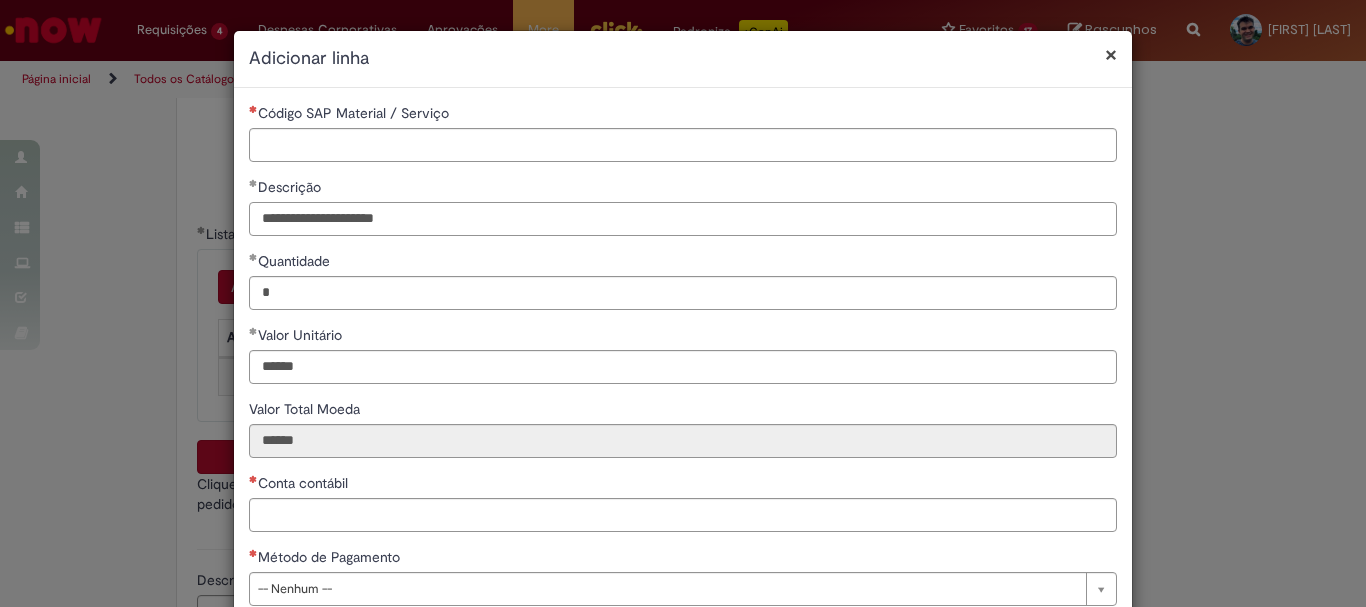 scroll, scrollTop: 125, scrollLeft: 0, axis: vertical 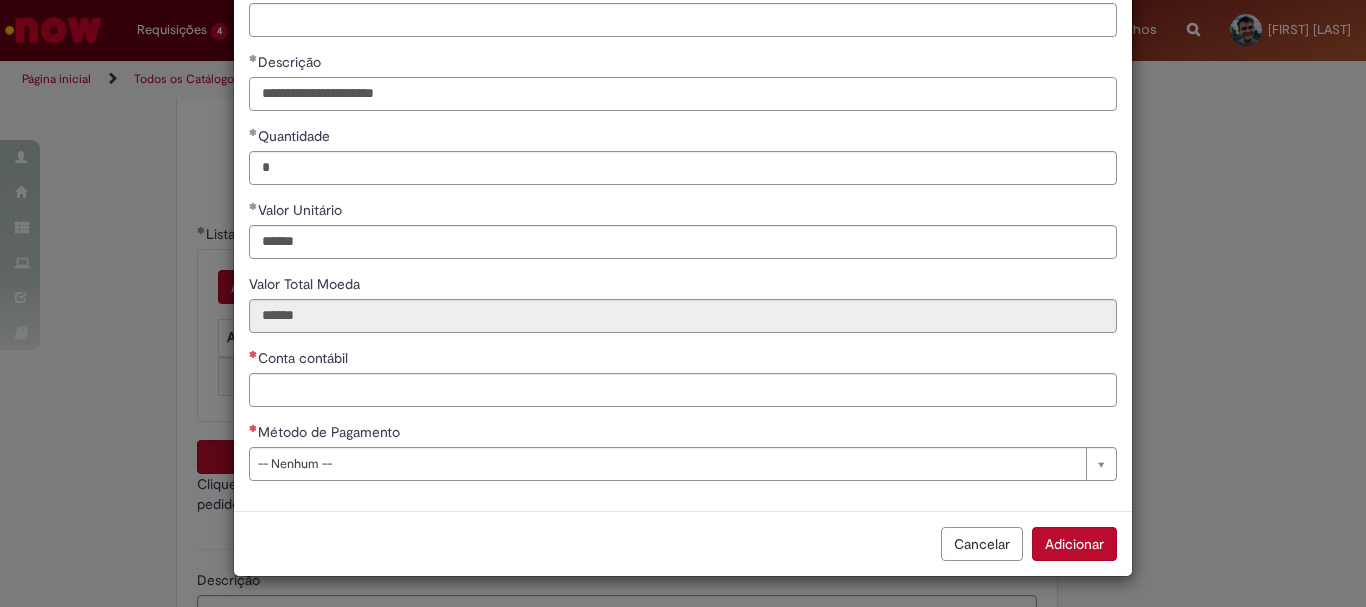 type on "**********" 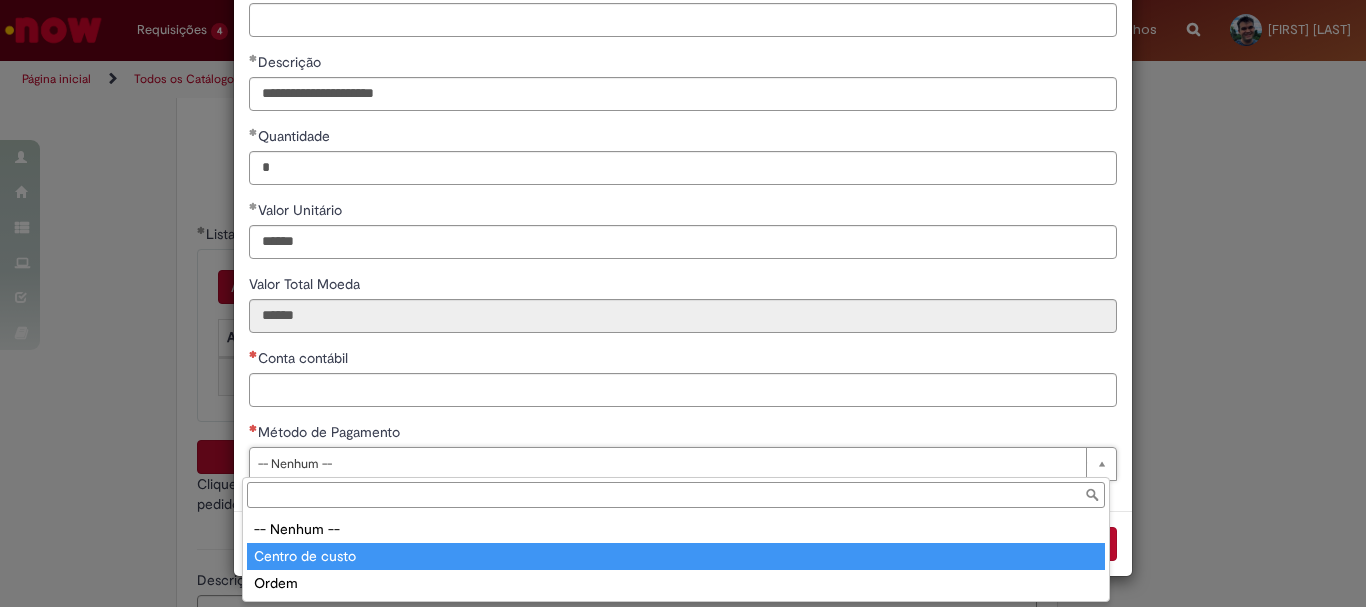 type on "**********" 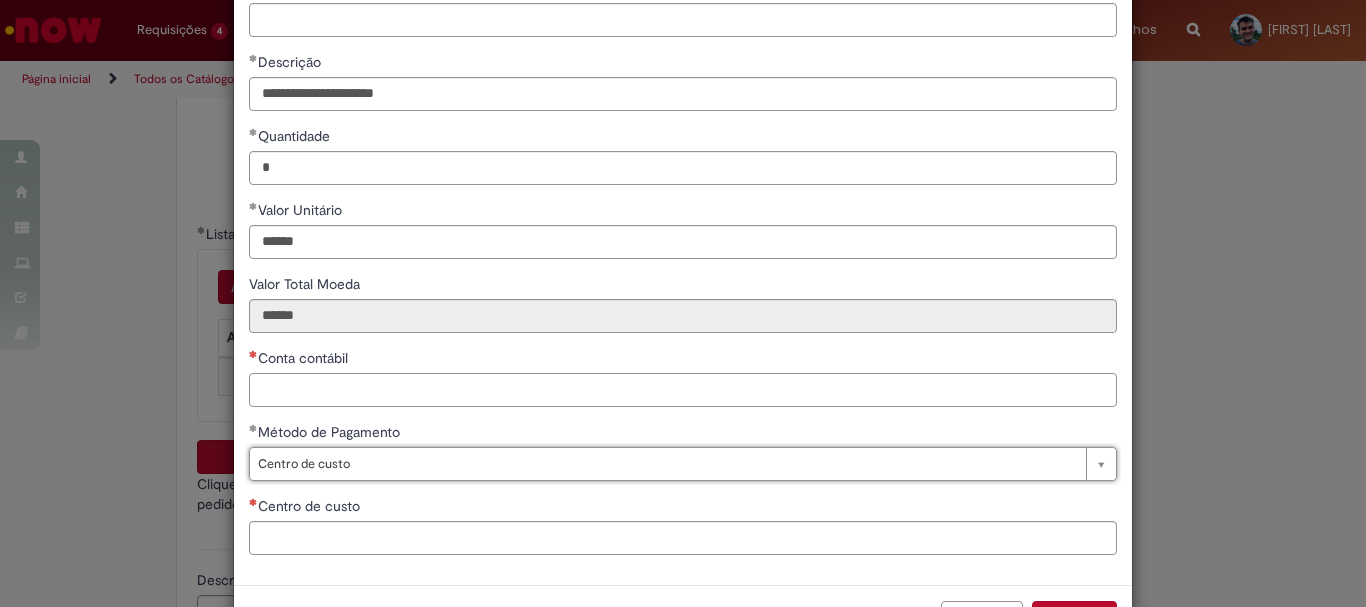 click on "Conta contábil" at bounding box center [683, 390] 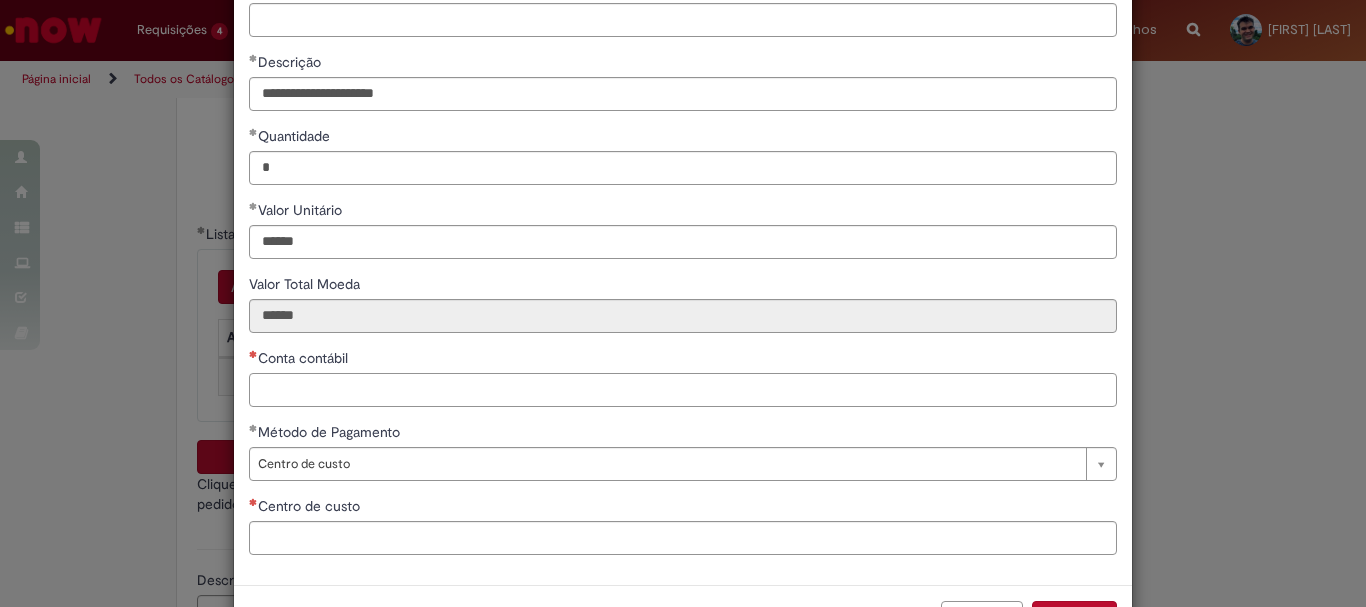 click on "Conta contábil" at bounding box center [683, 390] 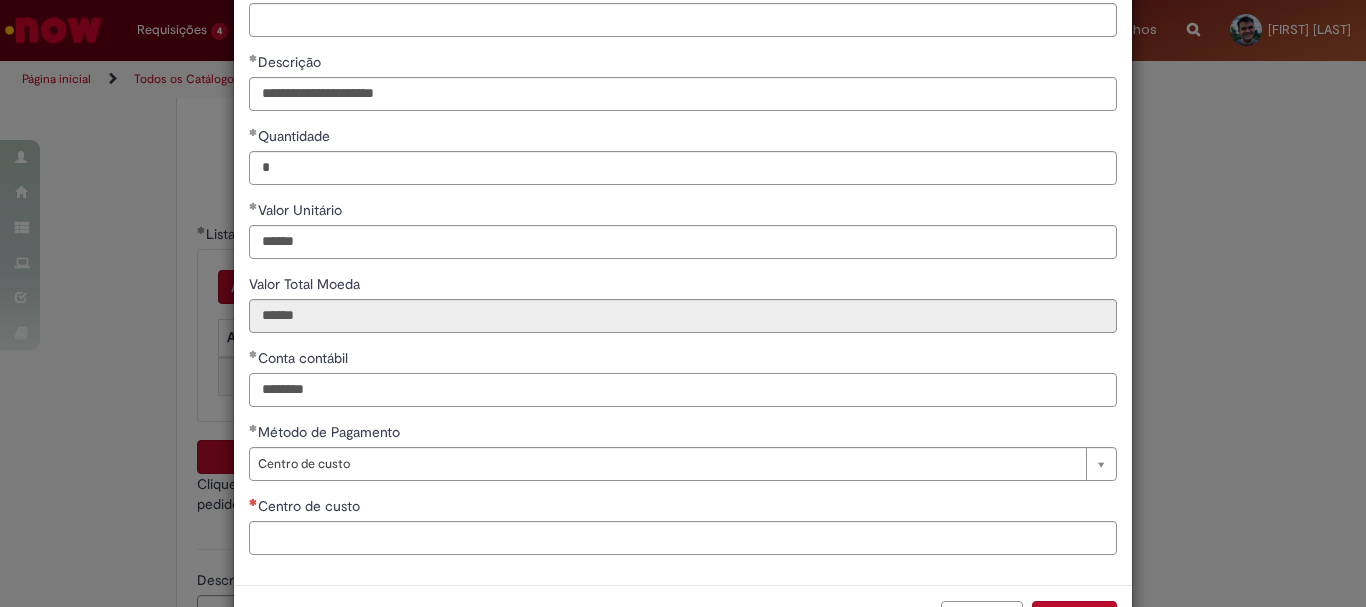 type on "********" 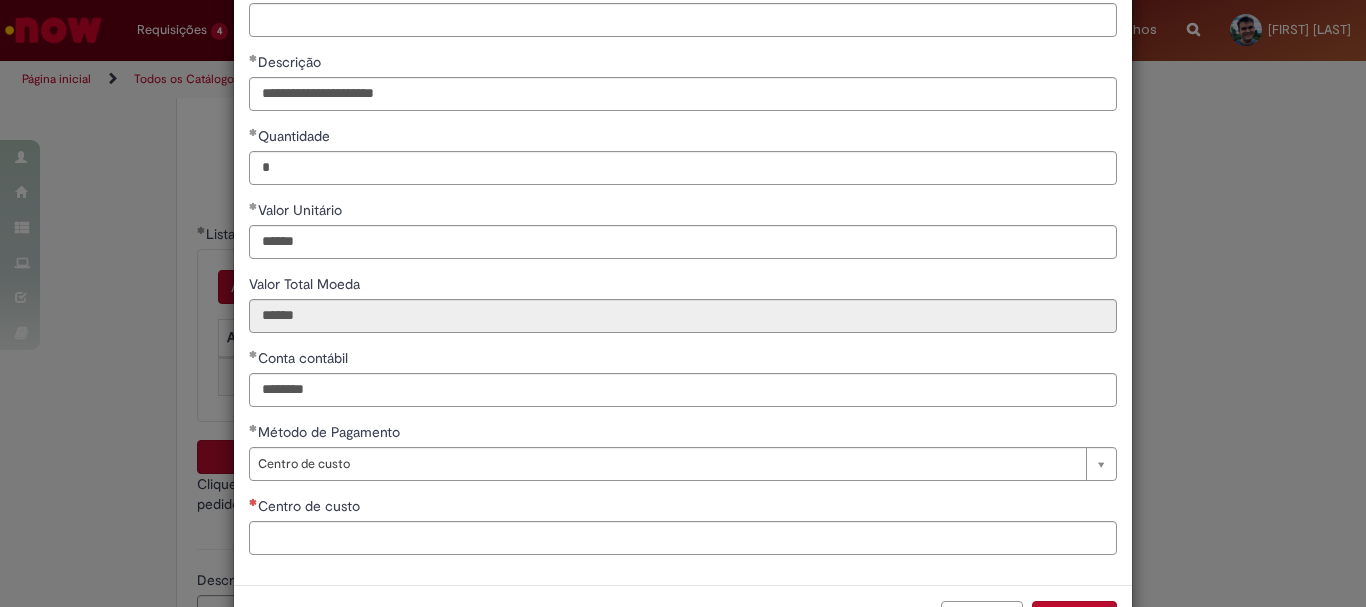 click on "Conta contábil" at bounding box center (683, 360) 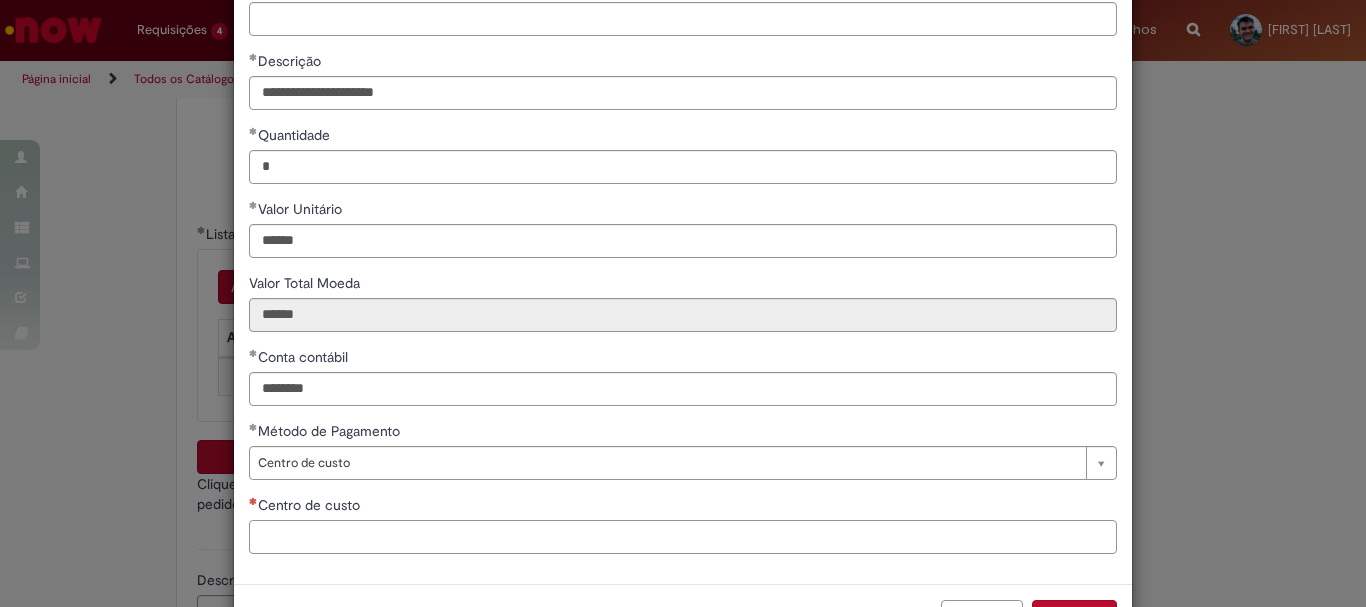 click on "Centro de custo" at bounding box center [683, 537] 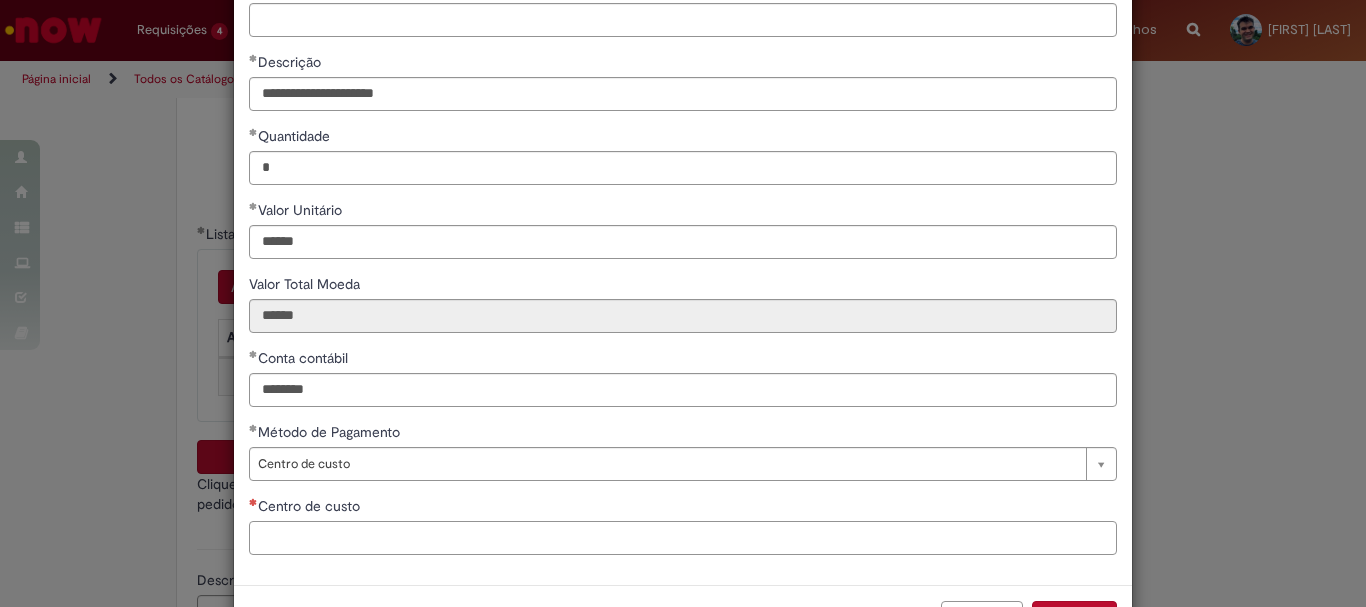 paste on "**********" 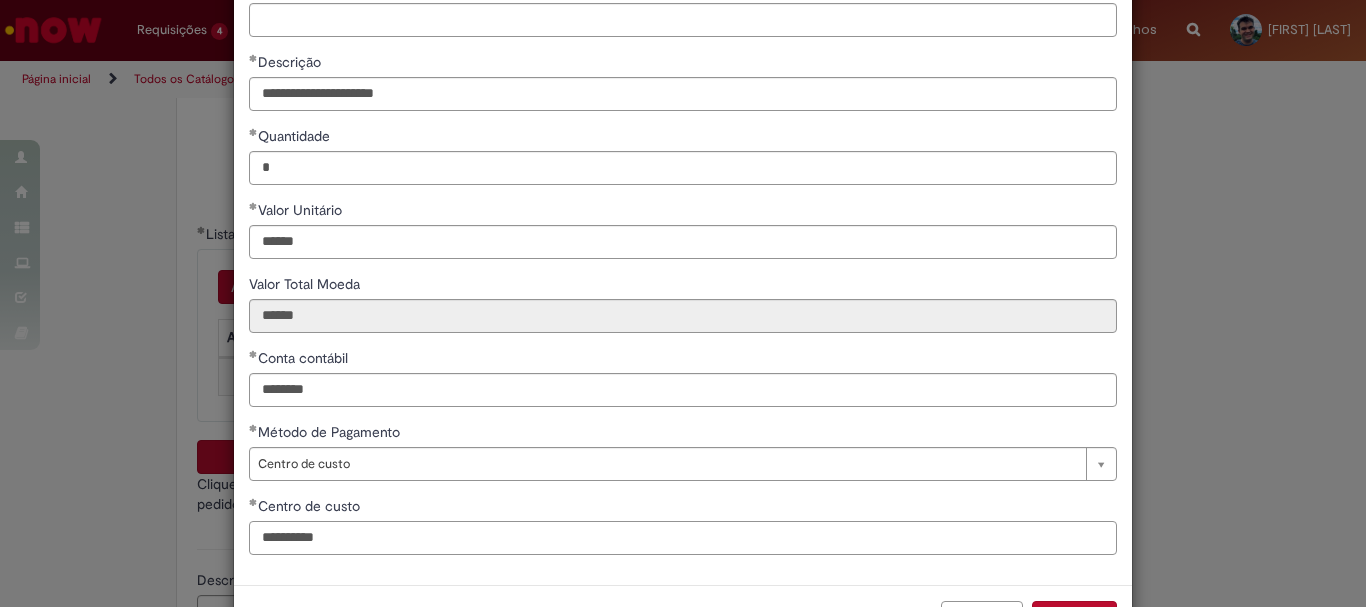 type on "**********" 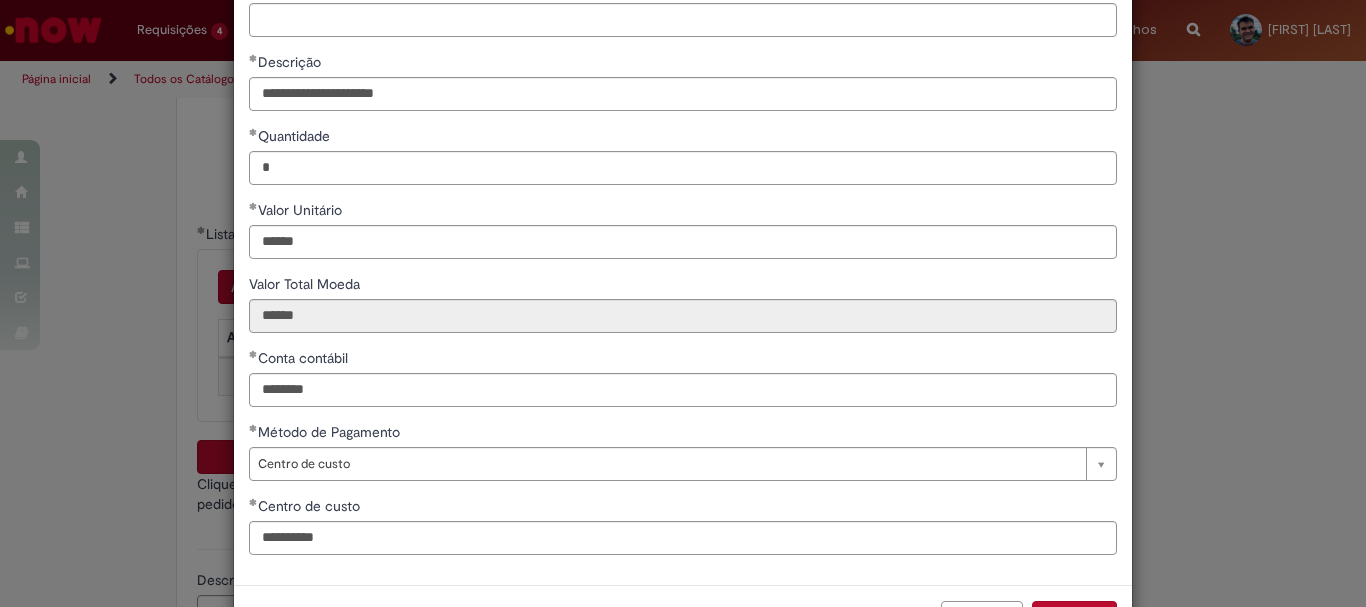 click on "Centro de custo" at bounding box center [683, 508] 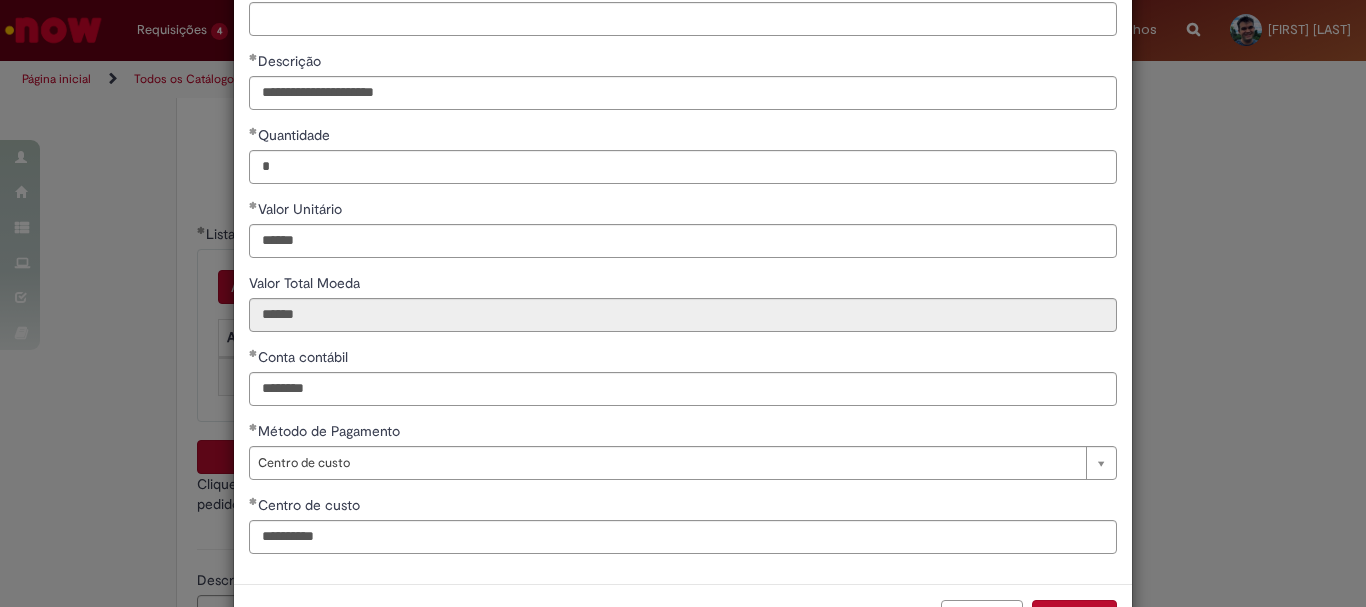 scroll, scrollTop: 0, scrollLeft: 0, axis: both 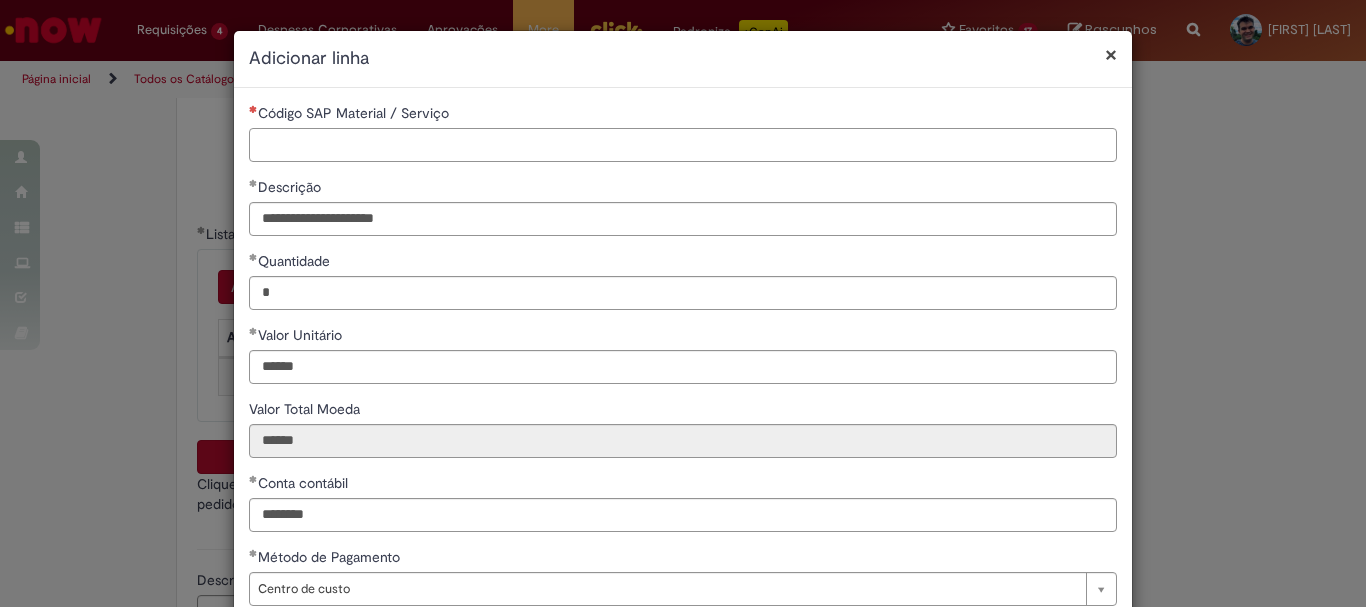 click on "Código SAP Material / Serviço" at bounding box center [683, 145] 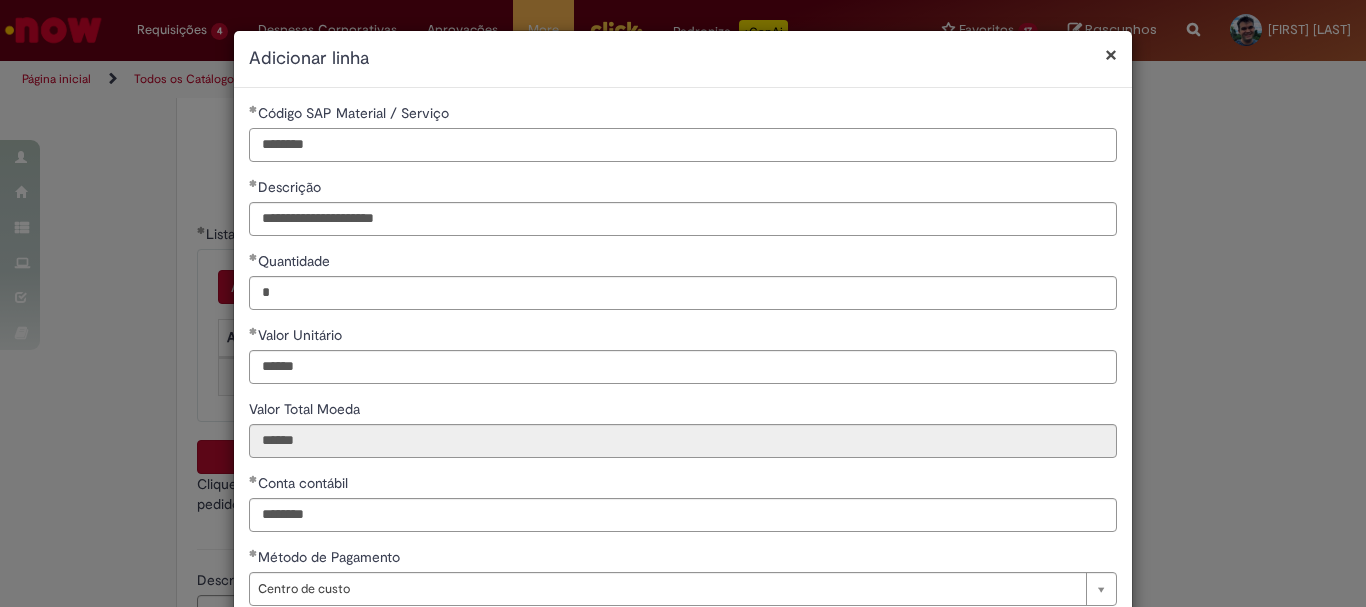 type on "********" 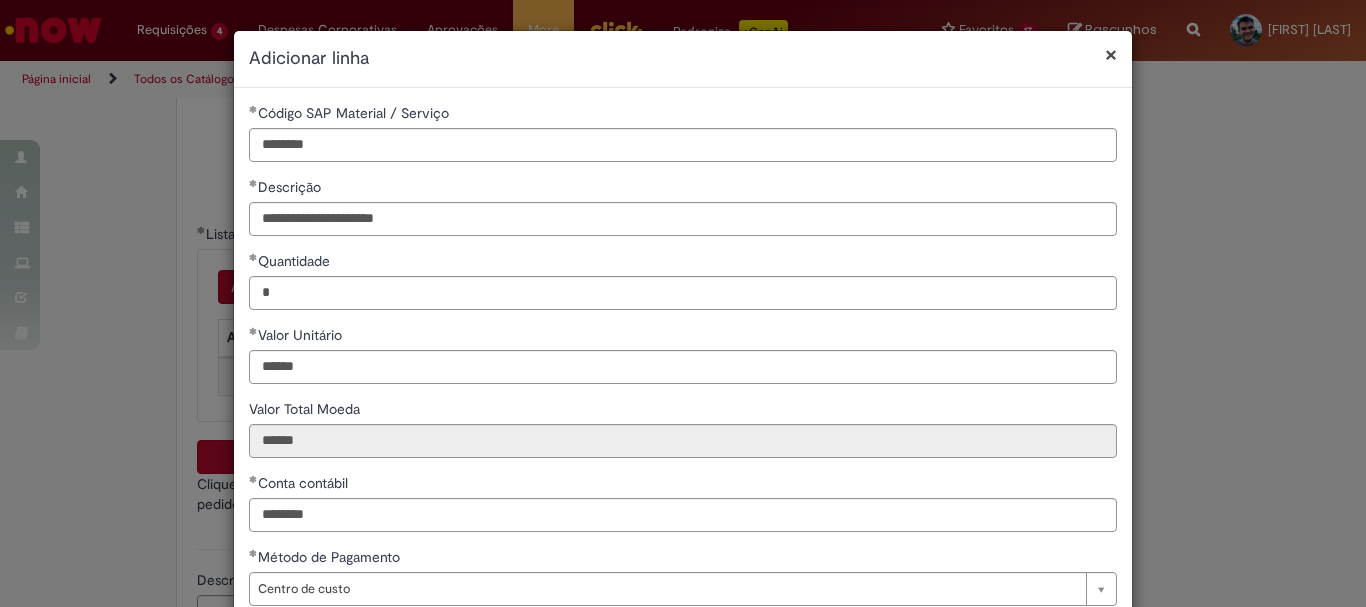 click on "**********" at bounding box center (683, 399) 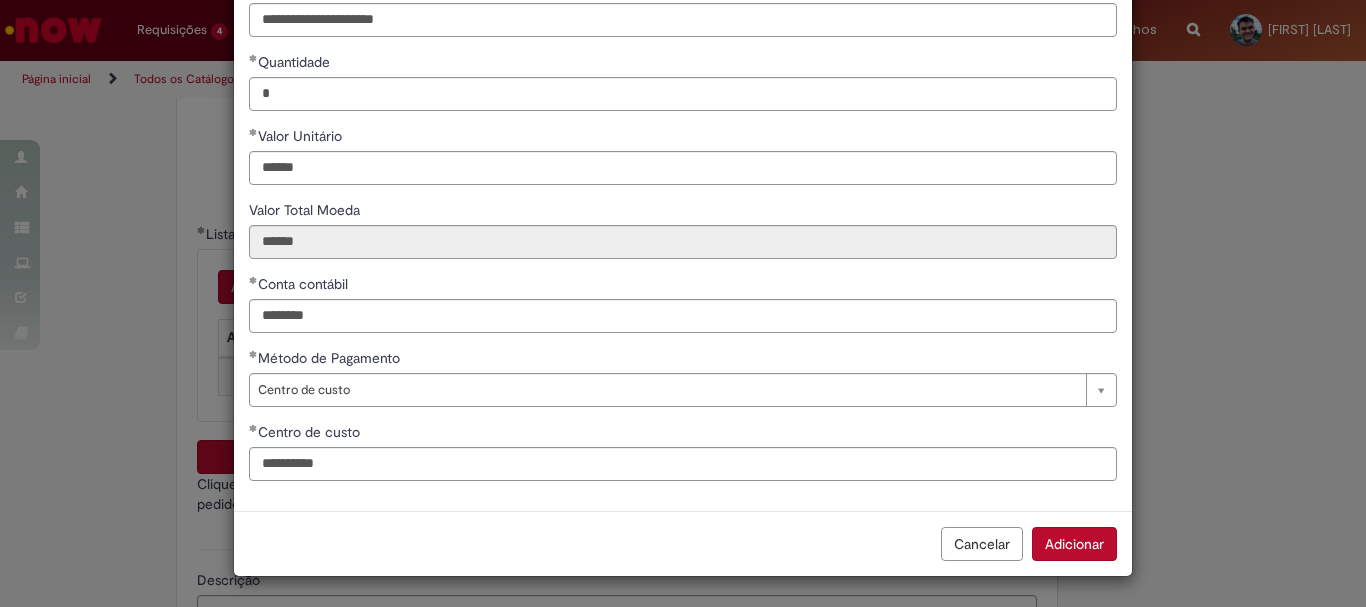 click on "Adicionar" at bounding box center [1074, 544] 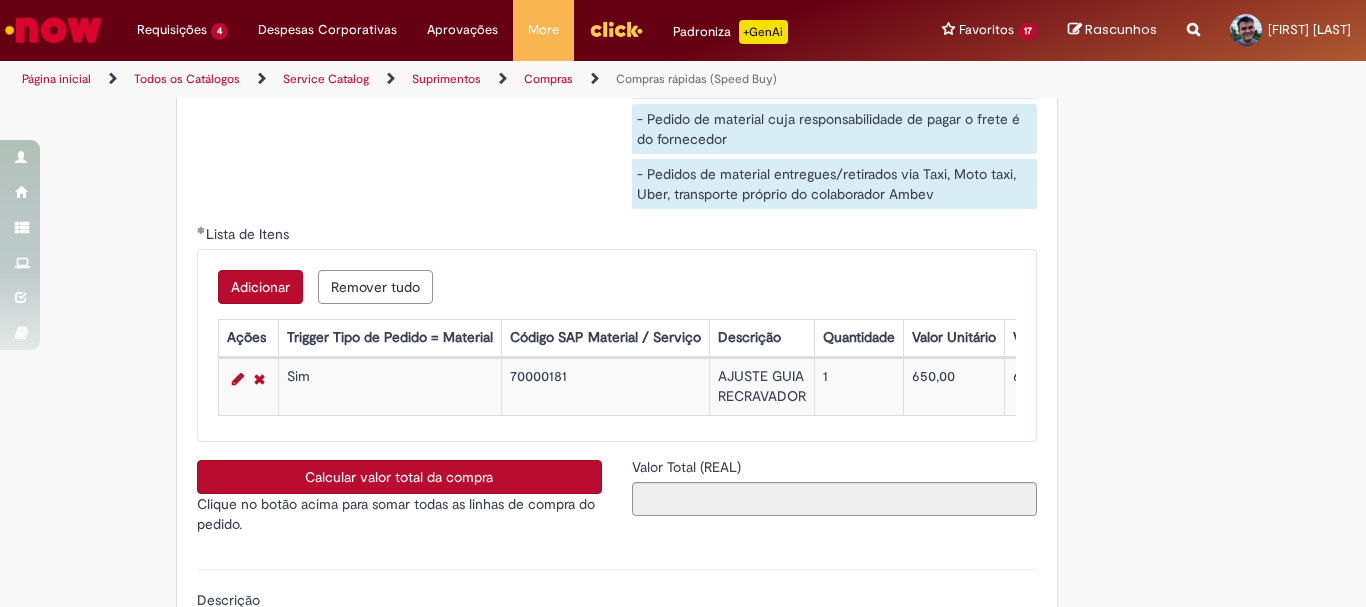 scroll, scrollTop: 199, scrollLeft: 0, axis: vertical 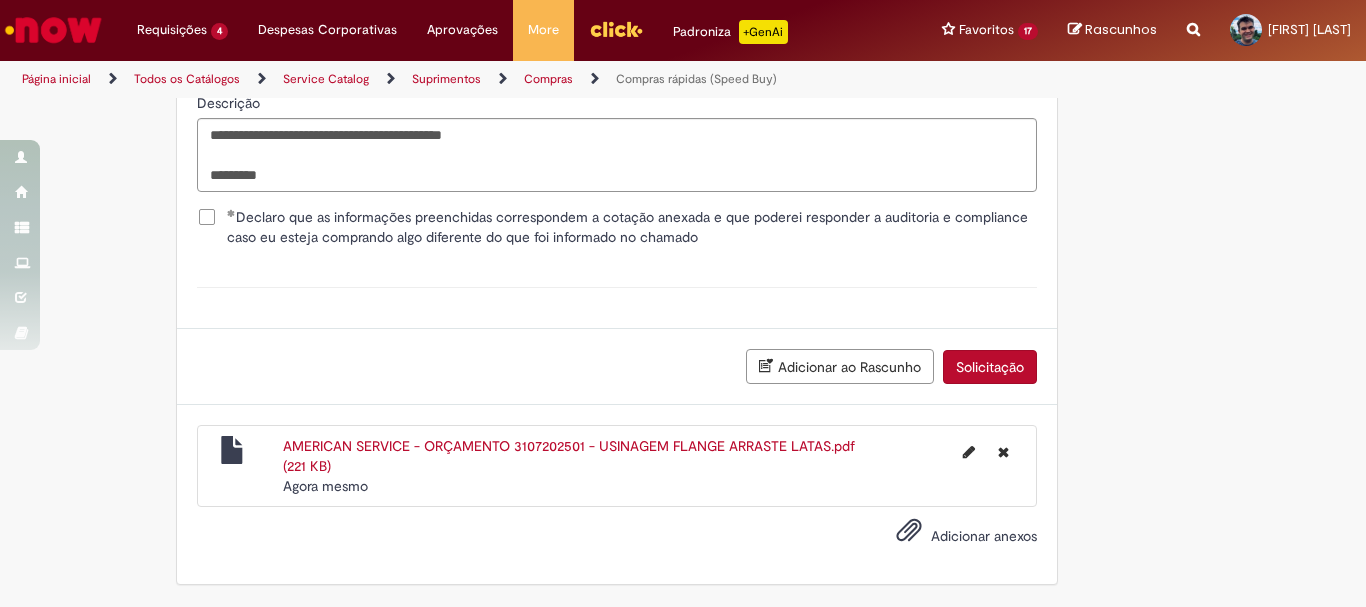 click on "Solicitação" at bounding box center (990, 367) 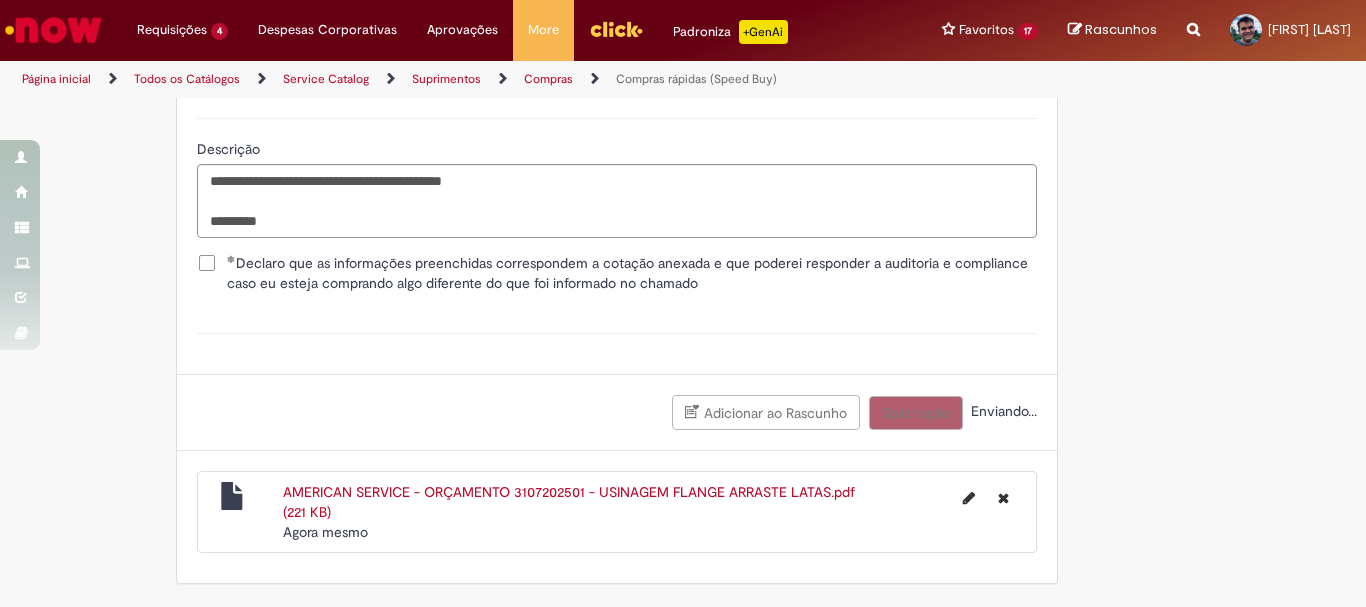 scroll, scrollTop: 3687, scrollLeft: 0, axis: vertical 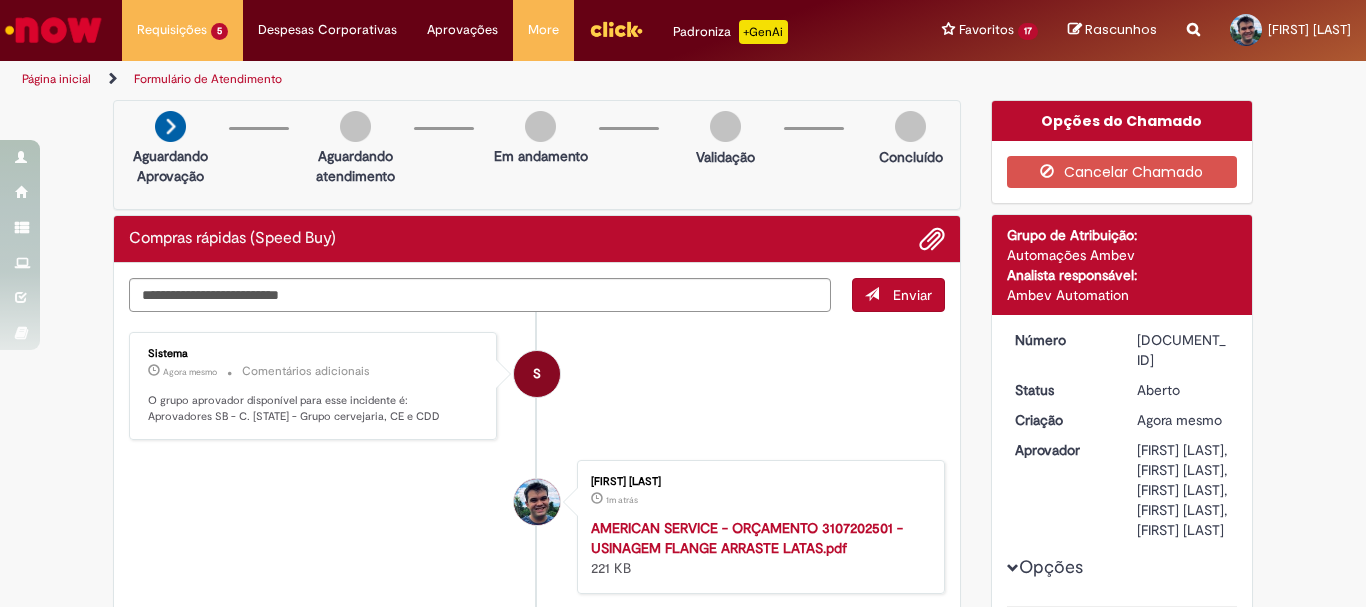 click on "R13352688" at bounding box center [1183, 350] 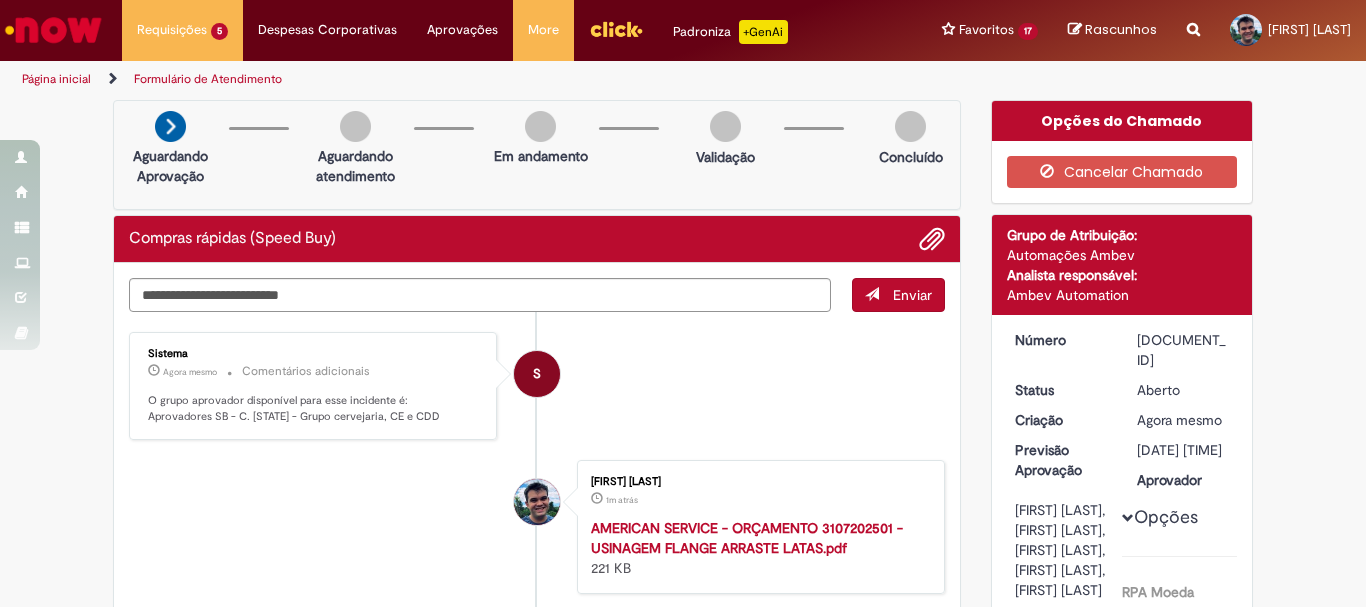 click on "R13352688" at bounding box center (1183, 350) 